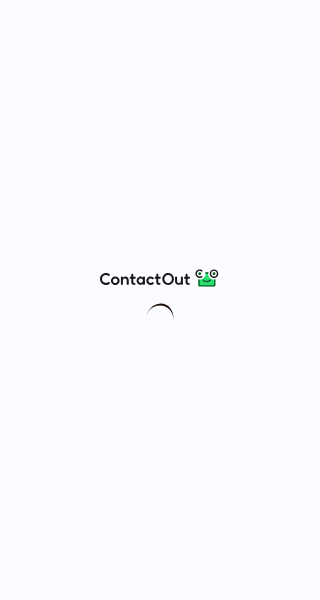 scroll, scrollTop: 0, scrollLeft: 0, axis: both 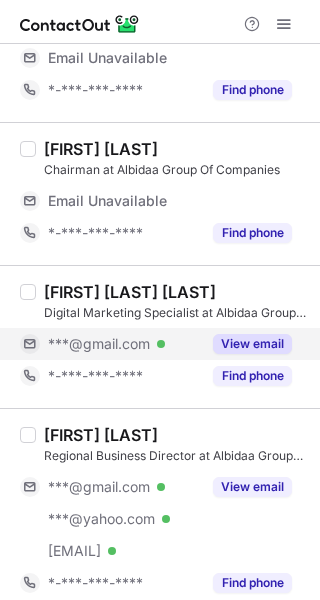 click on "View email" at bounding box center [252, 344] 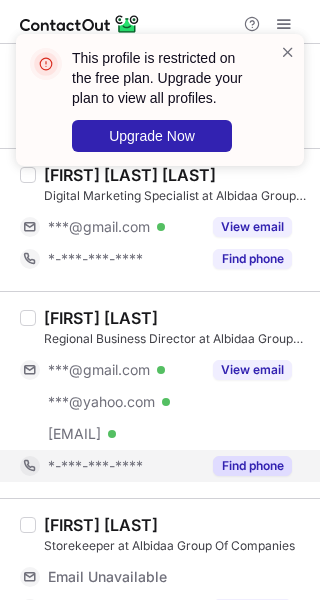 scroll, scrollTop: 300, scrollLeft: 0, axis: vertical 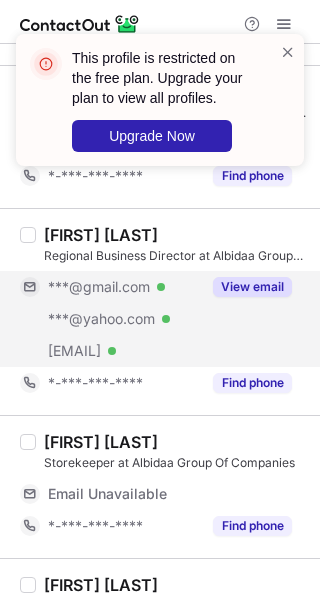 click on "View email" at bounding box center [252, 287] 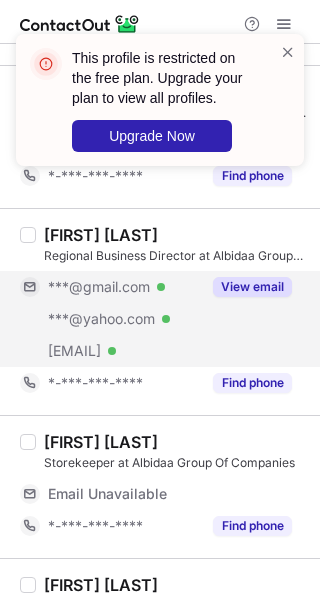 click on "View email" at bounding box center [252, 287] 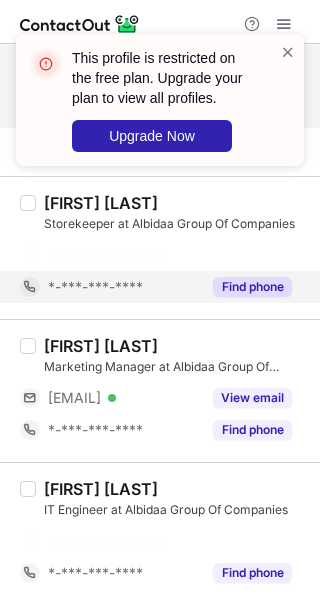 scroll, scrollTop: 536, scrollLeft: 0, axis: vertical 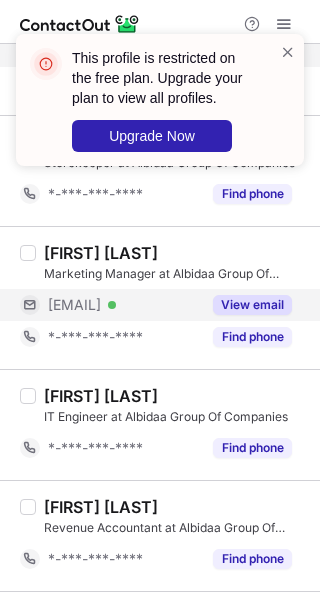click on "View email" at bounding box center (252, 305) 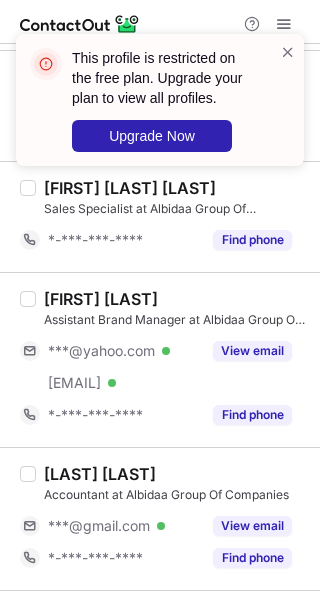 scroll, scrollTop: 936, scrollLeft: 0, axis: vertical 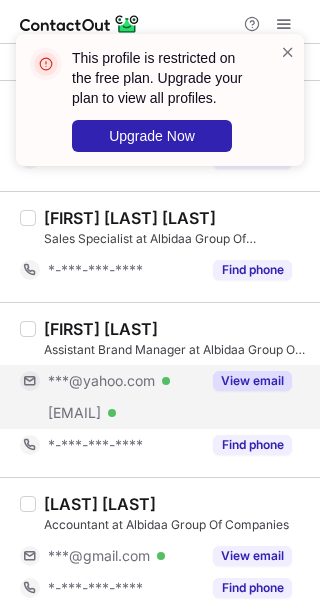 click on "View email" at bounding box center [252, 381] 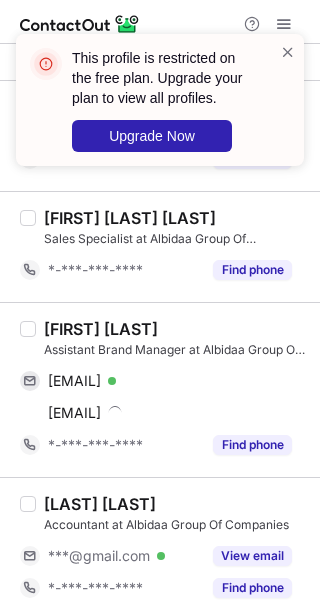 click on "Shane Abonita" at bounding box center (101, 329) 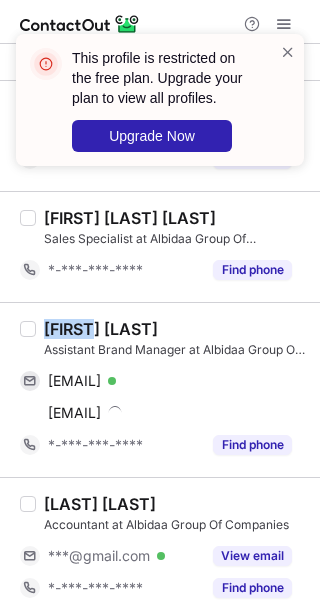 click on "Shane Abonita" at bounding box center [101, 329] 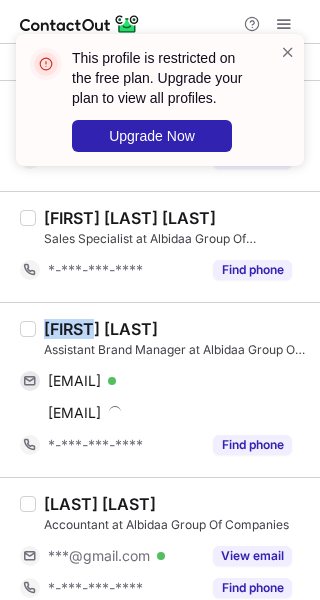 copy on "Shane" 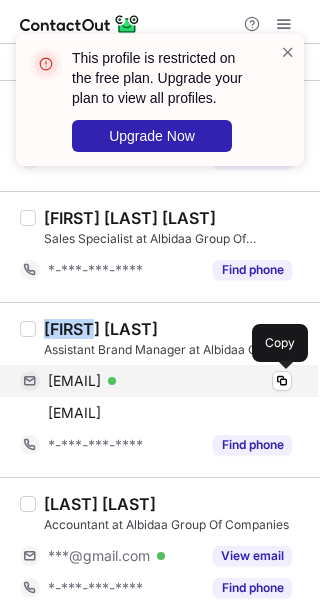 drag, startPoint x: 281, startPoint y: 374, endPoint x: 292, endPoint y: 374, distance: 11 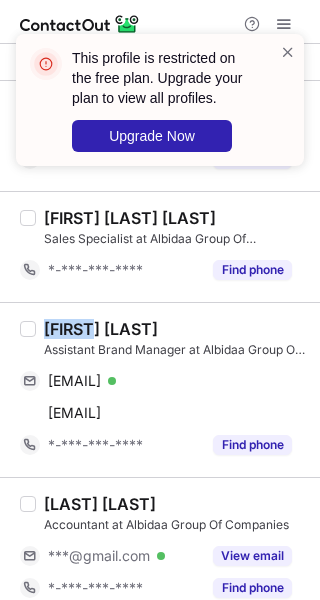 type 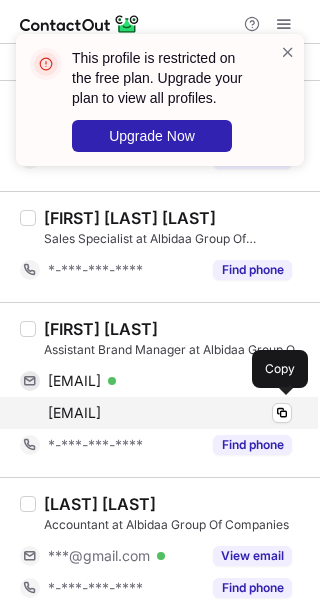 click on "shane@albidaagroup.com Copy" at bounding box center [156, 413] 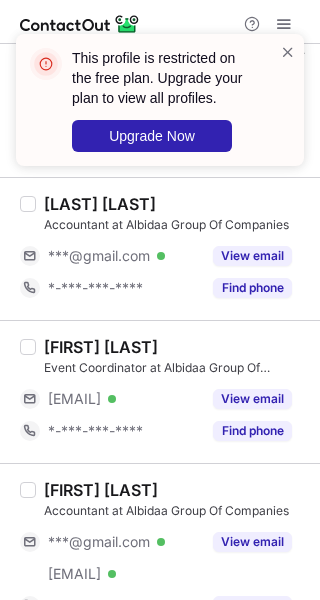 scroll, scrollTop: 1136, scrollLeft: 0, axis: vertical 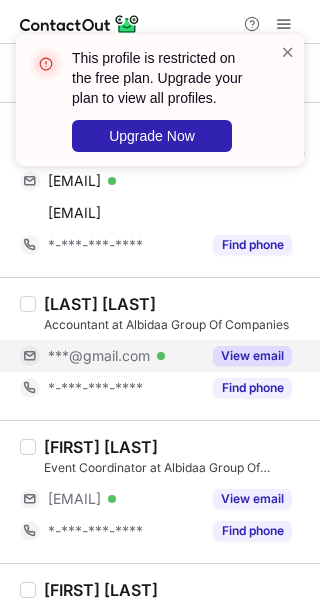 click on "View email" at bounding box center [252, 356] 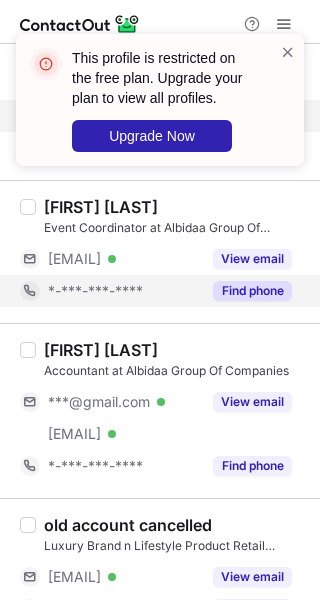 scroll, scrollTop: 1336, scrollLeft: 0, axis: vertical 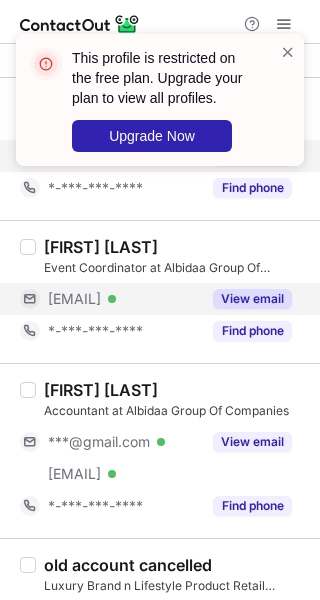 click on "View email" at bounding box center (252, 299) 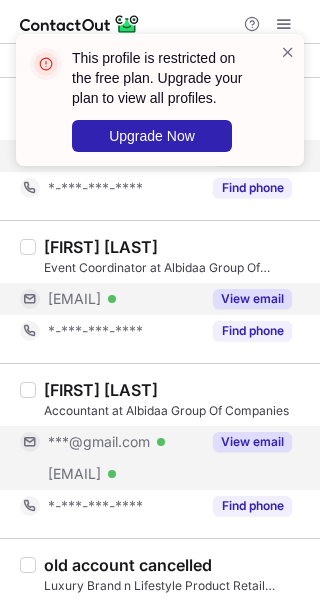 click on "View email" at bounding box center [252, 442] 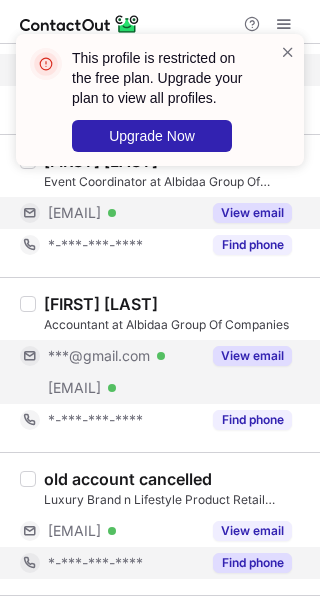 scroll, scrollTop: 1536, scrollLeft: 0, axis: vertical 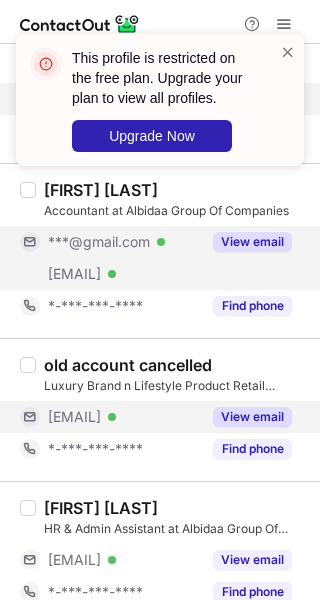 click on "View email" at bounding box center [252, 417] 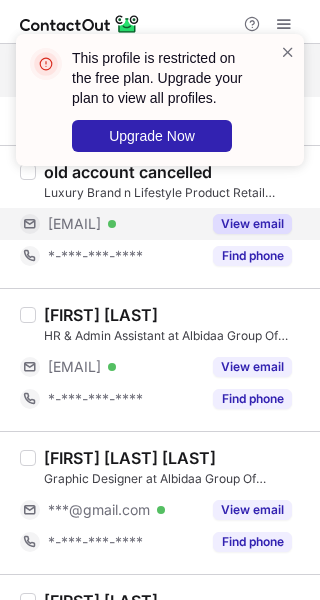 scroll, scrollTop: 1736, scrollLeft: 0, axis: vertical 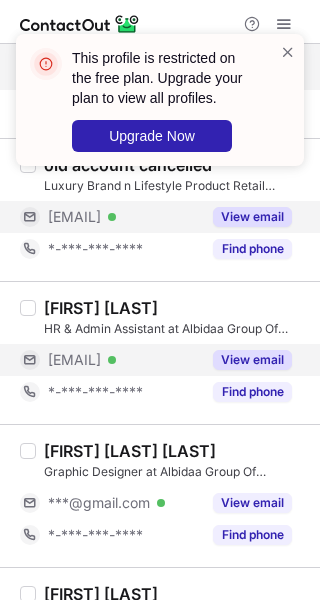 click on "View email" at bounding box center [252, 360] 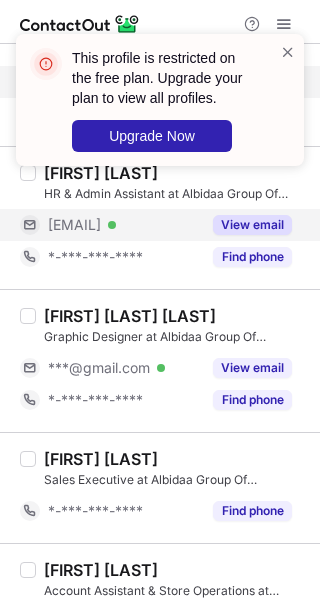 scroll, scrollTop: 1936, scrollLeft: 0, axis: vertical 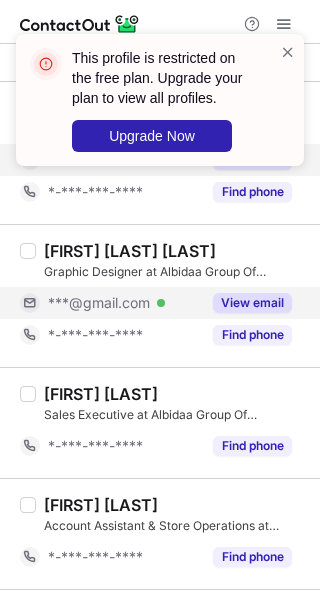 click on "View email" at bounding box center (252, 303) 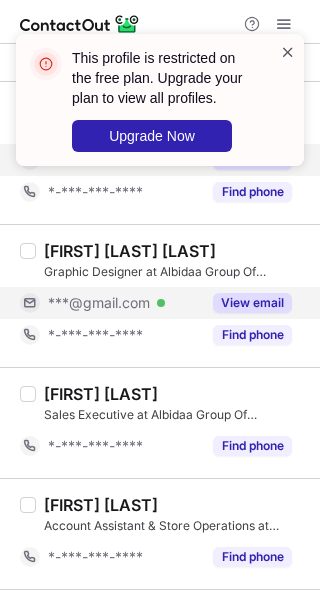 click at bounding box center (288, 52) 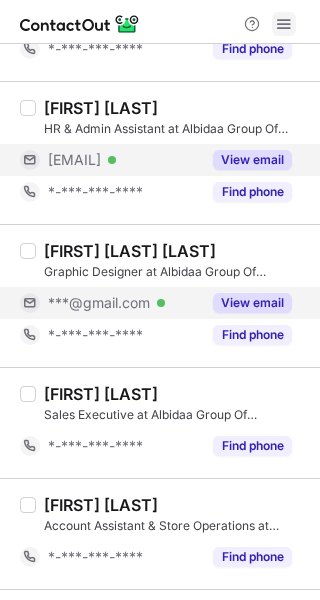 click at bounding box center [284, 24] 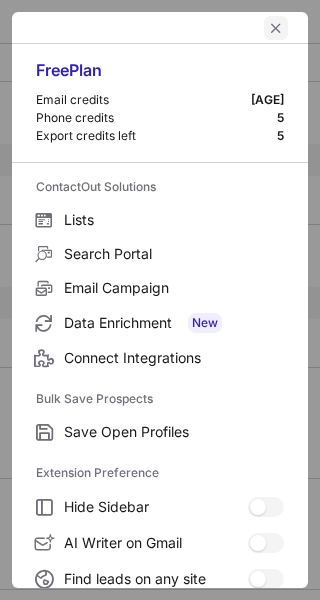 click at bounding box center [276, 28] 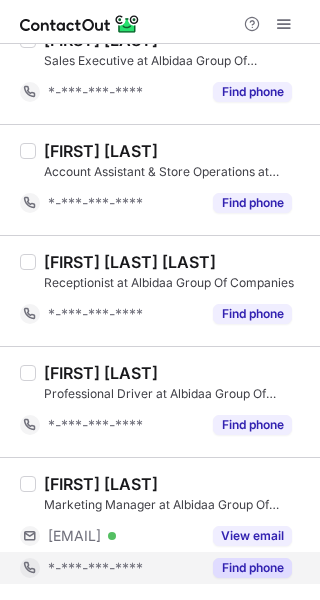 scroll, scrollTop: 2436, scrollLeft: 0, axis: vertical 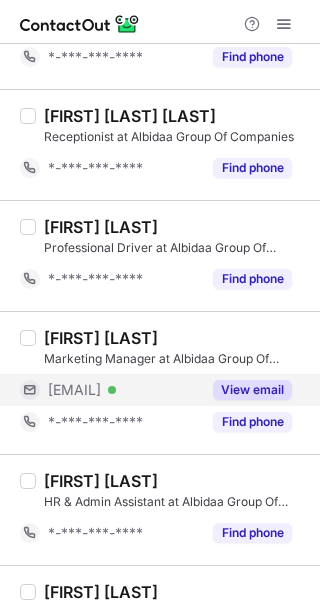 click on "View email" at bounding box center [252, 390] 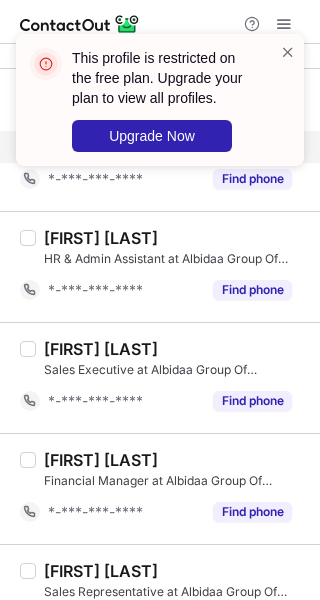 scroll, scrollTop: 2726, scrollLeft: 0, axis: vertical 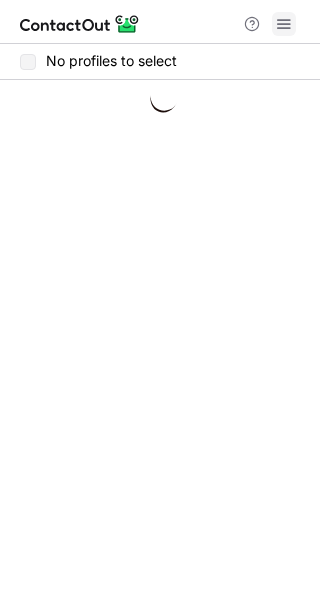 click at bounding box center [284, 24] 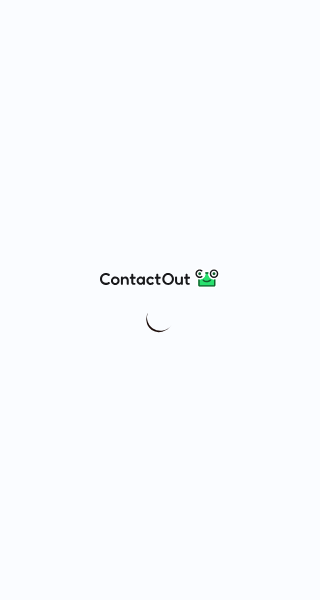 scroll, scrollTop: 0, scrollLeft: 0, axis: both 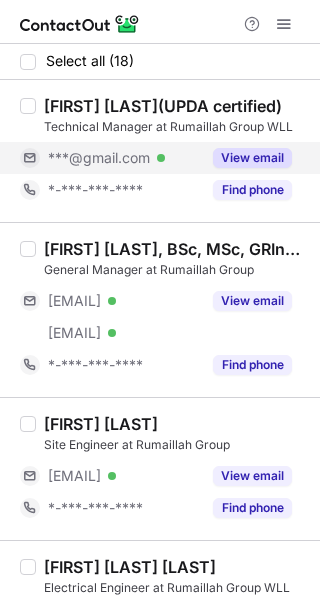click on "View email" at bounding box center [252, 158] 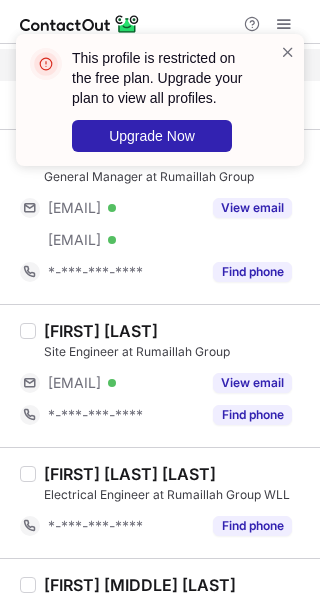 scroll, scrollTop: 200, scrollLeft: 0, axis: vertical 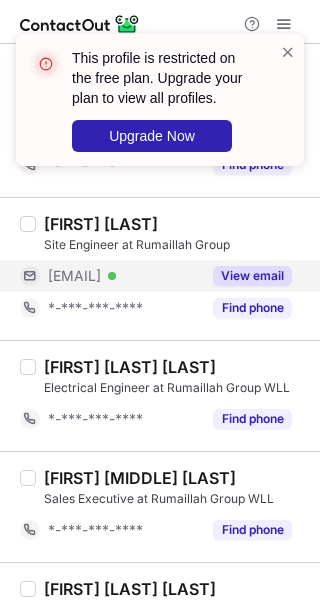 click on "View email" at bounding box center [252, 276] 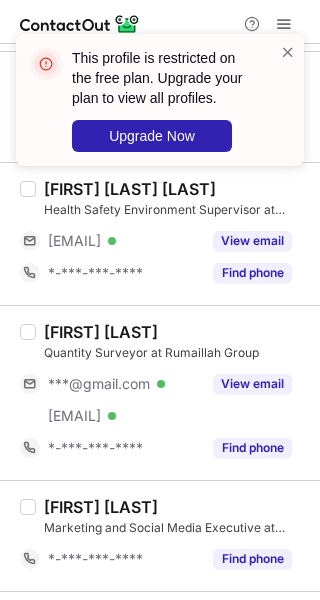 scroll, scrollTop: 500, scrollLeft: 0, axis: vertical 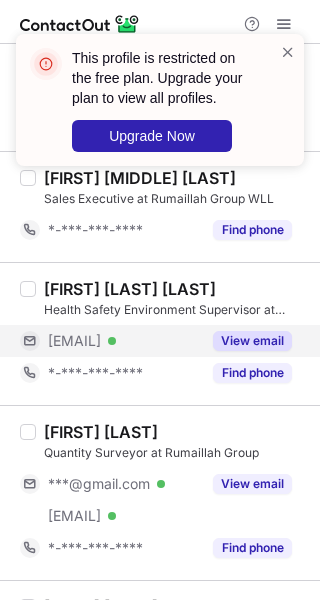 click on "View email" at bounding box center [252, 341] 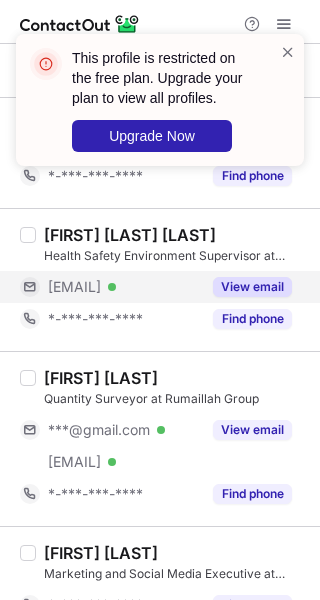 scroll, scrollTop: 600, scrollLeft: 0, axis: vertical 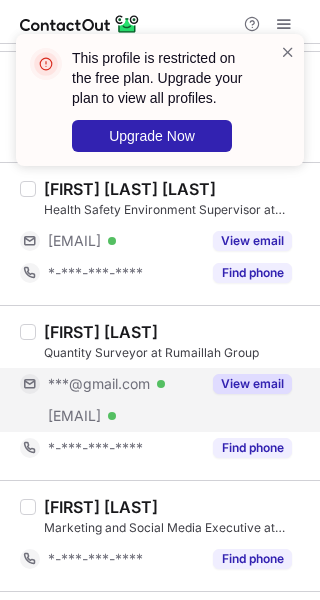 click on "View email" at bounding box center [252, 384] 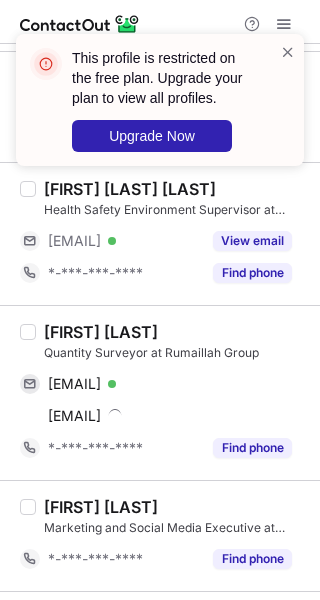 click on "Mohamed Farvis" at bounding box center [101, 332] 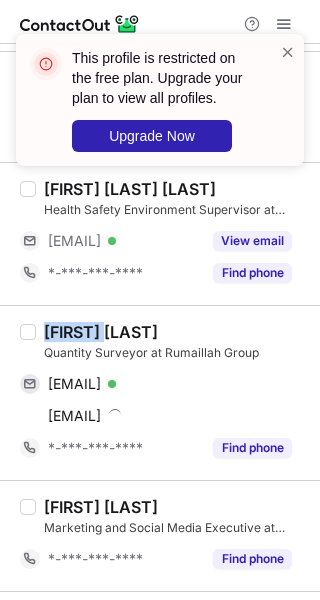 click on "Mohamed Farvis" at bounding box center [101, 332] 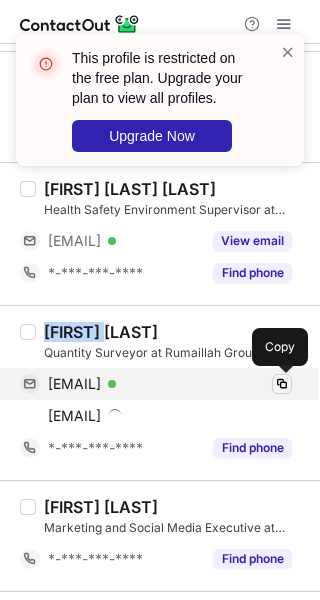 click at bounding box center (282, 384) 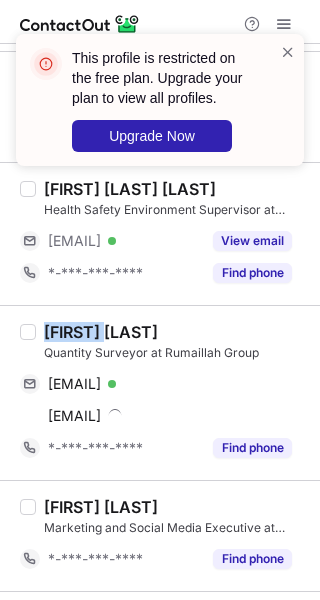 type 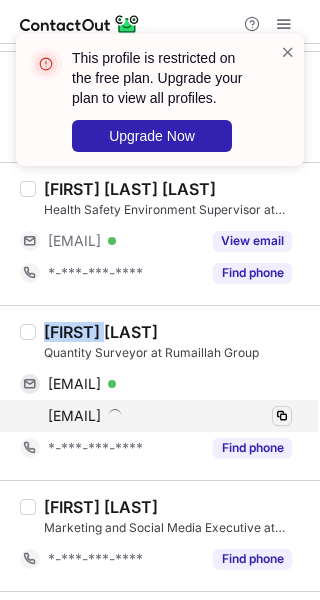 click at bounding box center [282, 416] 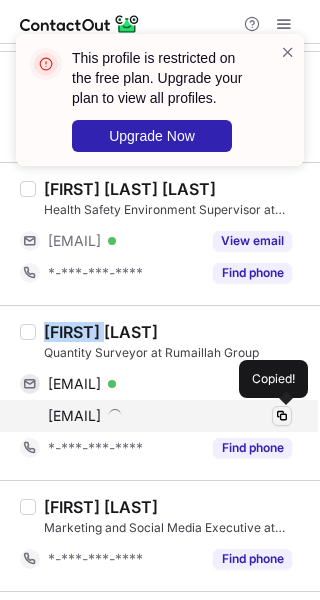 click at bounding box center (282, 416) 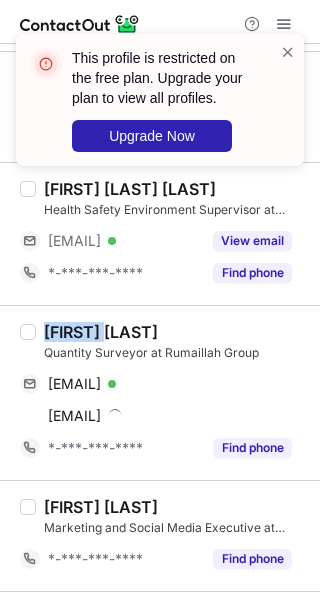 type 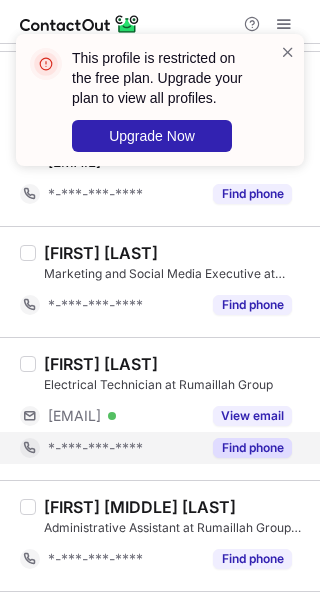scroll, scrollTop: 900, scrollLeft: 0, axis: vertical 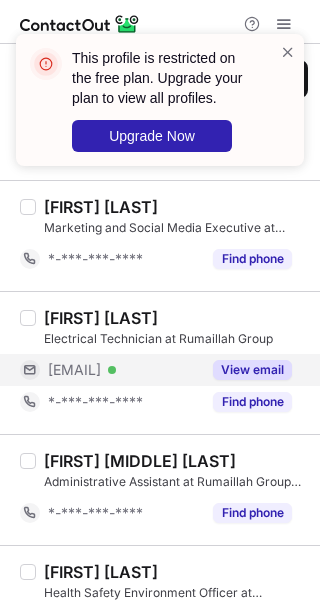 click on "View email" at bounding box center [252, 370] 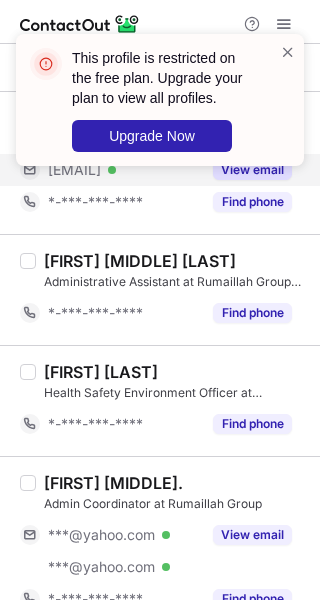 scroll, scrollTop: 1200, scrollLeft: 0, axis: vertical 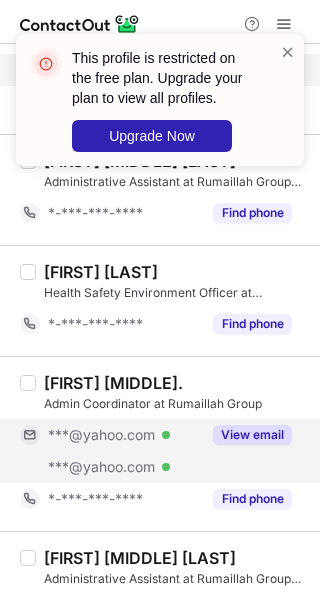 click on "View email" at bounding box center (252, 435) 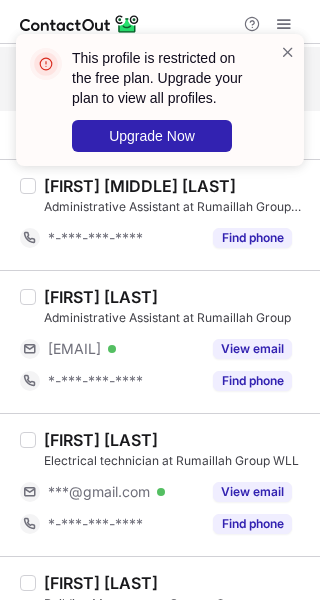scroll, scrollTop: 1600, scrollLeft: 0, axis: vertical 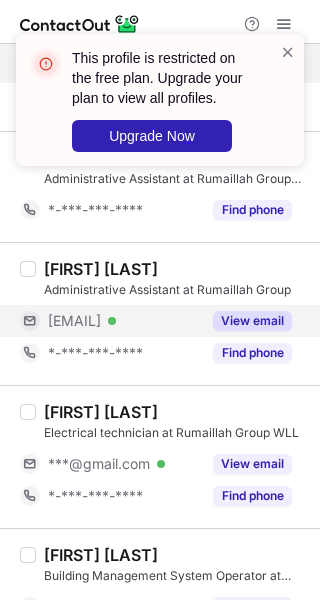 click on "View email" at bounding box center (252, 321) 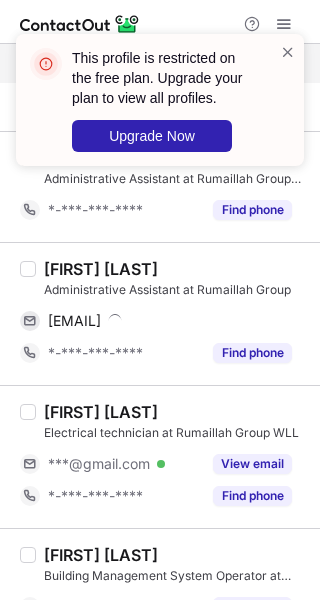 click on "May Gardose" at bounding box center (101, 269) 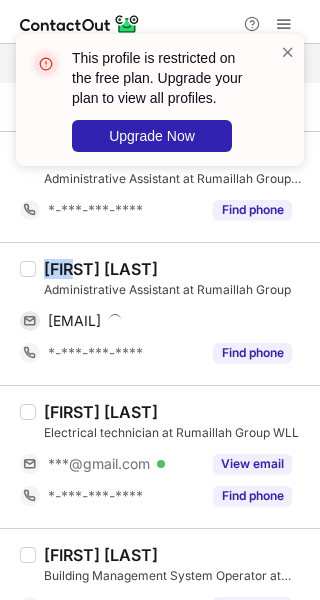 click on "May Gardose" at bounding box center (101, 269) 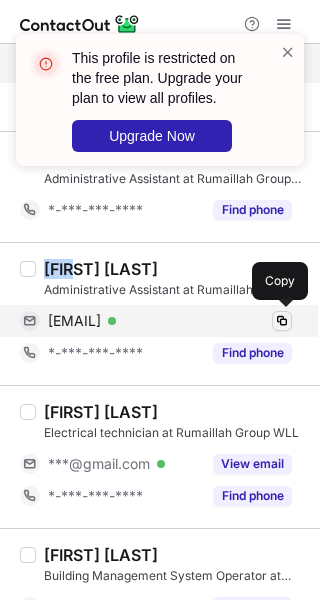 click at bounding box center [282, 321] 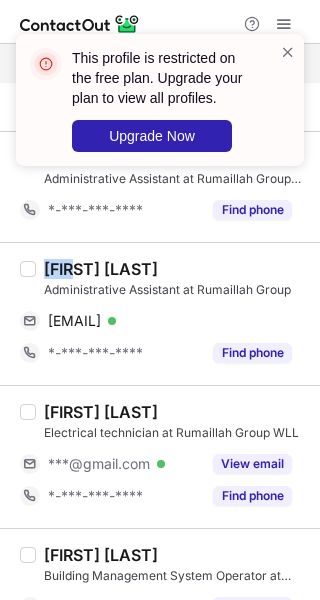 type 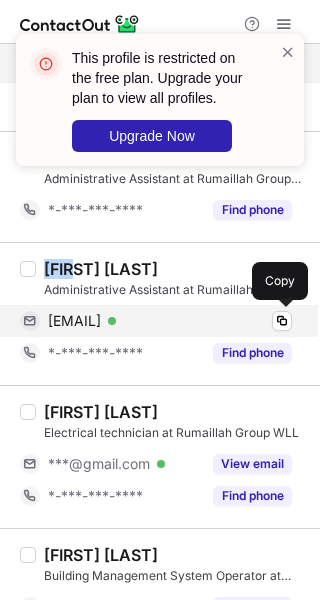 drag, startPoint x: 283, startPoint y: 316, endPoint x: 303, endPoint y: 313, distance: 20.22375 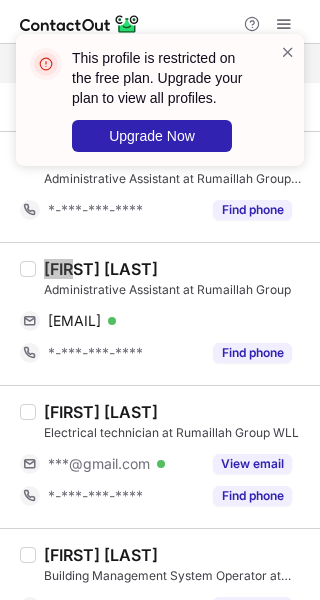 scroll, scrollTop: 1800, scrollLeft: 0, axis: vertical 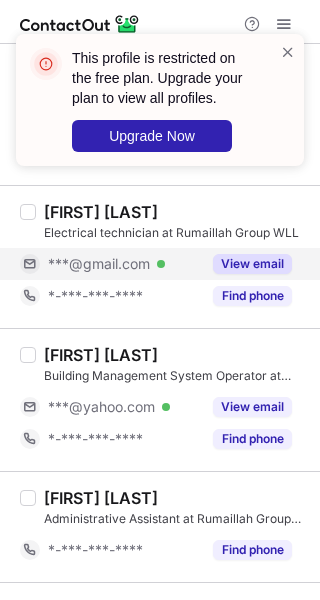 click on "View email" at bounding box center (246, 264) 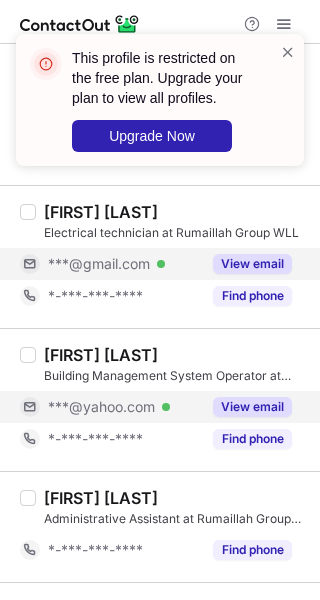 click on "View email" at bounding box center (252, 407) 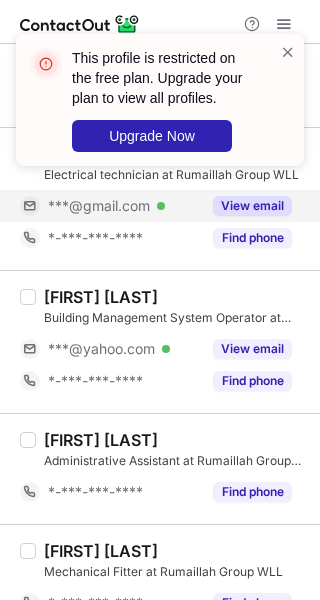 scroll, scrollTop: 1887, scrollLeft: 0, axis: vertical 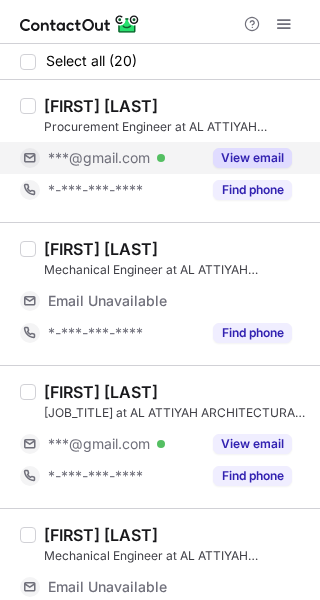 click on "***@example.com Verified" at bounding box center (124, 158) 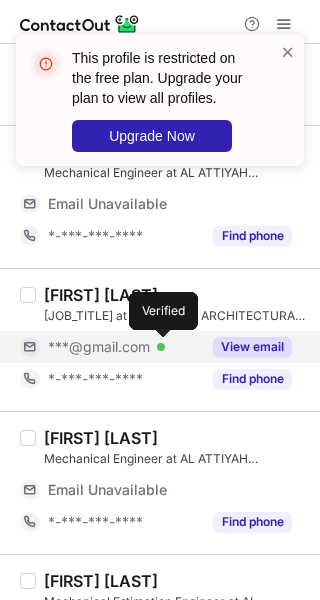 scroll, scrollTop: 100, scrollLeft: 0, axis: vertical 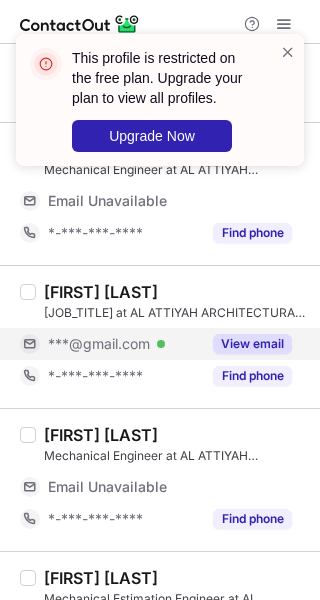 click on "View email" at bounding box center (252, 344) 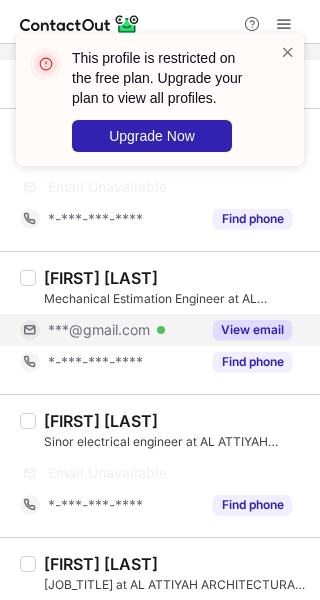 click on "View email" at bounding box center (252, 330) 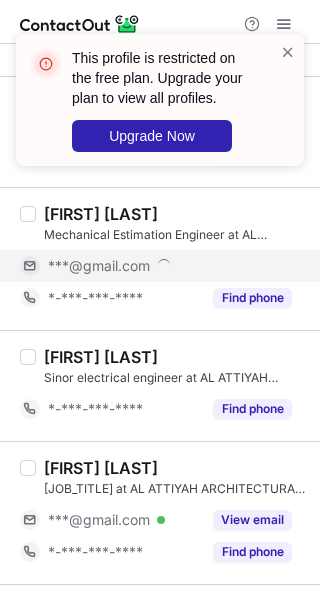 scroll, scrollTop: 368, scrollLeft: 0, axis: vertical 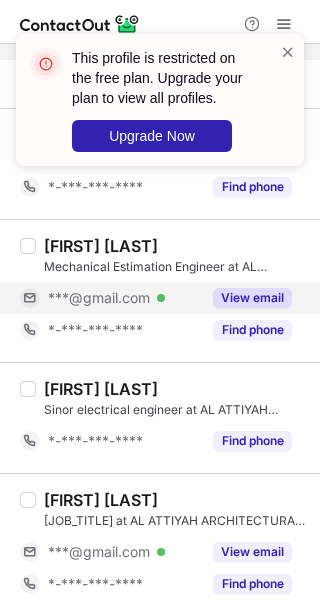 click on "View email" at bounding box center (252, 298) 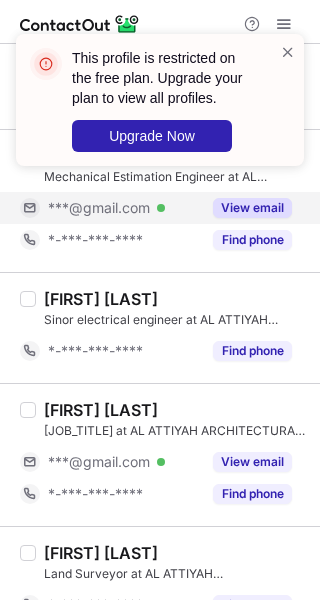 scroll, scrollTop: 568, scrollLeft: 0, axis: vertical 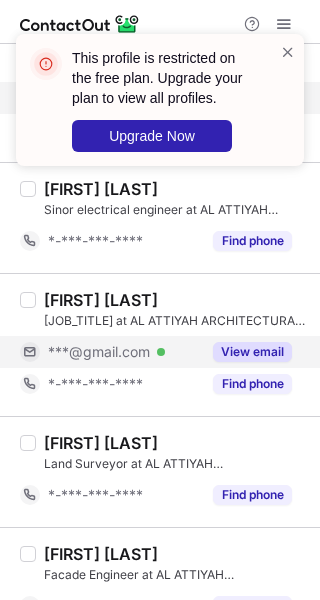 click on "View email" at bounding box center [252, 352] 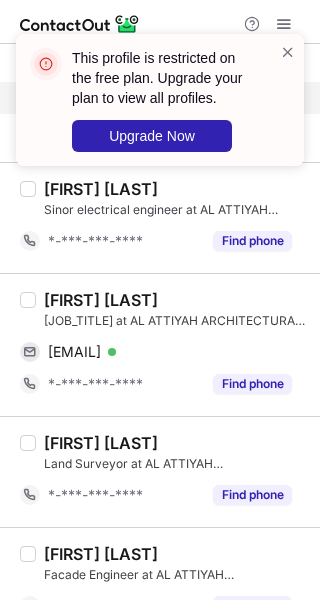 click on "Karthikan Ramasamy Human Resources Officer at AL ATTIYAH ARCHITECTURAL GROUP HOLDING kkan742@gmail.com Verified Copy *-***-***-**** Find phone" at bounding box center (160, 344) 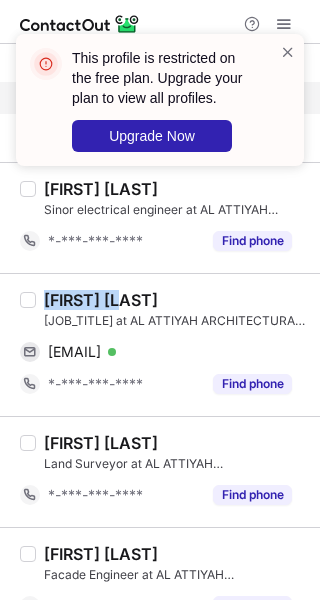 click on "Karthikan Ramasamy" at bounding box center (101, 300) 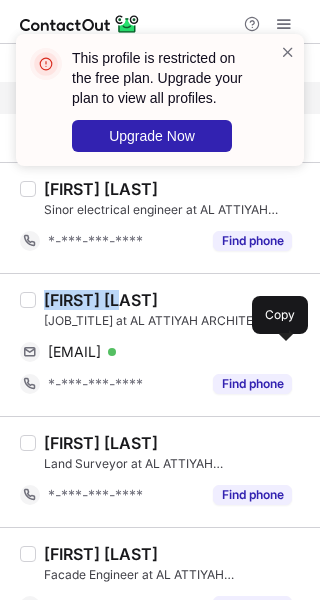 drag, startPoint x: 290, startPoint y: 346, endPoint x: 313, endPoint y: 336, distance: 25.079872 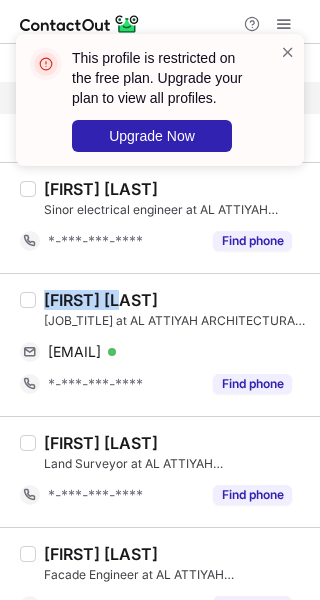 type 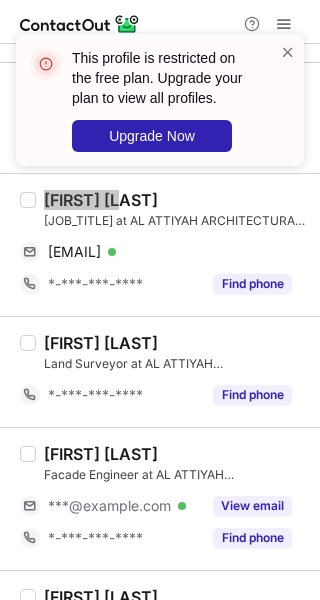 scroll, scrollTop: 868, scrollLeft: 0, axis: vertical 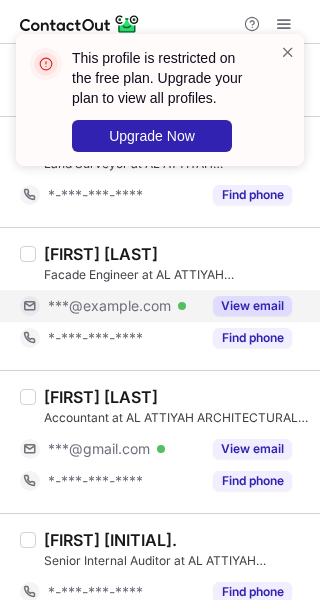 click on "View email" at bounding box center (252, 306) 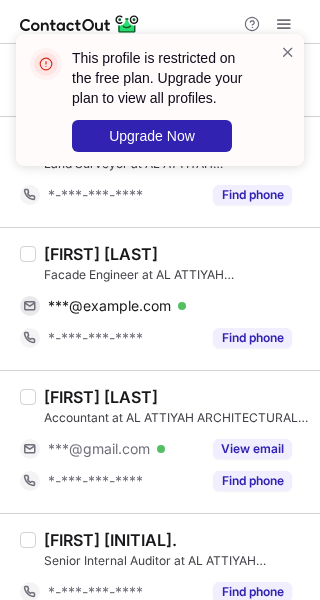 click on "WAQAS AMER Facade Engineer at AL ATTIYAH ARCHITECTURAL GROUP HOLDING waqasamer@rocketmail.com Verified Copy *-***-***-**** Find phone" at bounding box center (160, 298) 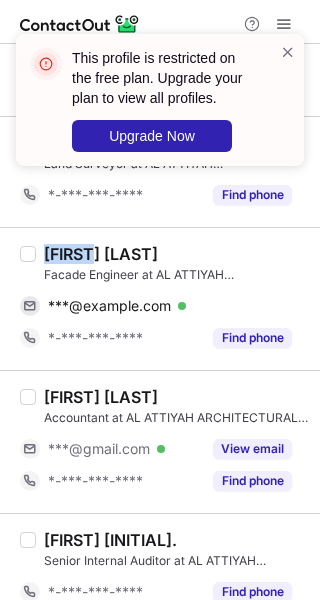 click on "WAQAS AMER" at bounding box center (101, 254) 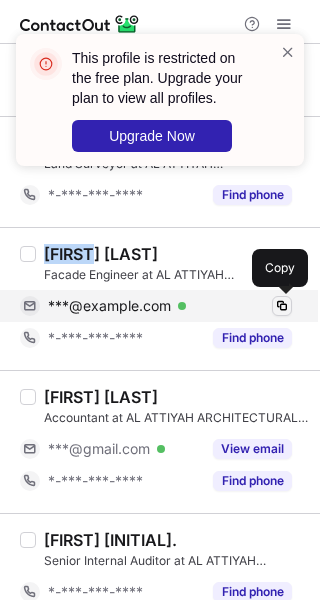 click at bounding box center [282, 306] 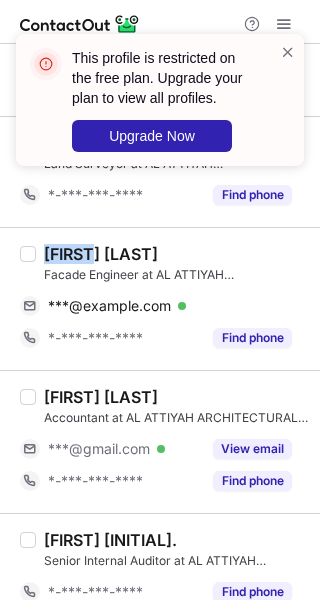 type 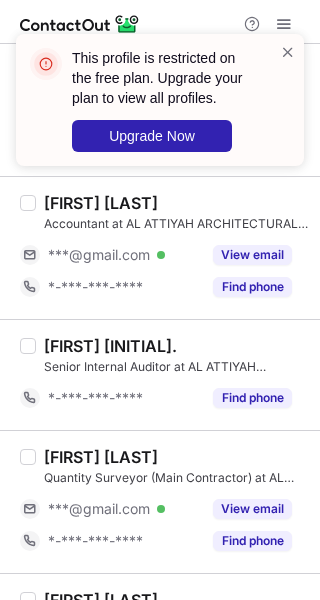 scroll, scrollTop: 1068, scrollLeft: 0, axis: vertical 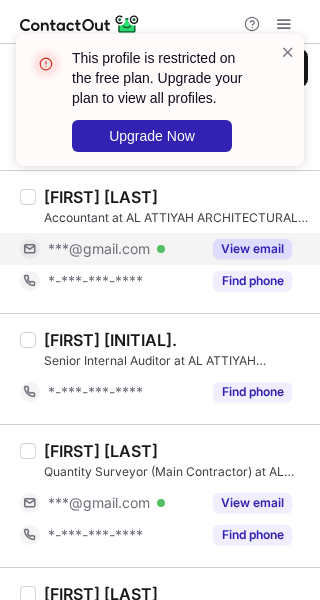 click on "View email" at bounding box center [252, 249] 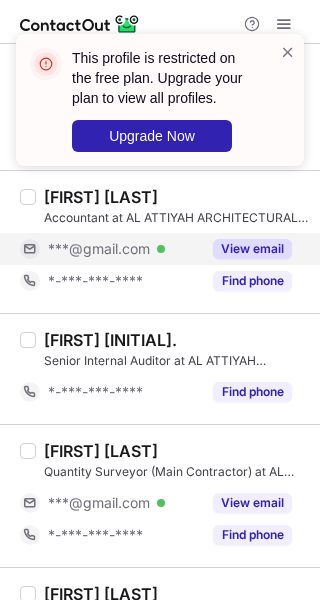 click on "View email" at bounding box center [246, 249] 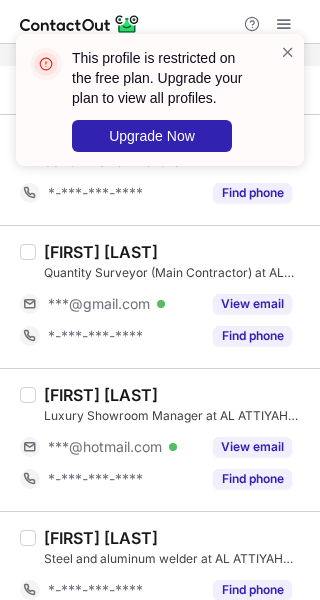 scroll, scrollTop: 1268, scrollLeft: 0, axis: vertical 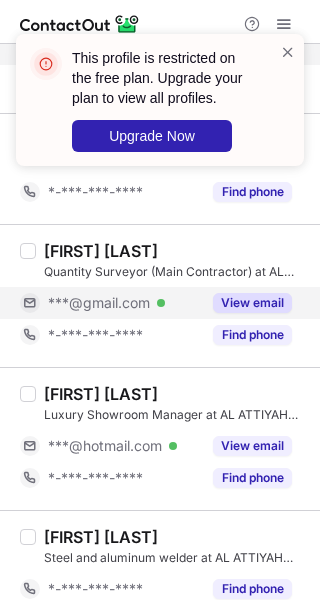 click on "View email" at bounding box center [252, 303] 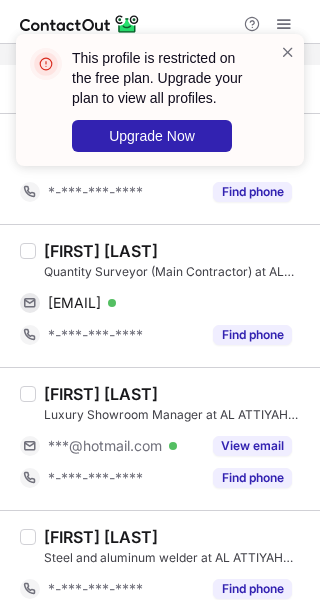 click on "Mohamed Tharik QS" at bounding box center [101, 251] 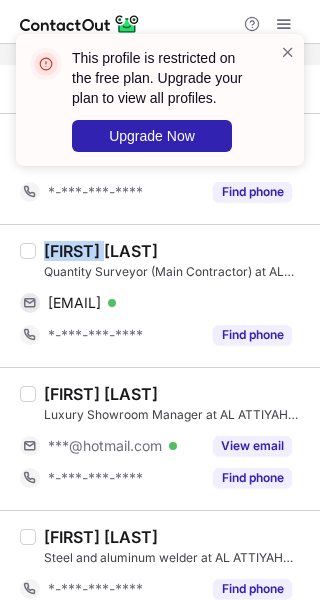 click on "Mohamed Tharik QS" at bounding box center (101, 251) 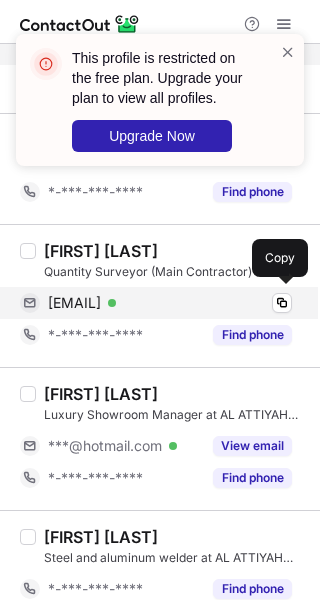 click on "tharikhanifa@gmail.com Verified Copy" at bounding box center [156, 303] 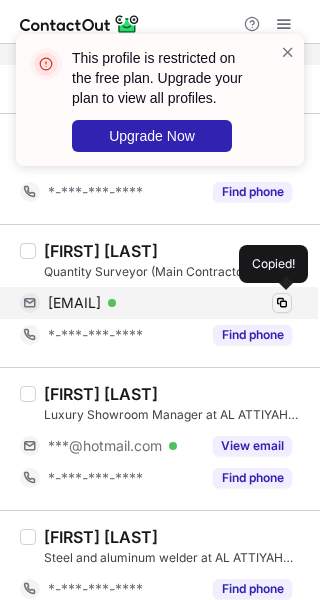 drag, startPoint x: 281, startPoint y: 290, endPoint x: 291, endPoint y: 293, distance: 10.440307 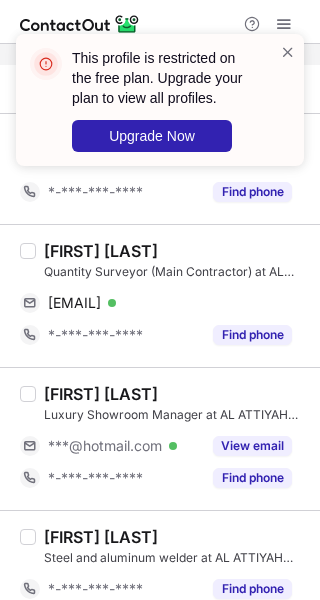 type 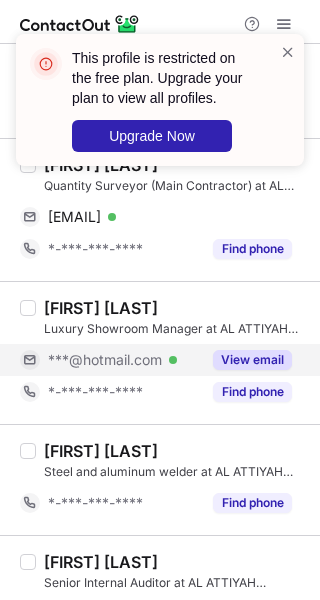 scroll, scrollTop: 1468, scrollLeft: 0, axis: vertical 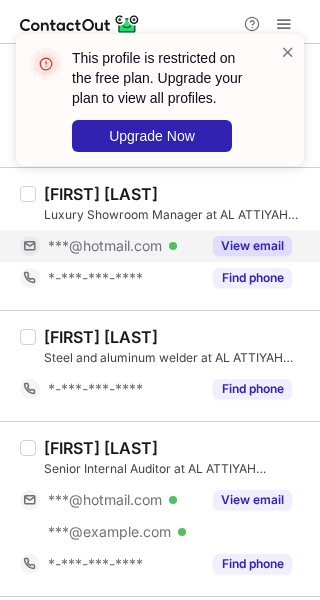 click on "View email" at bounding box center [252, 246] 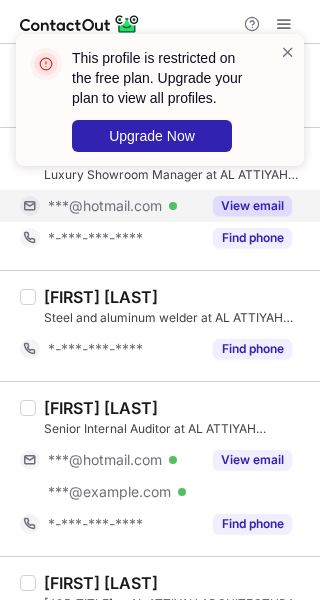 scroll, scrollTop: 1568, scrollLeft: 0, axis: vertical 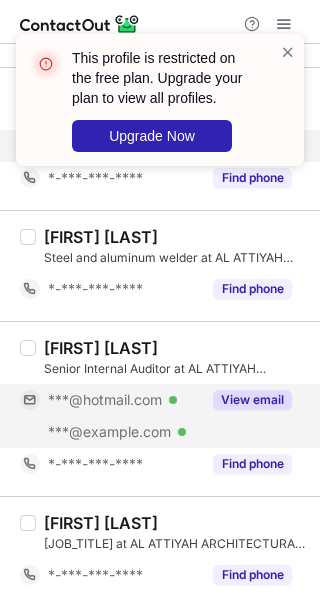 click on "View email" at bounding box center (252, 400) 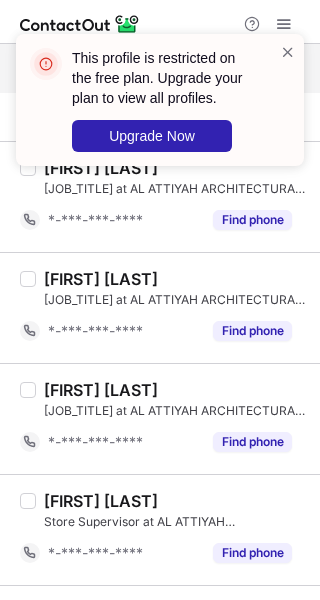 scroll, scrollTop: 2012, scrollLeft: 0, axis: vertical 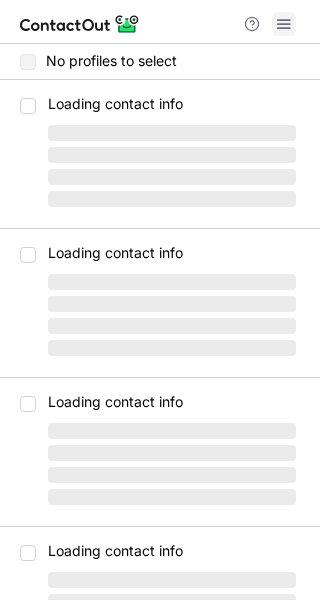 click at bounding box center (284, 24) 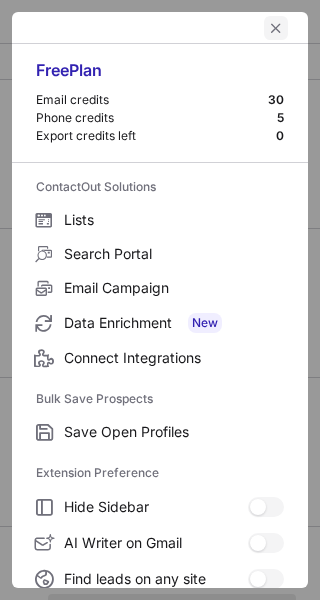 click at bounding box center [276, 28] 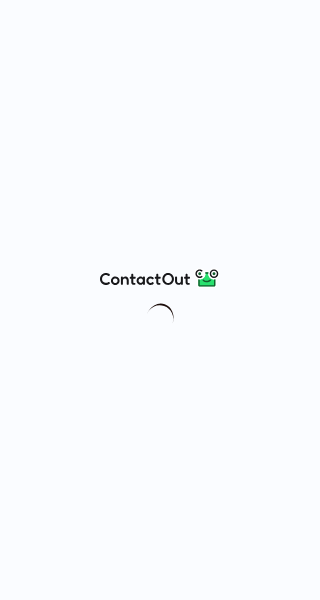 scroll, scrollTop: 0, scrollLeft: 0, axis: both 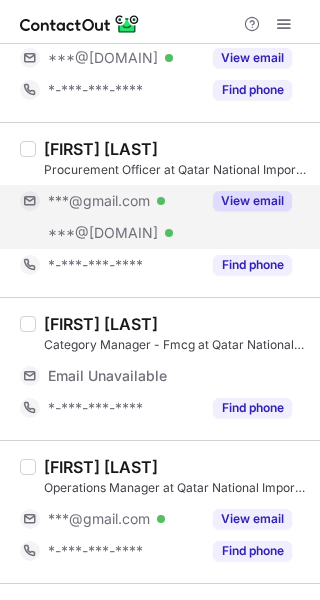 click on "View email" at bounding box center [252, 201] 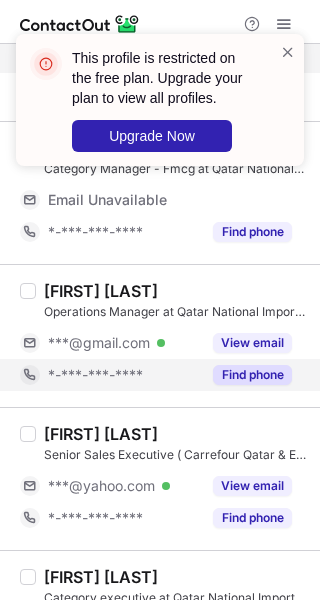 scroll, scrollTop: 300, scrollLeft: 0, axis: vertical 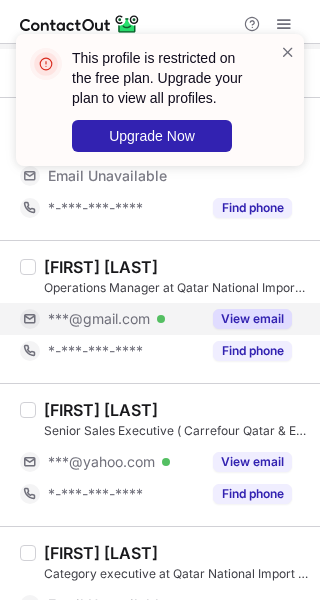 click on "View email" at bounding box center (252, 319) 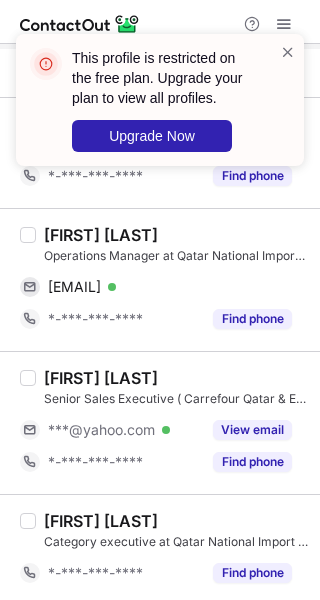 click on "Operations Manager at Qatar National Import & Export Co." at bounding box center [176, 256] 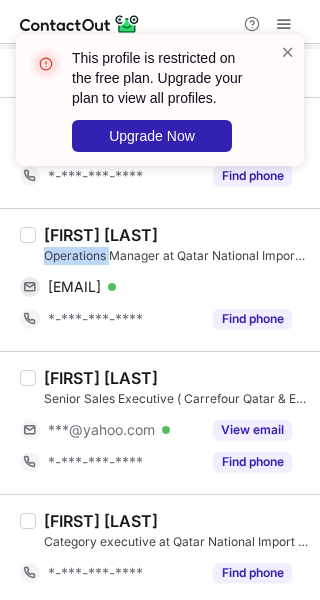 click on "Operations Manager at Qatar National Import & Export Co." at bounding box center (176, 256) 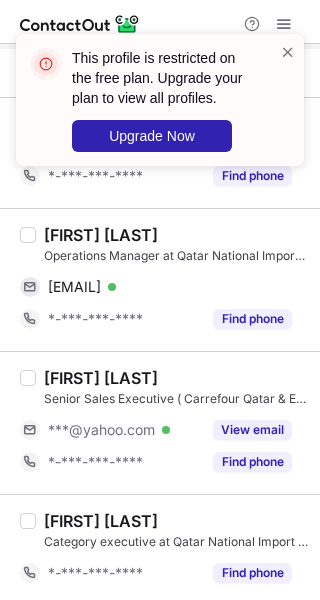 click on "Sami M" at bounding box center (101, 235) 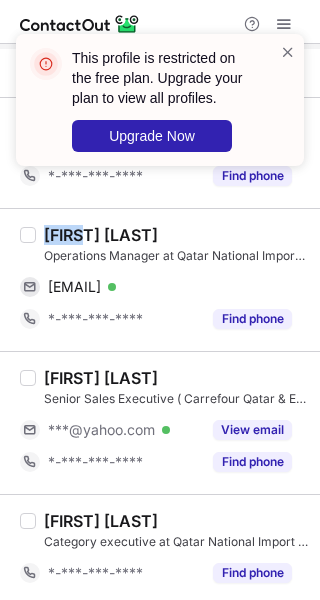 click on "Sami M" at bounding box center [101, 235] 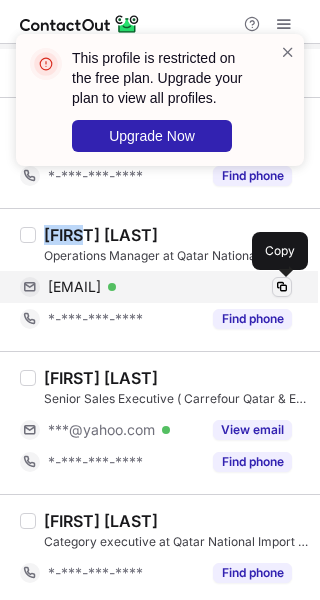 drag, startPoint x: 277, startPoint y: 278, endPoint x: 311, endPoint y: 275, distance: 34.132095 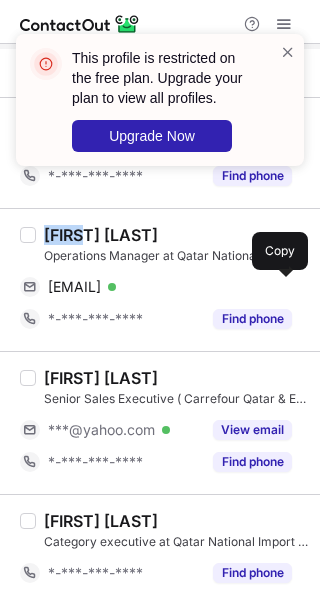 click at bounding box center [282, 287] 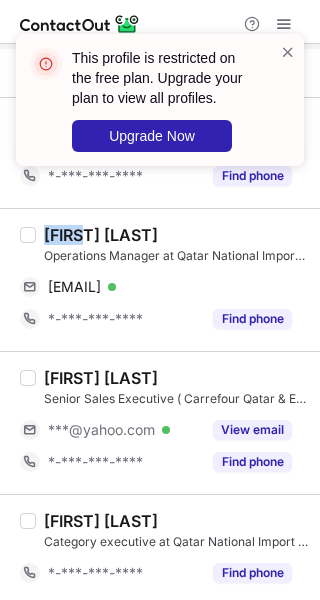 type 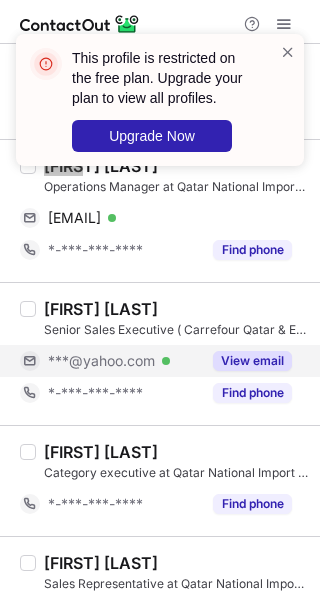 scroll, scrollTop: 400, scrollLeft: 0, axis: vertical 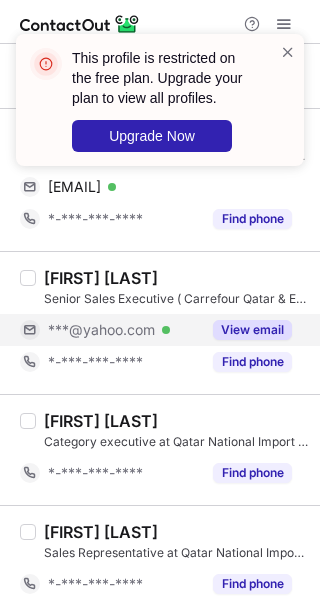 click on "View email" at bounding box center (252, 330) 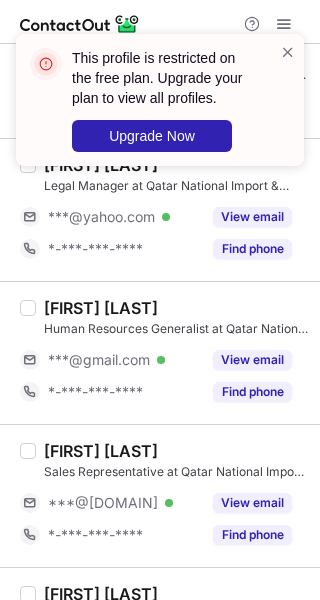 scroll, scrollTop: 1000, scrollLeft: 0, axis: vertical 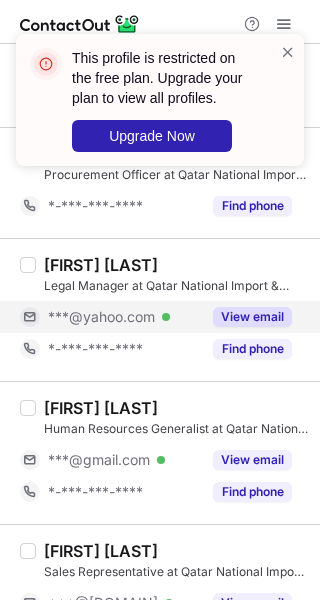 click on "View email" at bounding box center (252, 317) 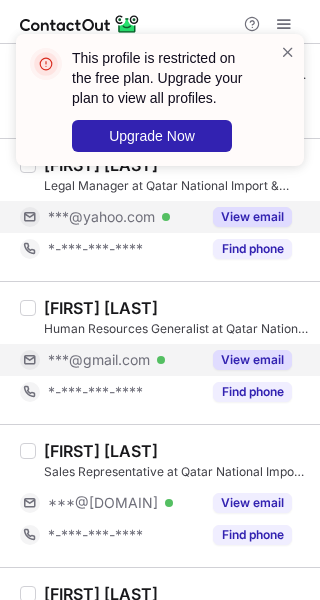 click on "View email" at bounding box center [252, 360] 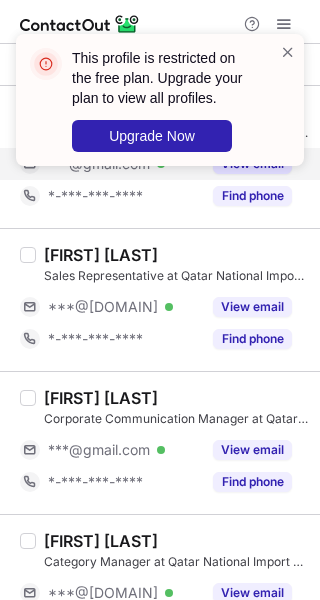 scroll, scrollTop: 1300, scrollLeft: 0, axis: vertical 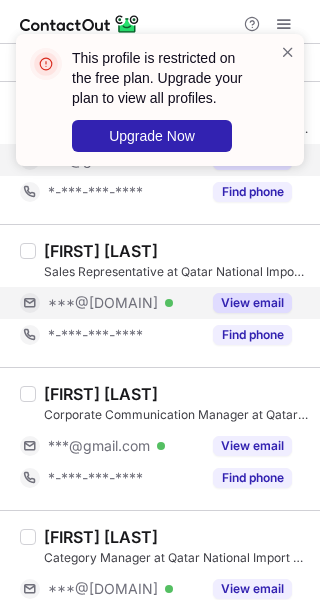 click on "View email" at bounding box center (252, 303) 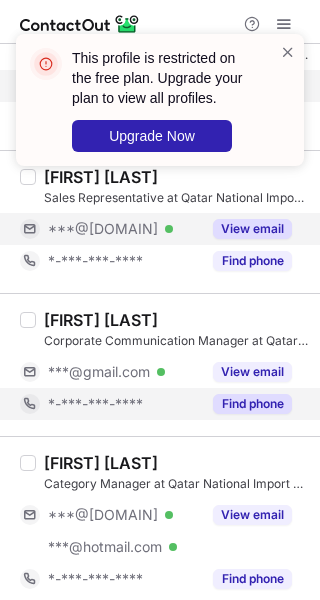 scroll, scrollTop: 1400, scrollLeft: 0, axis: vertical 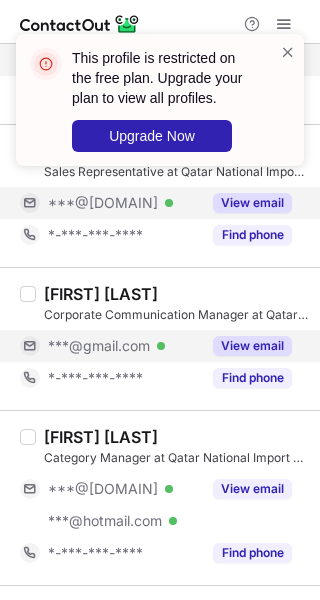 click on "View email" at bounding box center (252, 346) 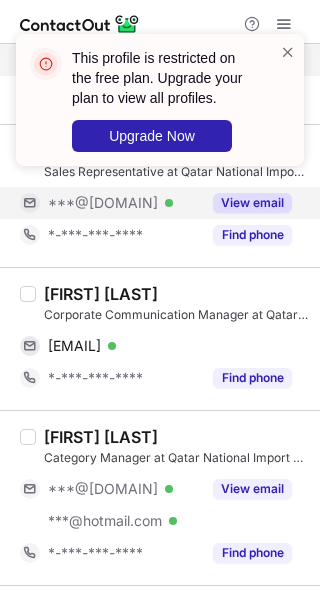 click on "Maher Chukir" at bounding box center [101, 294] 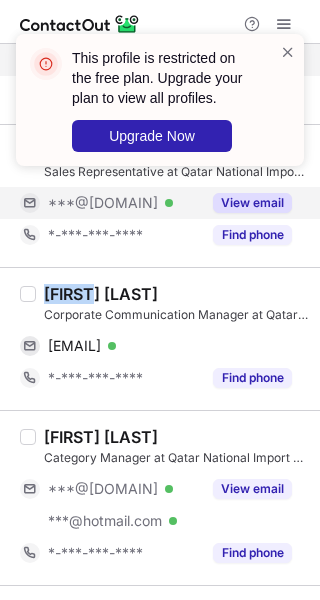 click on "Maher Chukir" at bounding box center (101, 294) 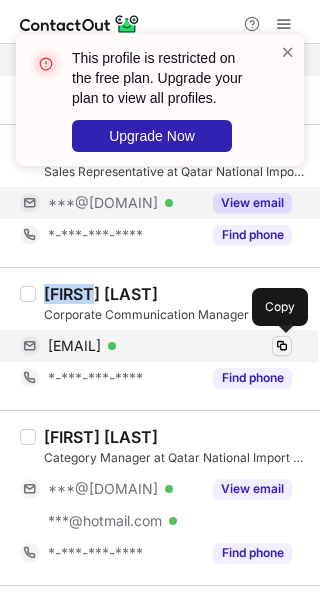 click at bounding box center [282, 346] 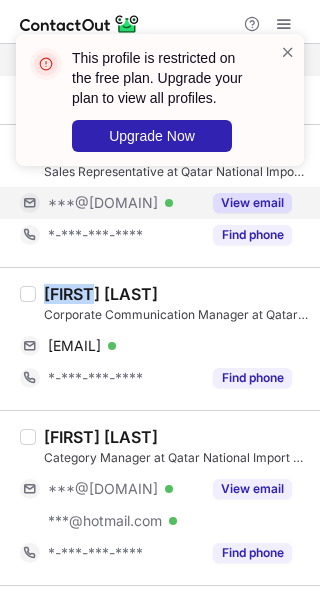 type 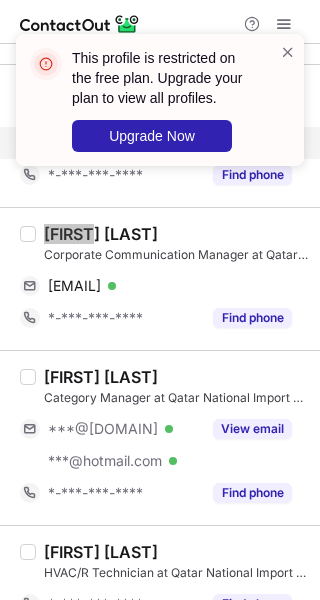 scroll, scrollTop: 1500, scrollLeft: 0, axis: vertical 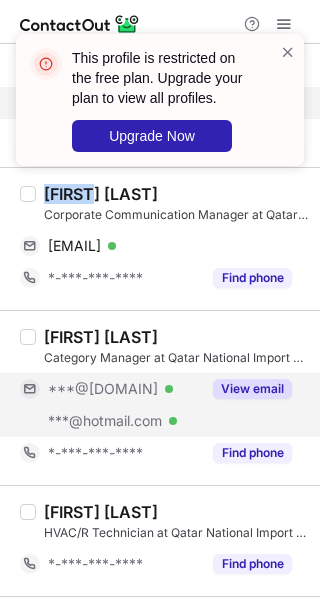 click on "View email" at bounding box center [252, 389] 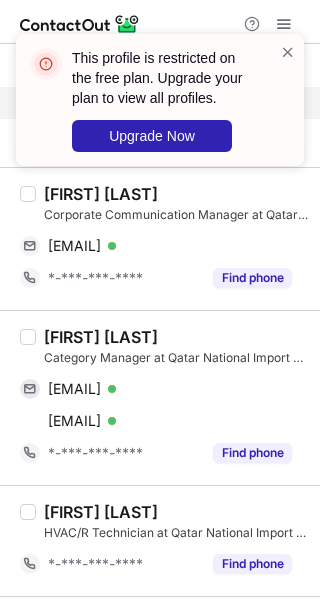click on "Sachin Mathew Jacob" at bounding box center (101, 337) 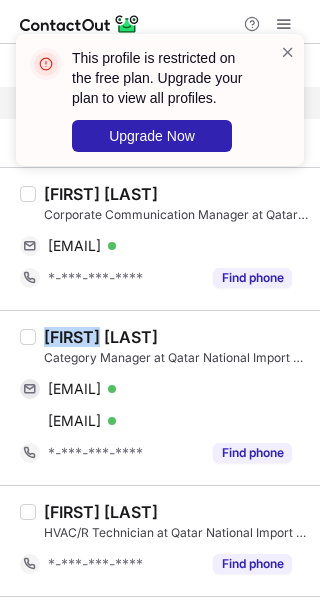 click on "Sachin Mathew Jacob" at bounding box center [101, 337] 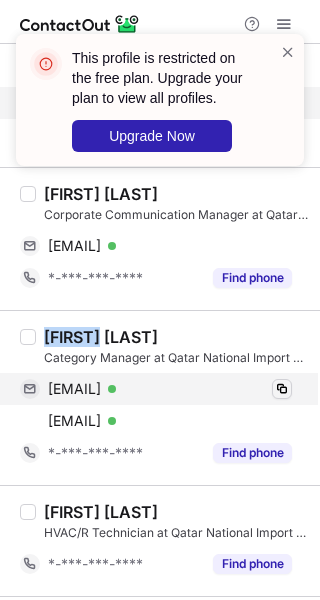 click at bounding box center (282, 389) 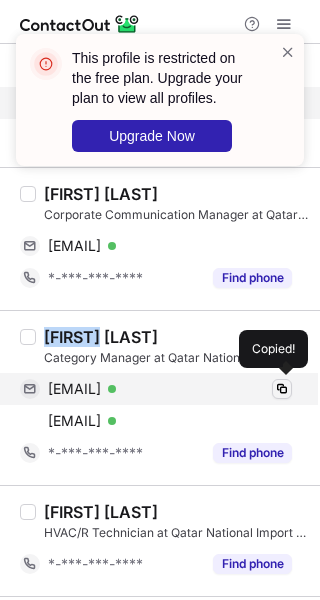 click at bounding box center [282, 389] 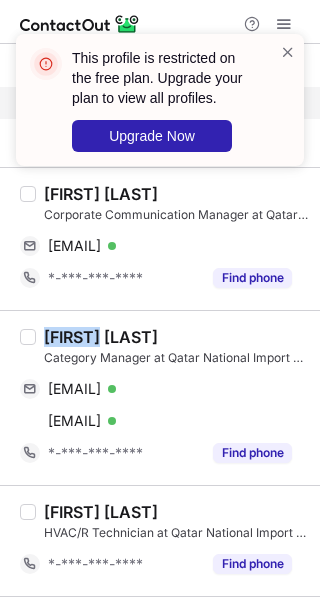 type 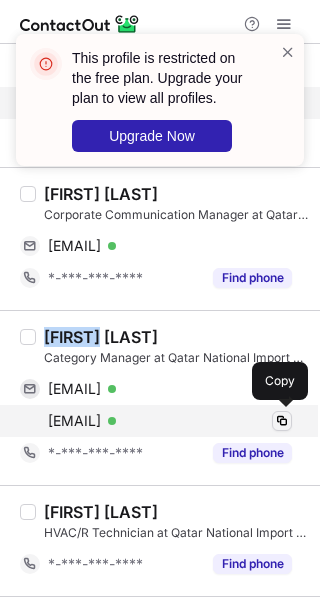 click at bounding box center [282, 421] 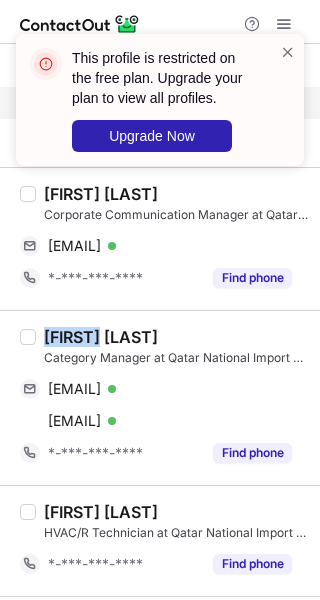 type 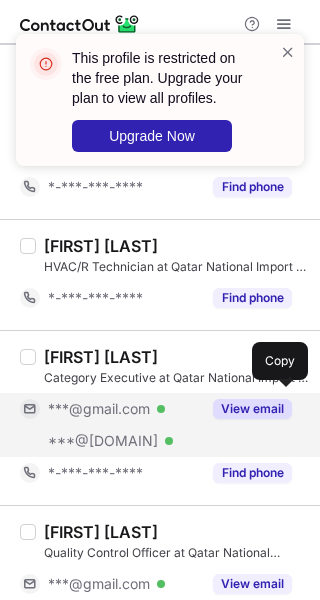 scroll, scrollTop: 1800, scrollLeft: 0, axis: vertical 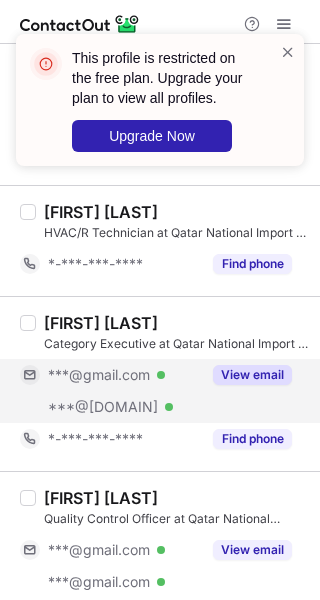 click on "View email" at bounding box center (252, 375) 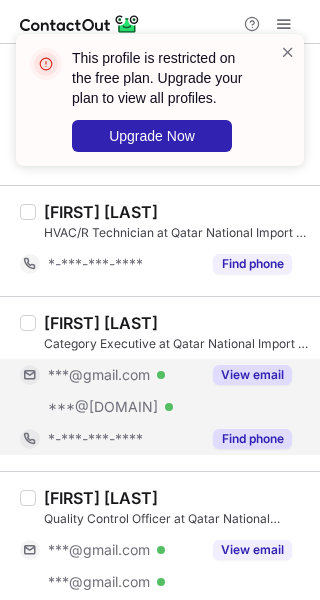 scroll, scrollTop: 2000, scrollLeft: 0, axis: vertical 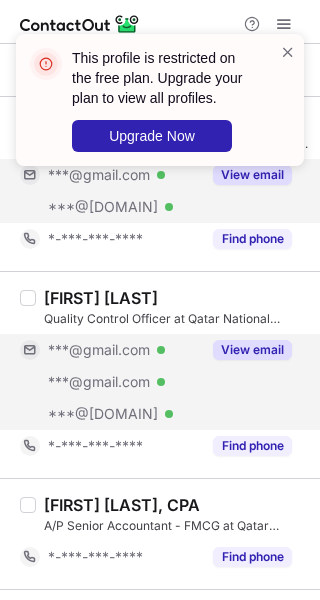 click on "View email" at bounding box center (252, 350) 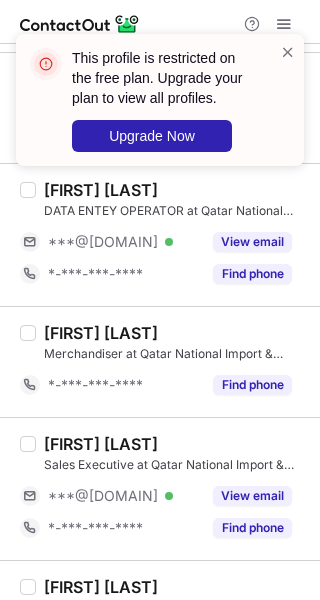scroll, scrollTop: 2300, scrollLeft: 0, axis: vertical 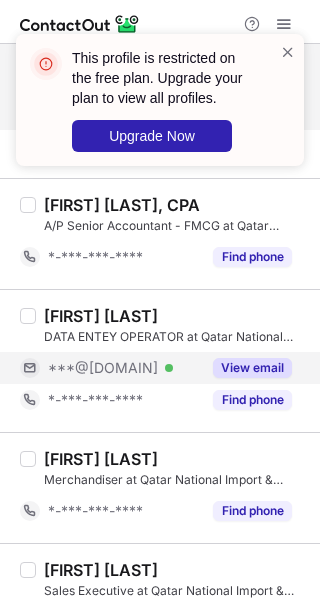 click on "View email" at bounding box center (252, 368) 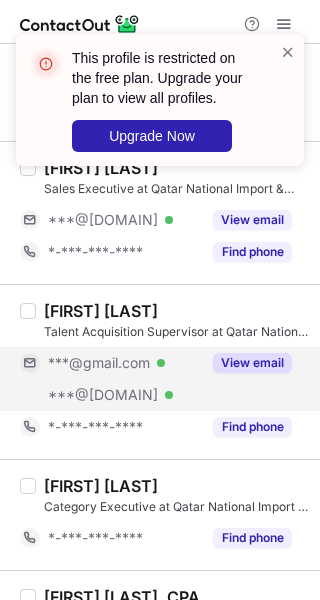 scroll, scrollTop: 2700, scrollLeft: 0, axis: vertical 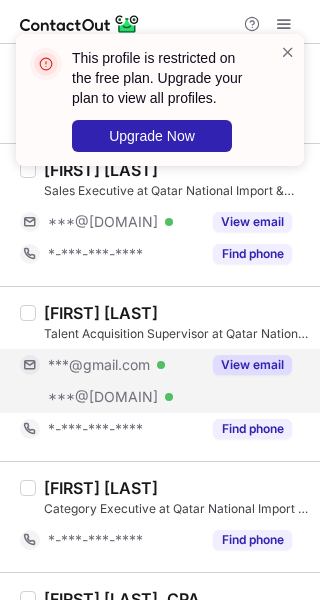 click on "View email" at bounding box center (246, 365) 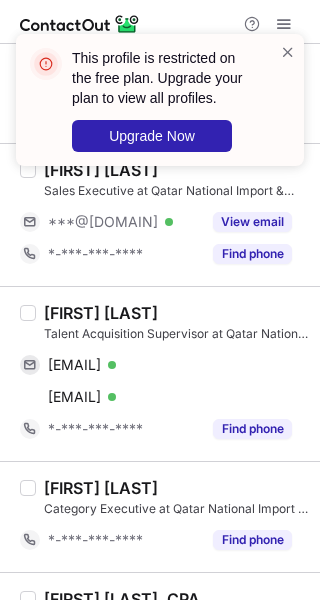click on "Divya Satish" at bounding box center (101, 313) 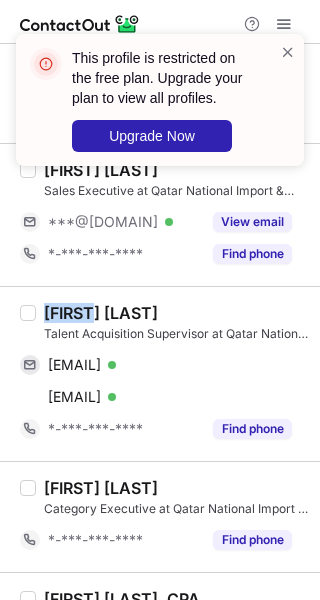 click on "Divya Satish" at bounding box center [101, 313] 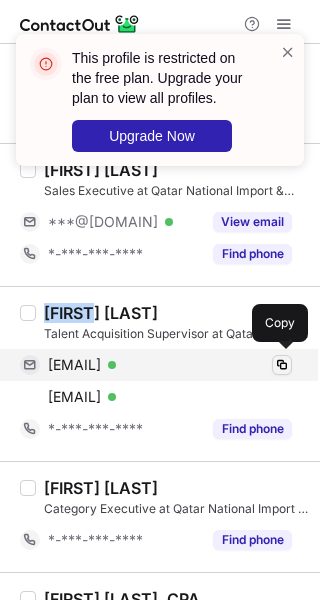 click at bounding box center [282, 365] 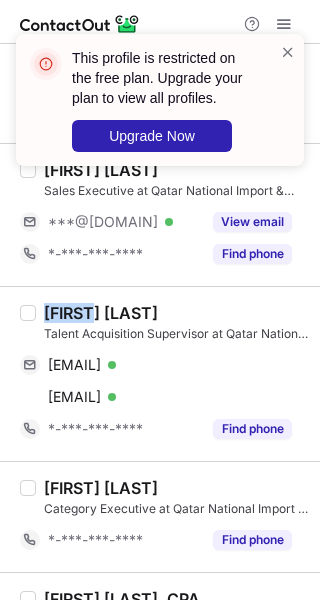 type 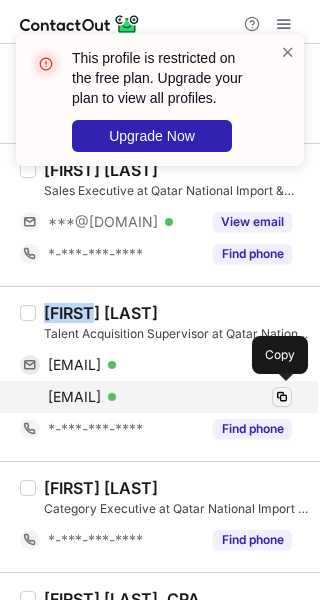 click at bounding box center (282, 397) 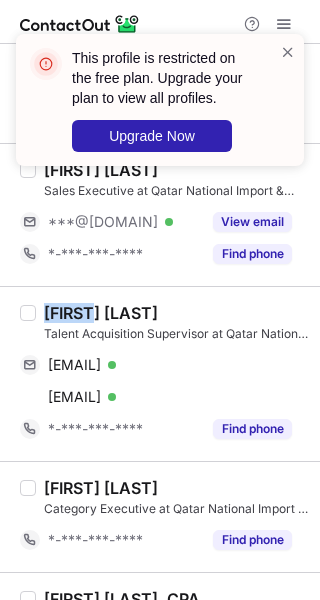 type 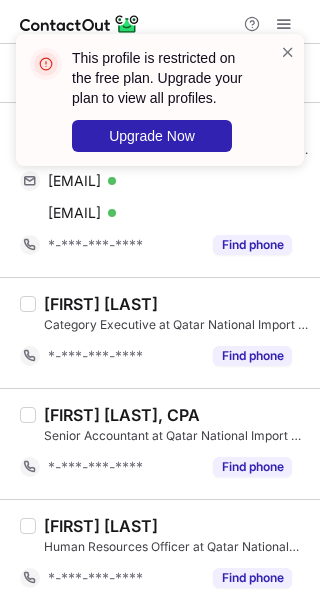 scroll, scrollTop: 2886, scrollLeft: 0, axis: vertical 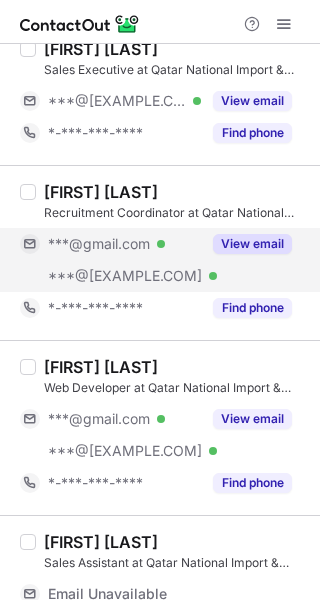 click on "View email" at bounding box center [252, 244] 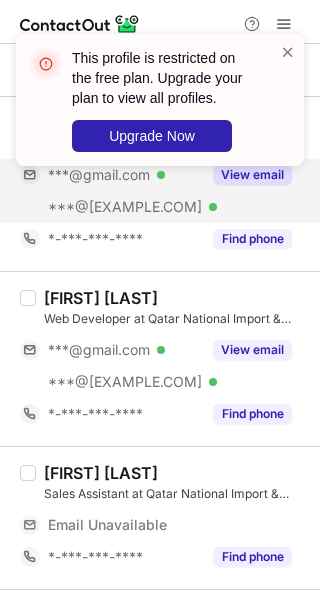 scroll, scrollTop: 300, scrollLeft: 0, axis: vertical 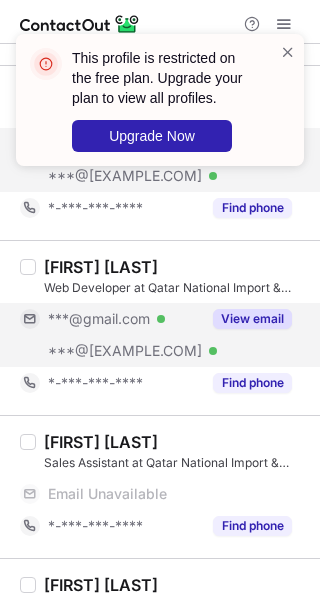 click on "View email" at bounding box center (252, 319) 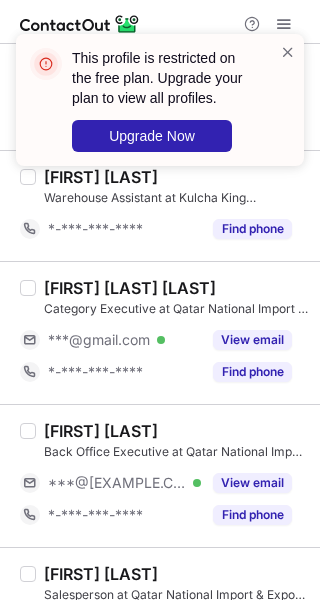 scroll, scrollTop: 1168, scrollLeft: 0, axis: vertical 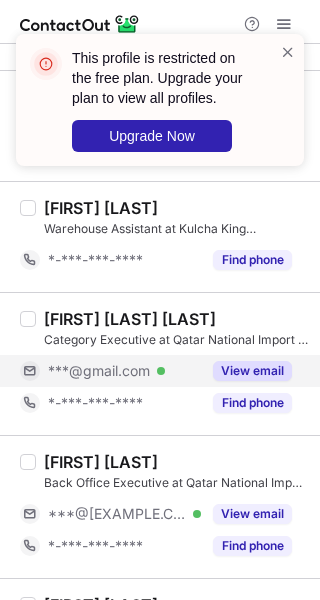 click on "View email" at bounding box center (252, 371) 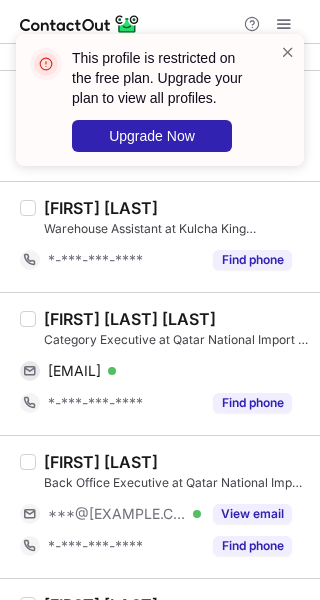 click on "[FIRST] [LAST] [LAST] [TITLE] at [COMPANY] as [EMAIL] Verified Copy ***-***-**** Find phone" at bounding box center (160, 363) 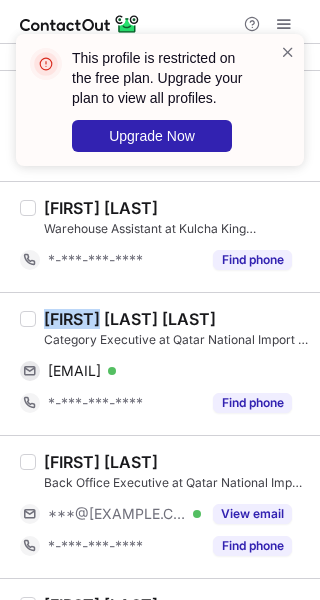 drag, startPoint x: 65, startPoint y: 313, endPoint x: 76, endPoint y: 313, distance: 11 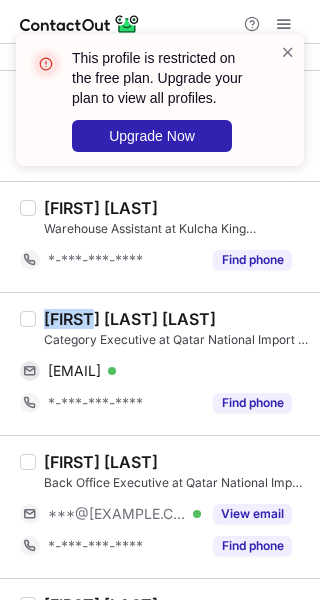 copy on "[LAST]" 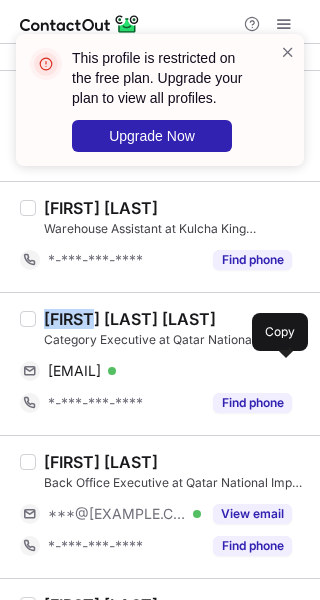 drag, startPoint x: 281, startPoint y: 361, endPoint x: 309, endPoint y: 365, distance: 28.284271 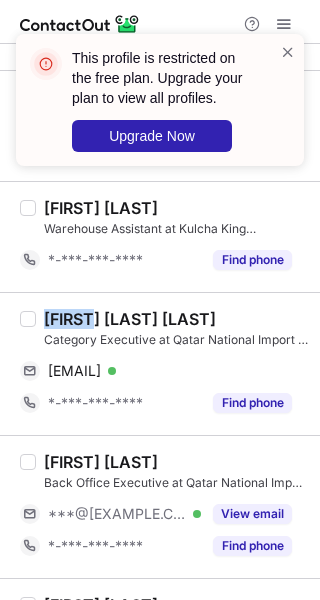 type 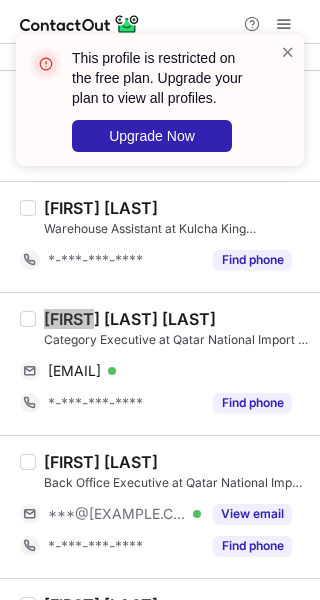scroll, scrollTop: 1368, scrollLeft: 0, axis: vertical 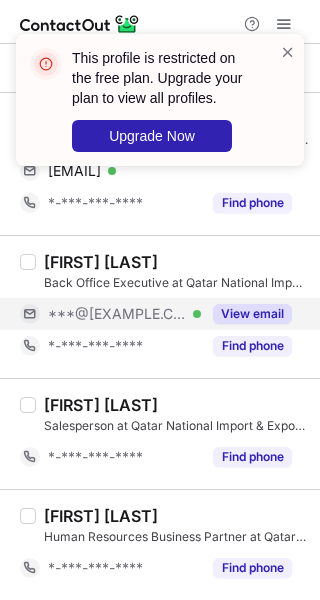 click on "View email" at bounding box center (252, 314) 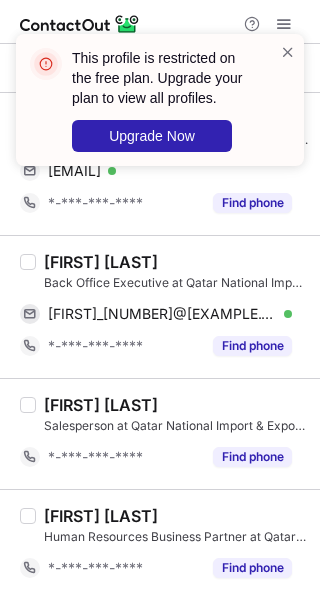 click on "[FIRST] [LAST]" at bounding box center (101, 262) 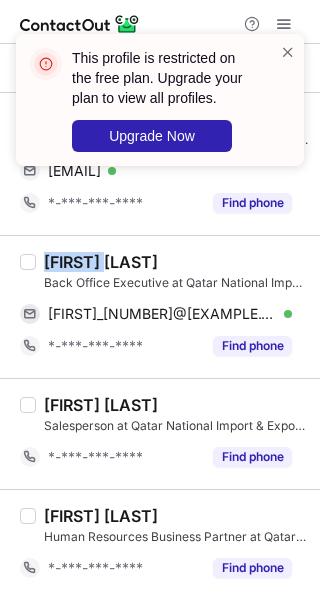 click on "[FIRST] [LAST]" at bounding box center (101, 262) 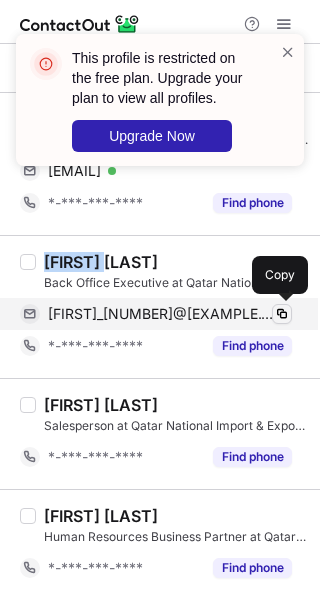 click at bounding box center [282, 314] 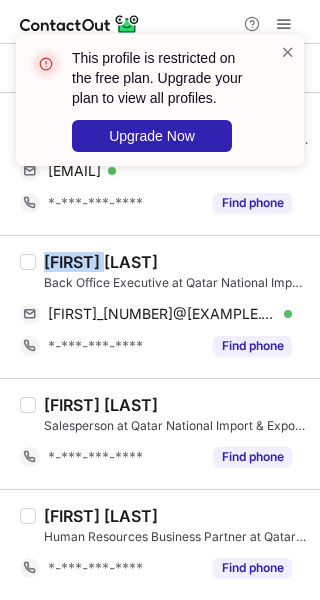 type 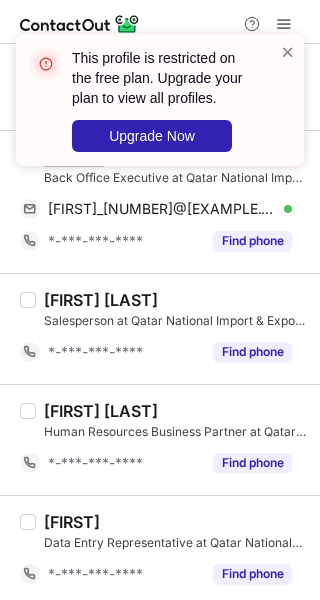 scroll, scrollTop: 1474, scrollLeft: 0, axis: vertical 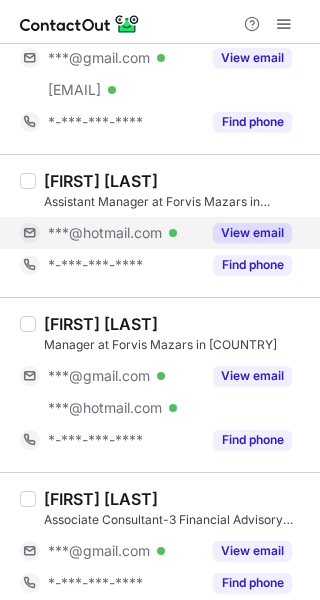 click on "View email" at bounding box center [252, 233] 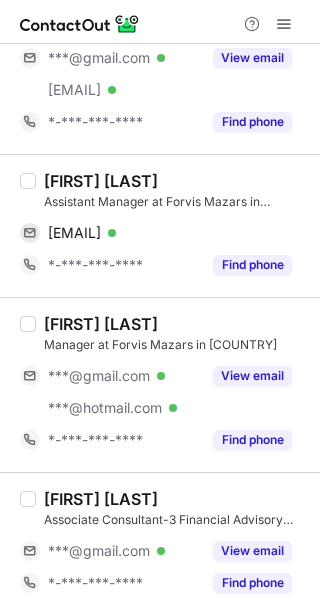 click on "[FIRST] [LAST]" at bounding box center (101, 181) 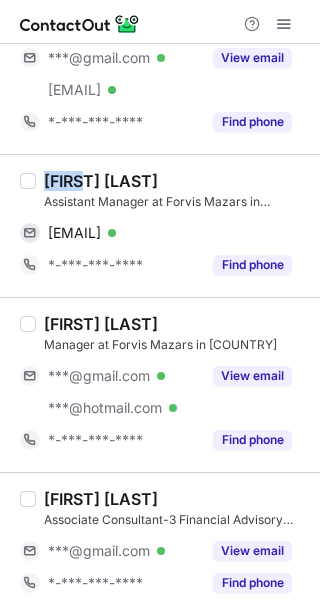 click on "[FIRST] [LAST]" at bounding box center [101, 181] 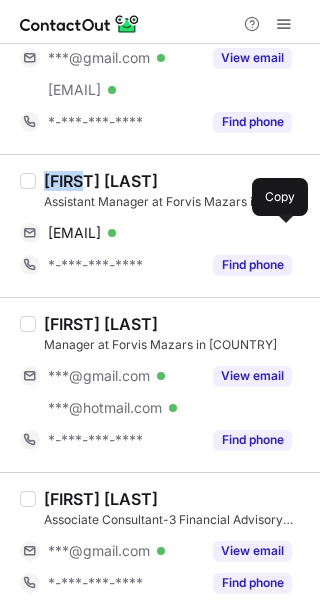 drag, startPoint x: 283, startPoint y: 224, endPoint x: 315, endPoint y: 225, distance: 32.01562 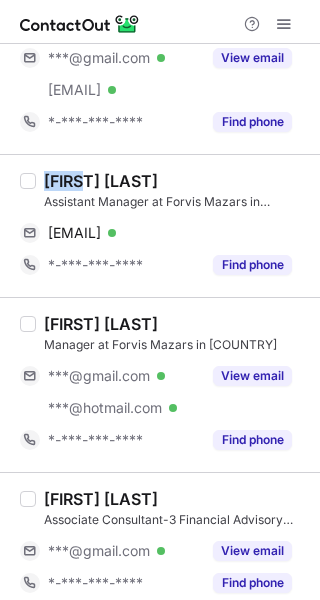 type 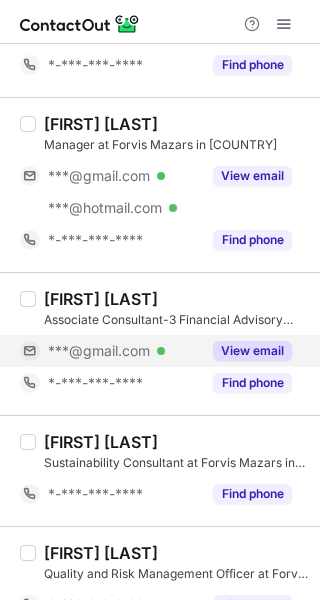 scroll, scrollTop: 200, scrollLeft: 0, axis: vertical 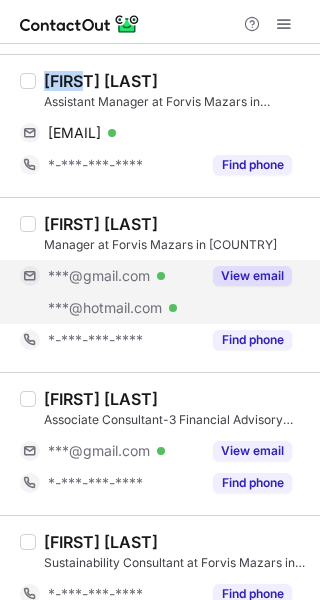 click on "View email" at bounding box center (252, 276) 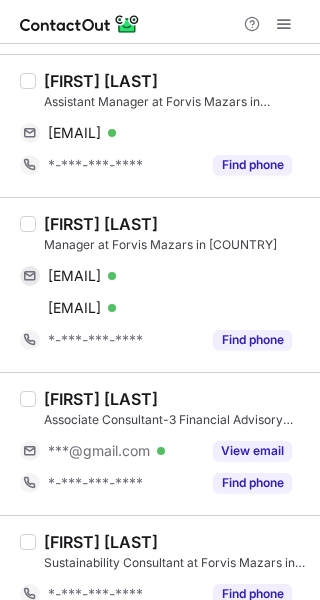 click on "Tarek Abdelal" at bounding box center [101, 224] 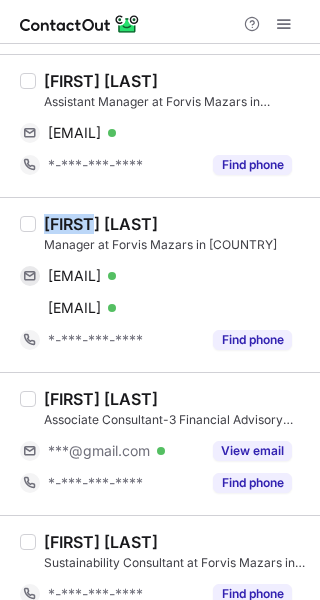 click on "Tarek Abdelal" at bounding box center [101, 224] 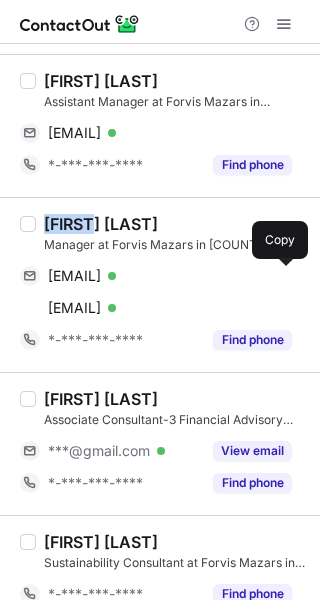 drag, startPoint x: 285, startPoint y: 271, endPoint x: 309, endPoint y: 268, distance: 24.186773 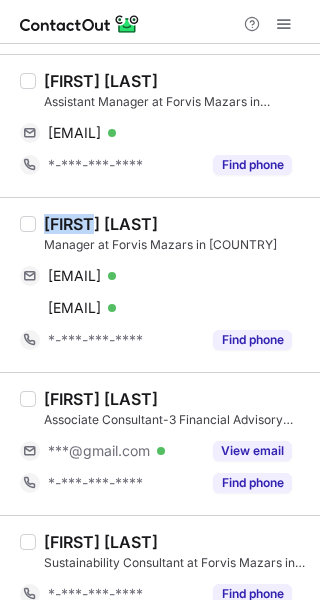 type 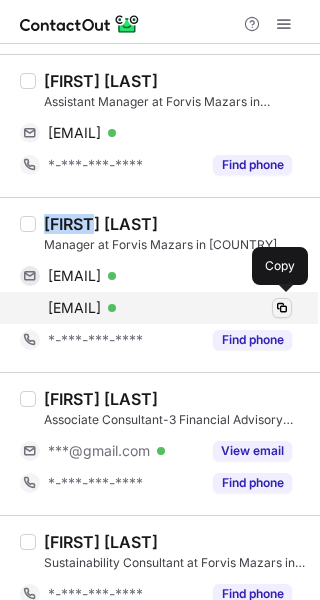 click at bounding box center (282, 308) 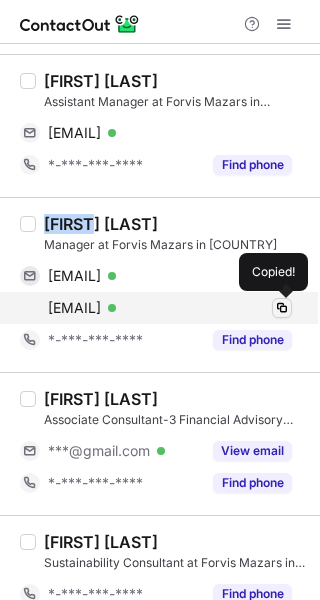 click at bounding box center [282, 308] 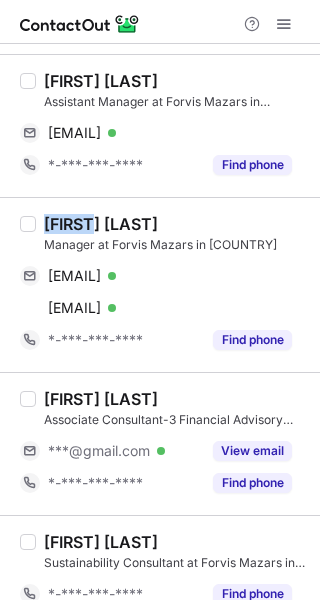 type 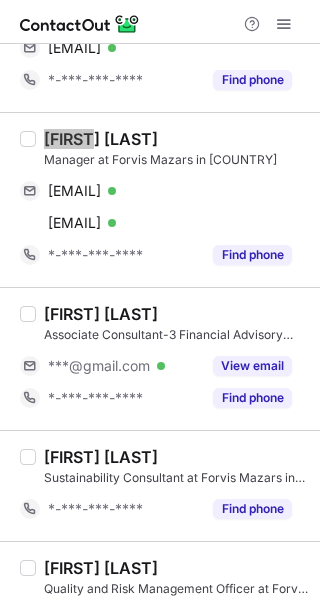 scroll, scrollTop: 400, scrollLeft: 0, axis: vertical 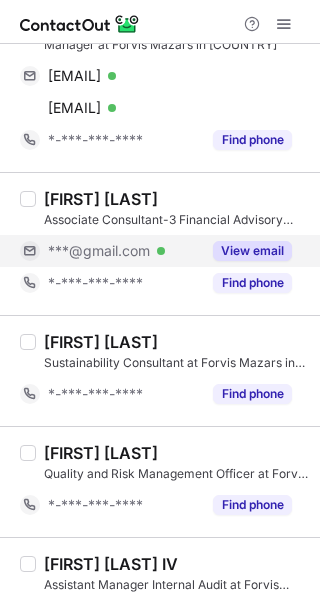 click on "View email" at bounding box center [246, 251] 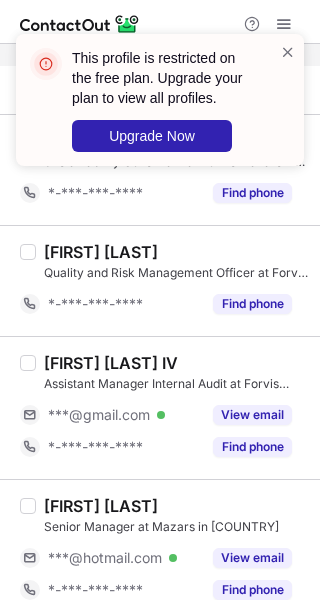 scroll, scrollTop: 700, scrollLeft: 0, axis: vertical 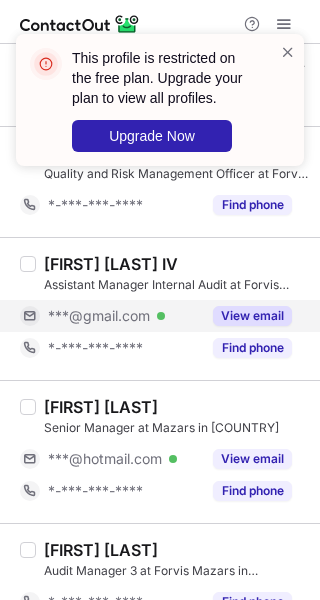 click on "View email" at bounding box center [252, 316] 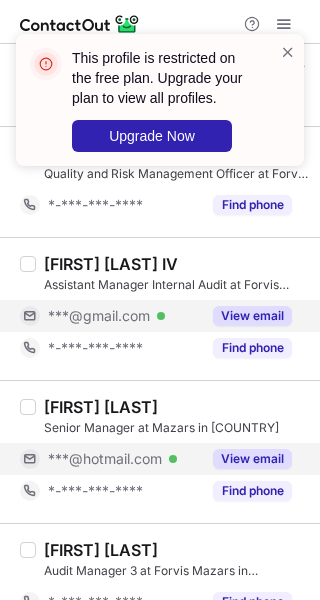 click on "View email" at bounding box center (252, 459) 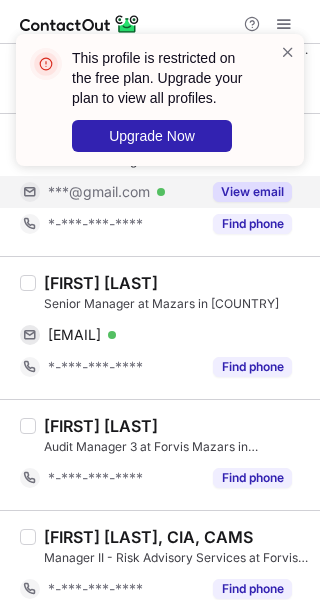 scroll, scrollTop: 900, scrollLeft: 0, axis: vertical 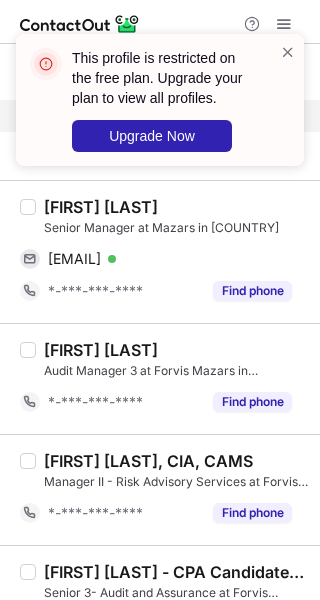 click on "Karthick B" at bounding box center [101, 207] 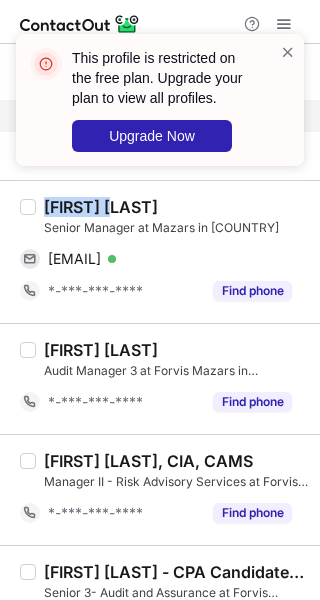 click on "Karthick B" at bounding box center (101, 207) 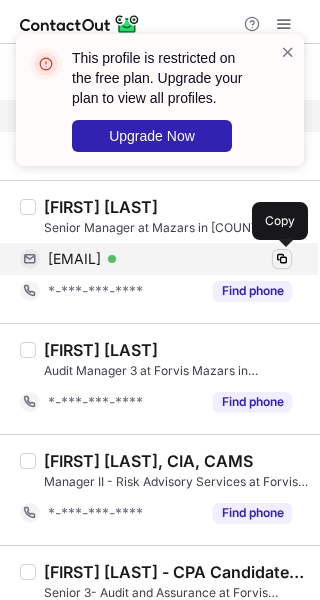 click on "karthick_sitel@hotmail.com Verified" at bounding box center [170, 259] 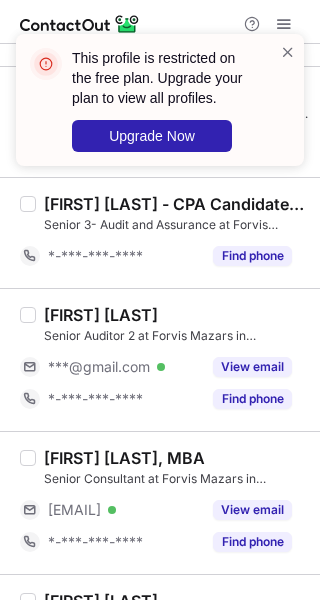 scroll, scrollTop: 1300, scrollLeft: 0, axis: vertical 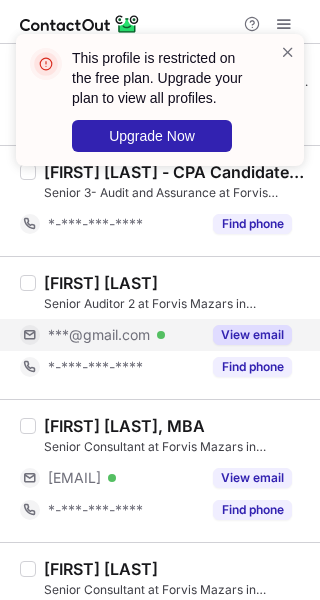 click on "View email" at bounding box center (252, 335) 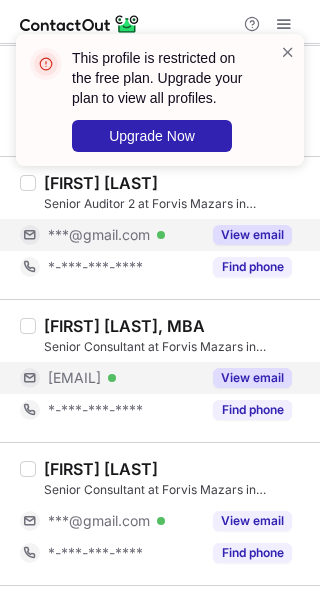 click on "View email" at bounding box center [246, 378] 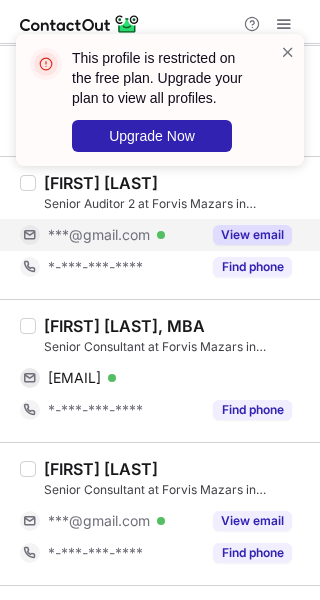 click on "Rania Chahoud, MBA Senior Consultant at Forvis Mazars in Qatar chahoudrania@outlook.com Verified Copy *-***-***-**** Find phone" at bounding box center (160, 370) 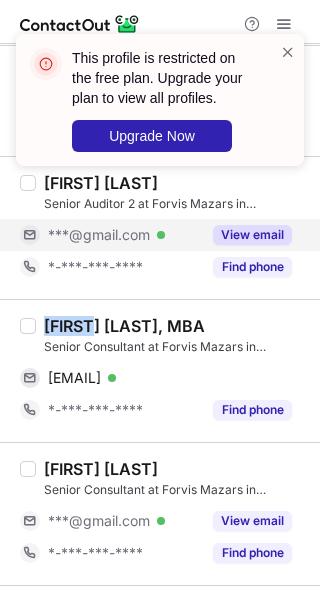click on "Rania Chahoud, MBA" at bounding box center (124, 326) 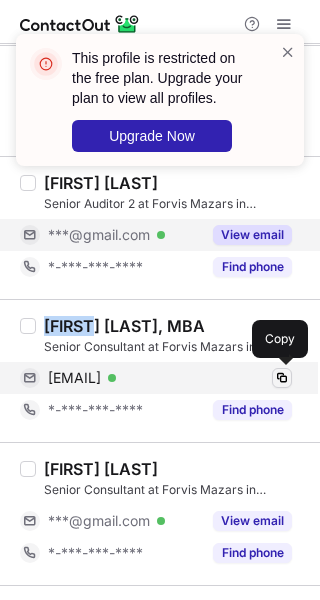 click at bounding box center [282, 378] 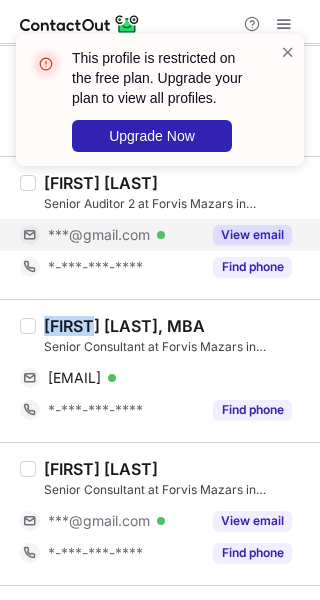 type 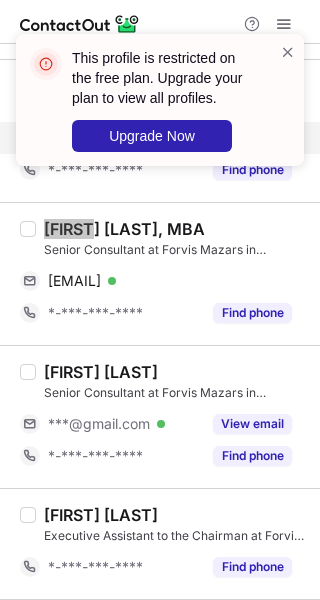 scroll, scrollTop: 1500, scrollLeft: 0, axis: vertical 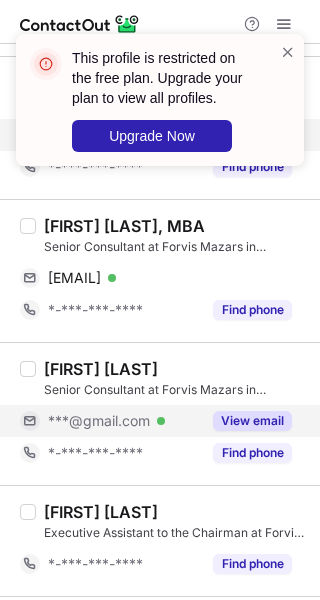 click on "View email" at bounding box center [246, 421] 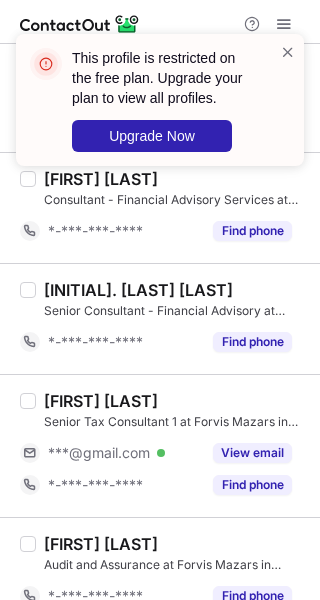 scroll, scrollTop: 2200, scrollLeft: 0, axis: vertical 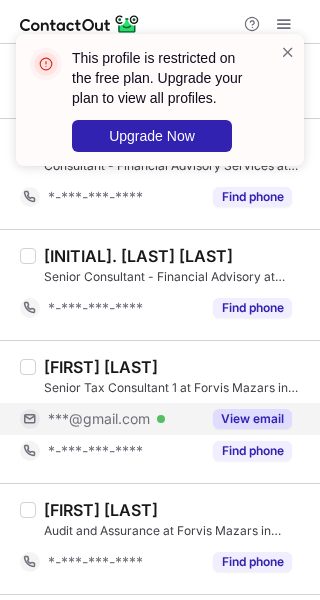 click on "View email" at bounding box center [252, 419] 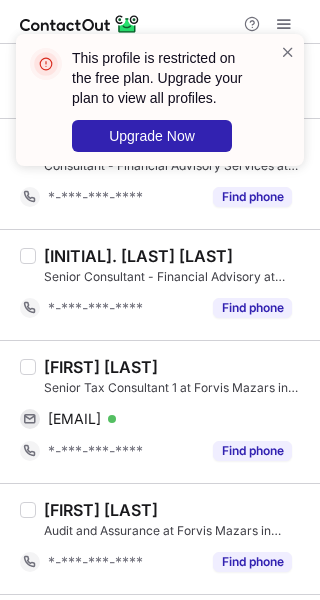 click on "Priyanka Kailas" at bounding box center (101, 367) 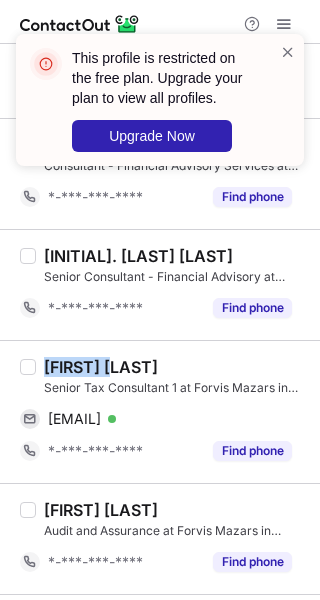 click on "Priyanka Kailas" at bounding box center [101, 367] 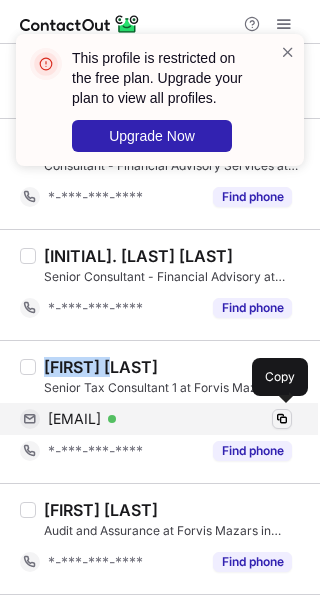 click at bounding box center (282, 419) 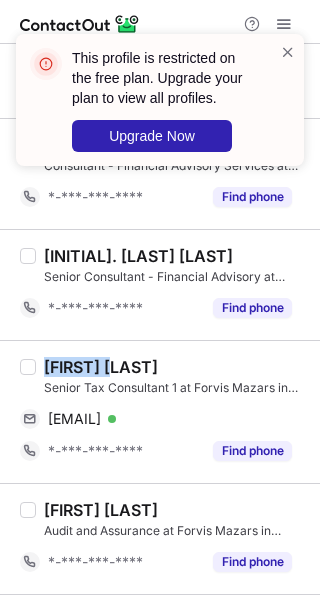 type 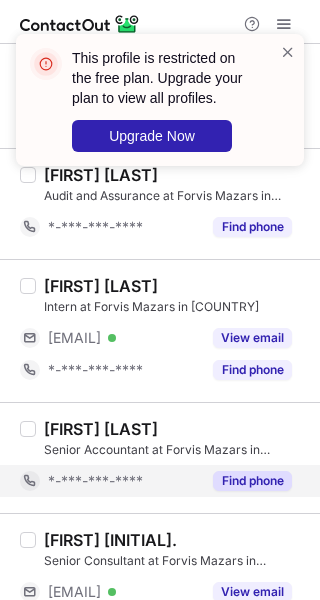 scroll, scrollTop: 2694, scrollLeft: 0, axis: vertical 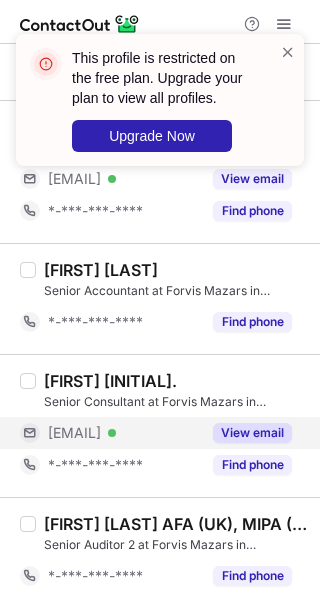 click on "View email" at bounding box center [252, 433] 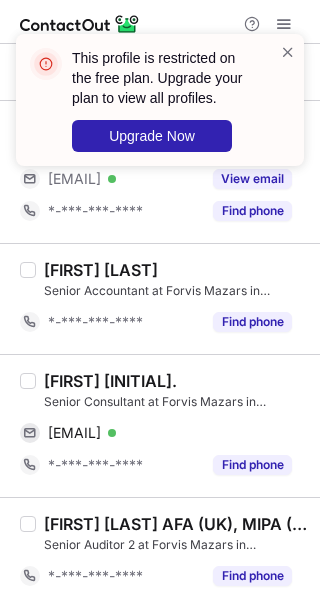 click on "Amna H." at bounding box center [110, 381] 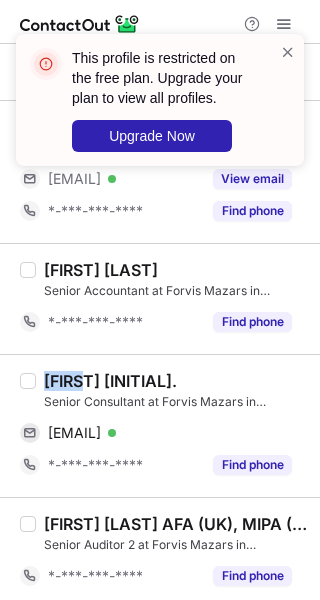 click on "Amna H." at bounding box center [110, 381] 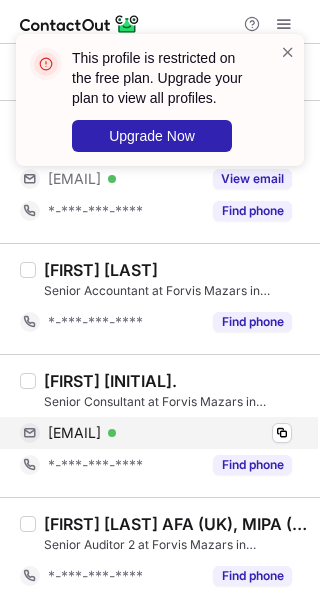 click on "hannechiemna@yahoo.fr Verified Copy" at bounding box center [156, 433] 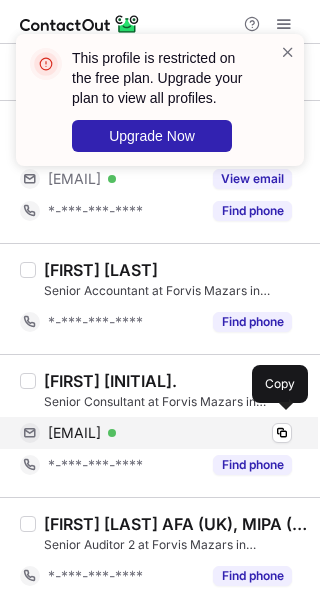 scroll, scrollTop: 2494, scrollLeft: 0, axis: vertical 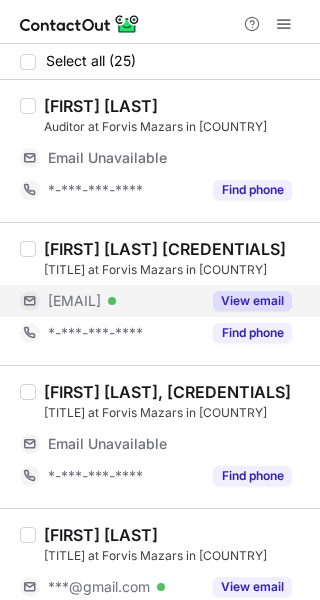 click on "View email" at bounding box center (252, 301) 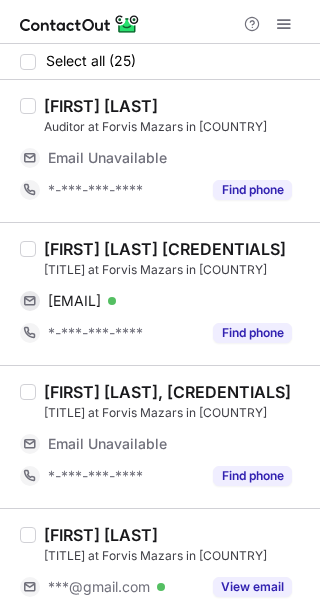 click on "[FIRST] [LAST] [CREDENTIALS]" at bounding box center [165, 249] 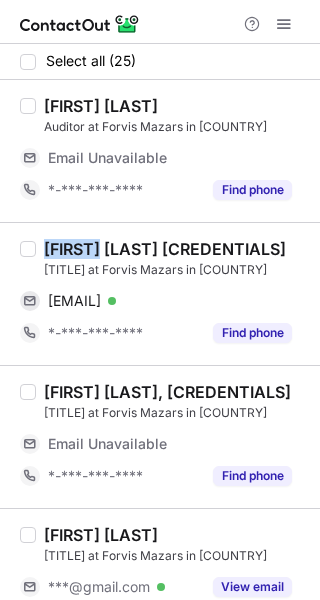 click on "[FIRST] [LAST] [CREDENTIALS]" at bounding box center (165, 249) 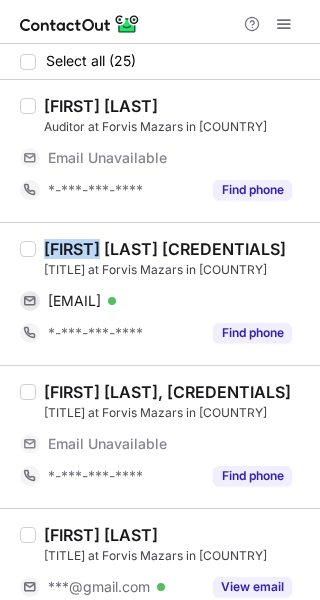 copy on "[FIRST]" 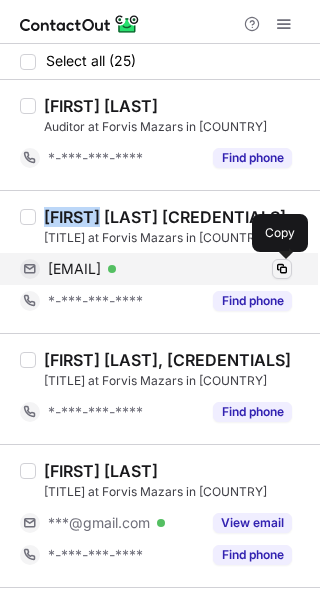click at bounding box center (282, 269) 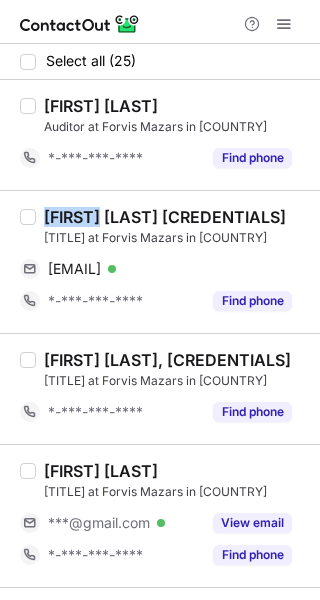 type 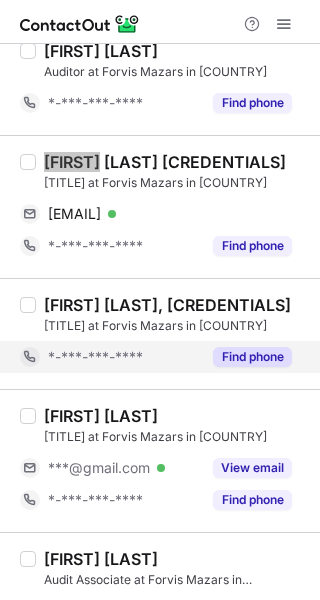 scroll, scrollTop: 200, scrollLeft: 0, axis: vertical 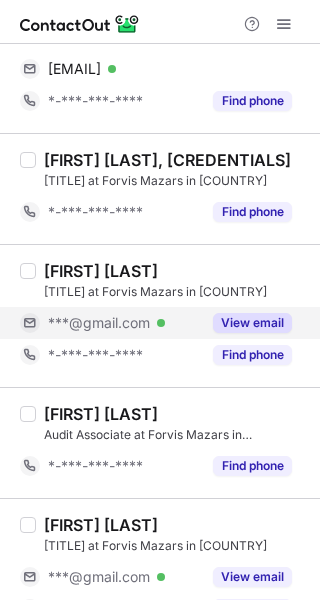 click on "View email" at bounding box center (252, 323) 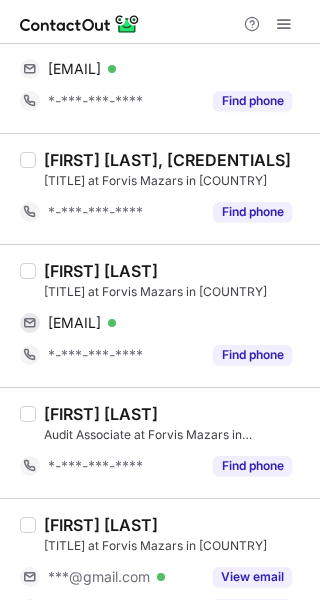 click on "[FIRST] [LAST]" at bounding box center (101, 271) 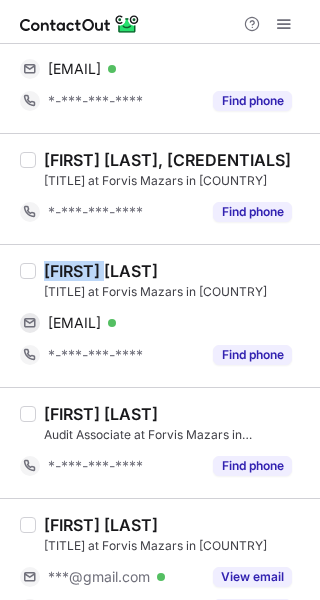 click on "[FIRST] [LAST]" at bounding box center [101, 271] 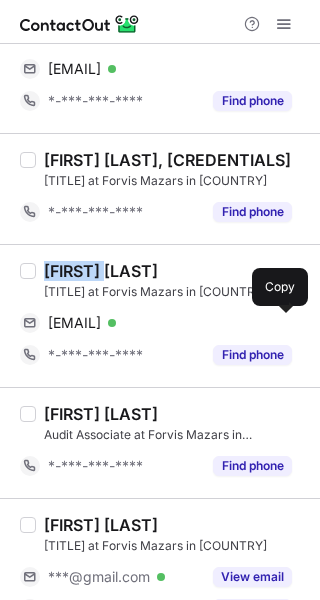 drag, startPoint x: 277, startPoint y: 319, endPoint x: 313, endPoint y: 346, distance: 45 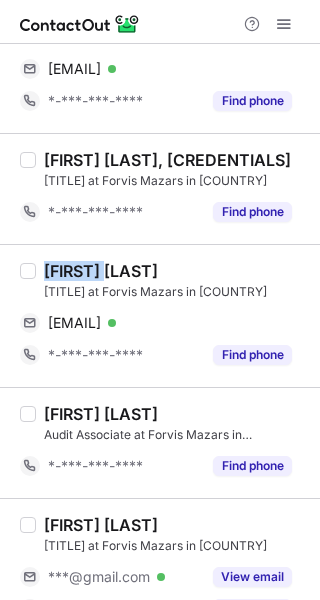 type 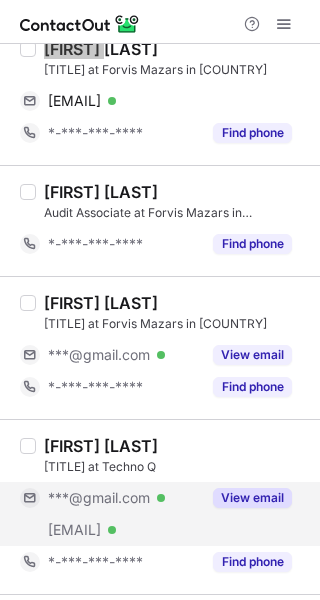 scroll, scrollTop: 500, scrollLeft: 0, axis: vertical 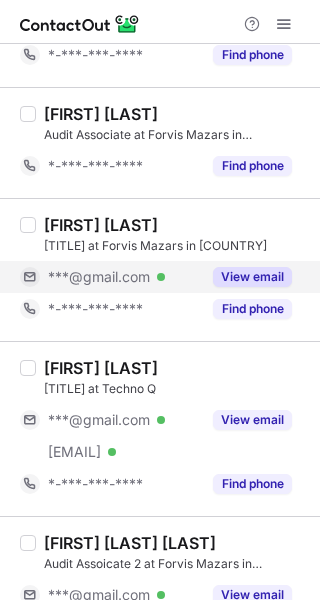 click on "View email" at bounding box center [252, 277] 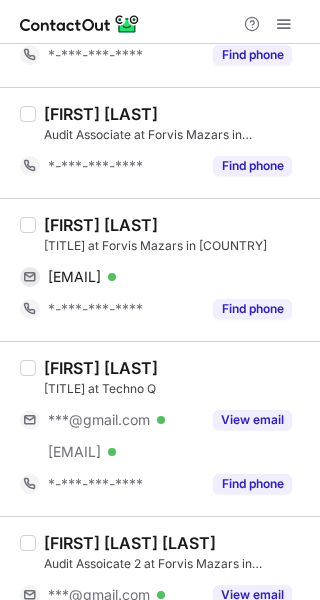 click on "[FIRST] [LAST]" at bounding box center [101, 225] 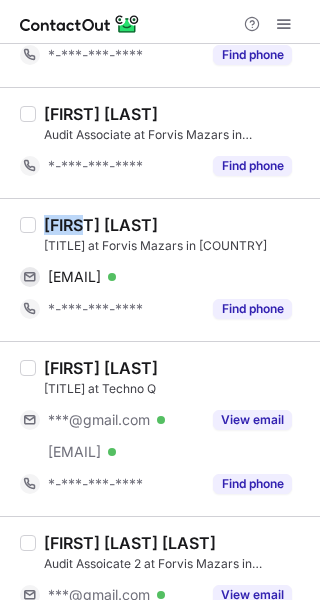 click on "[FIRST] [LAST]" at bounding box center (101, 225) 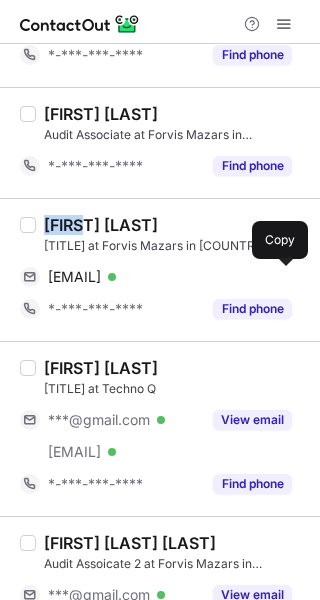 drag, startPoint x: 285, startPoint y: 269, endPoint x: 311, endPoint y: 284, distance: 30.016663 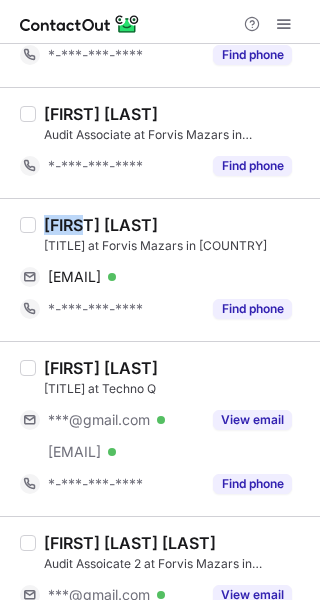 type 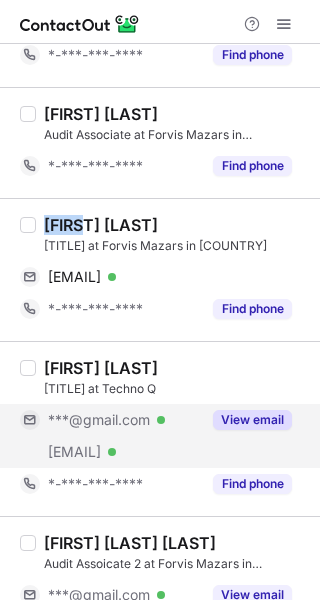 click on "View email" at bounding box center (252, 420) 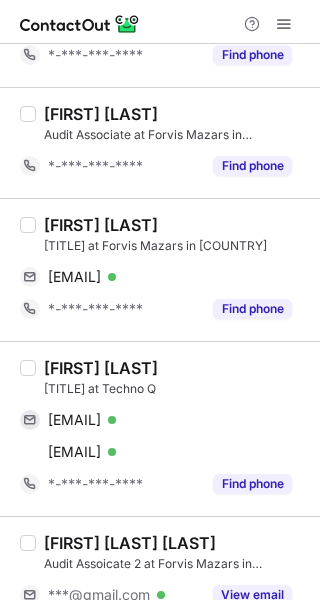 click on "[FIRST] [LAST]" at bounding box center (101, 368) 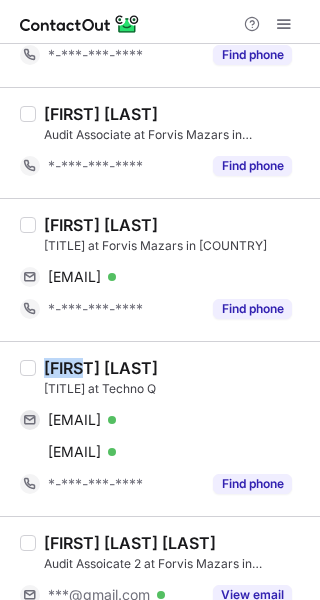 click on "[FIRST] [LAST]" at bounding box center (101, 368) 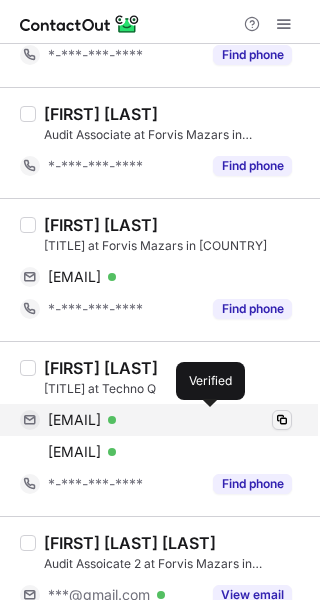 click on "[EMAIL] Verified Copy [EMAIL] Verified Copy" at bounding box center [164, 436] 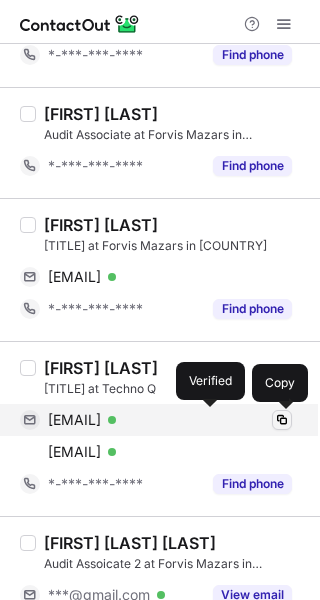 click at bounding box center (282, 420) 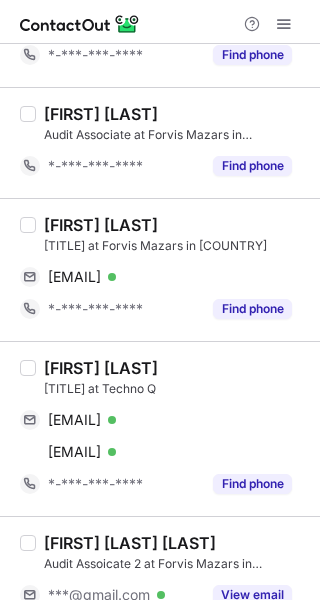 type 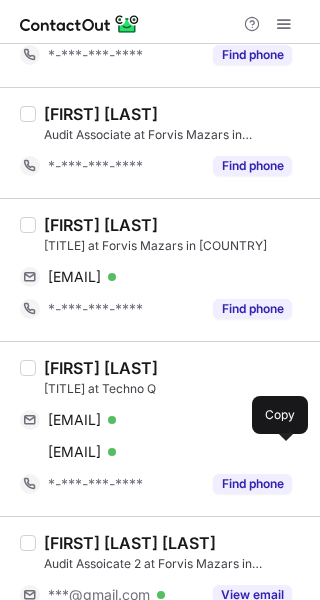 drag, startPoint x: 281, startPoint y: 447, endPoint x: 317, endPoint y: 463, distance: 39.39543 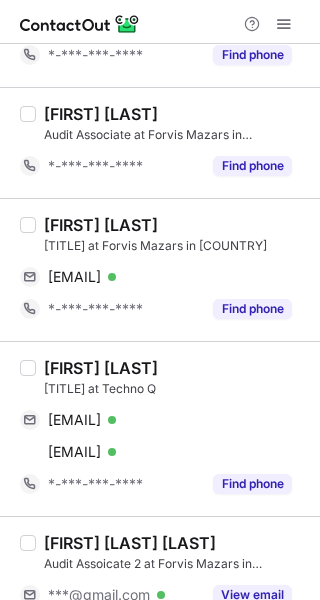 type 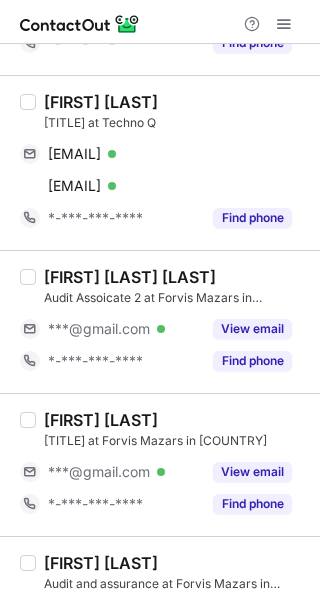 scroll, scrollTop: 800, scrollLeft: 0, axis: vertical 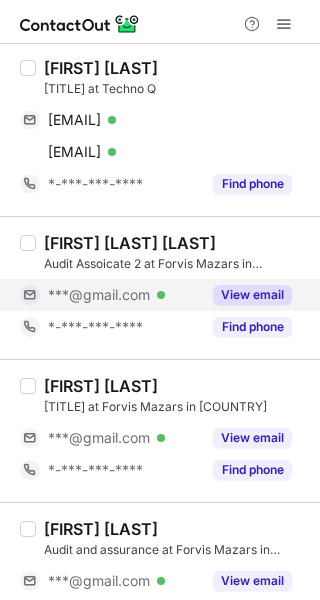 click on "View email" at bounding box center [246, 295] 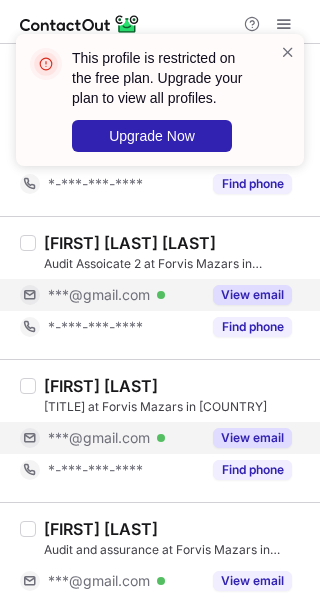 click on "View email" at bounding box center (252, 438) 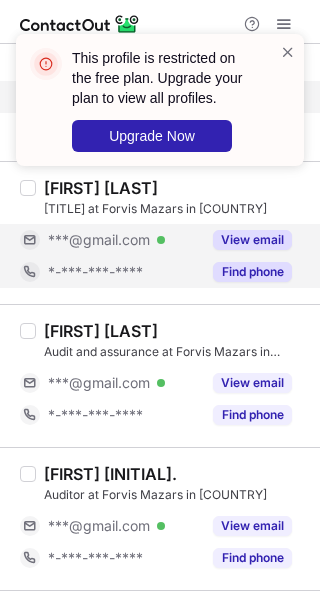 scroll, scrollTop: 1000, scrollLeft: 0, axis: vertical 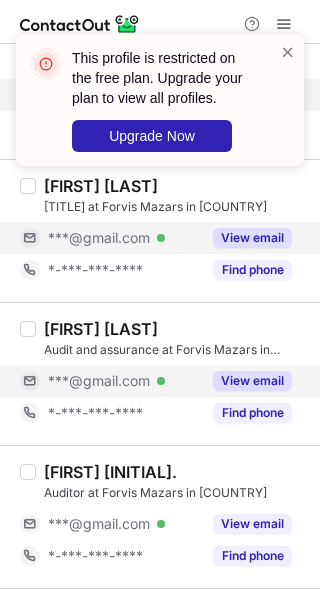 click on "View email" at bounding box center [246, 381] 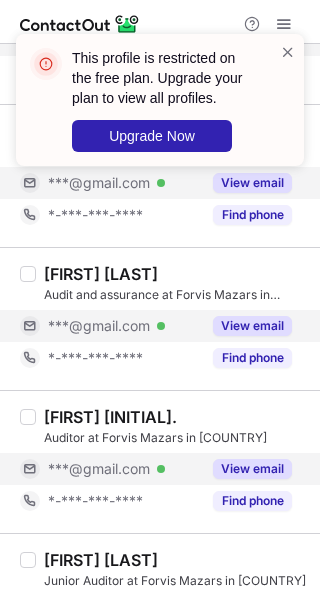 scroll, scrollTop: 1100, scrollLeft: 0, axis: vertical 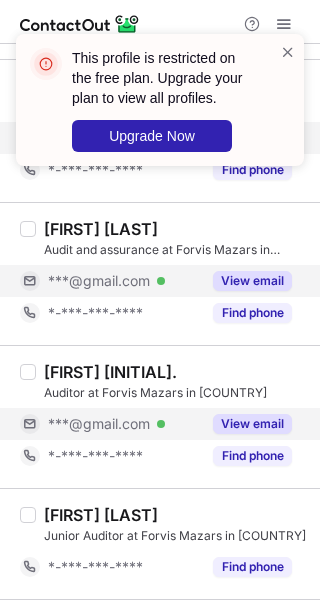 click on "View email" at bounding box center (252, 424) 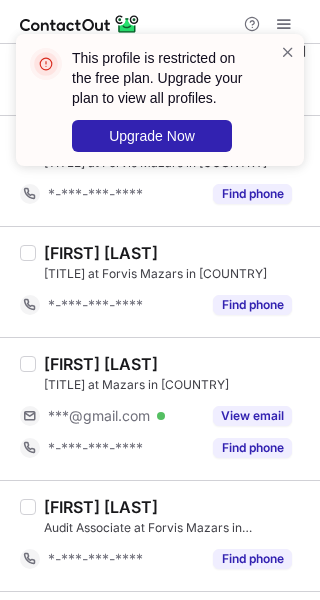 scroll, scrollTop: 1700, scrollLeft: 0, axis: vertical 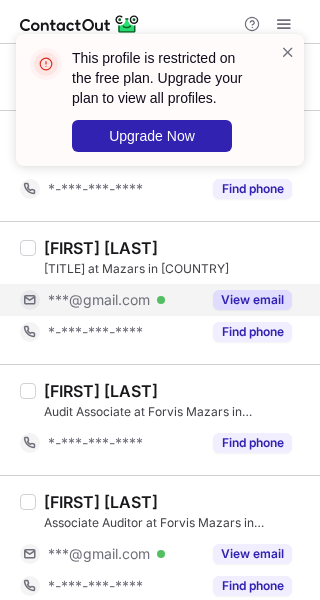 click on "View email" at bounding box center (252, 300) 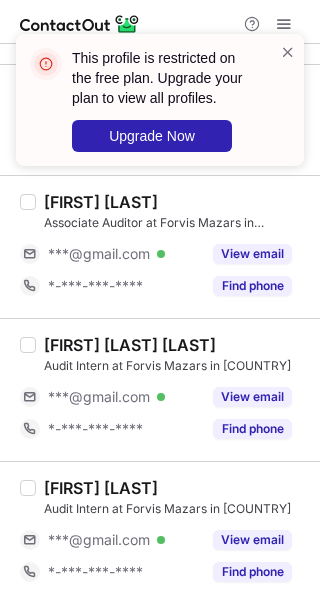 scroll, scrollTop: 1900, scrollLeft: 0, axis: vertical 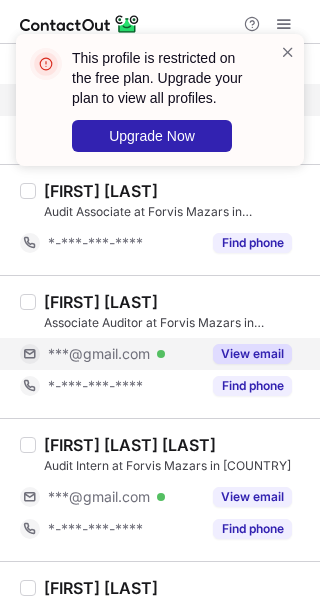 click on "View email" at bounding box center [246, 354] 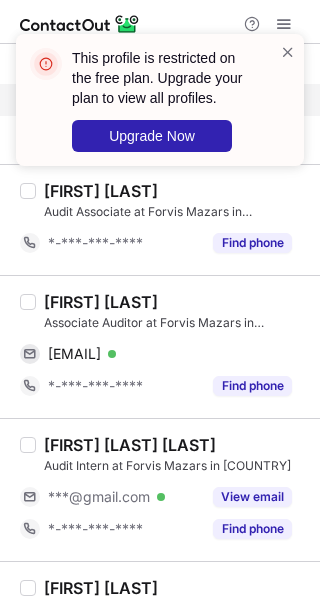 click on "Khaled Dahabra" at bounding box center [101, 302] 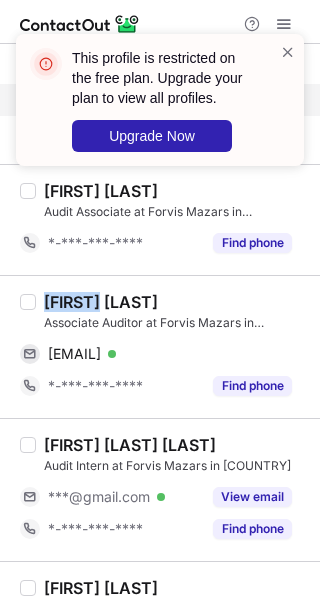 drag, startPoint x: 69, startPoint y: 289, endPoint x: 117, endPoint y: 309, distance: 52 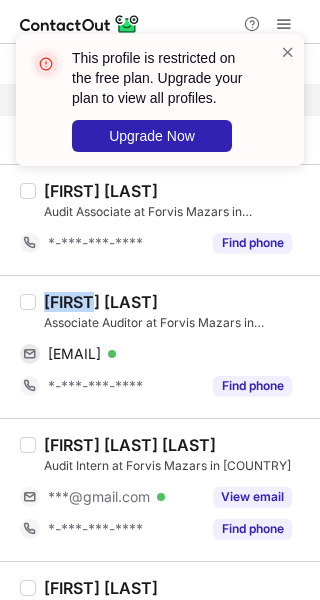 copy on "Khaled" 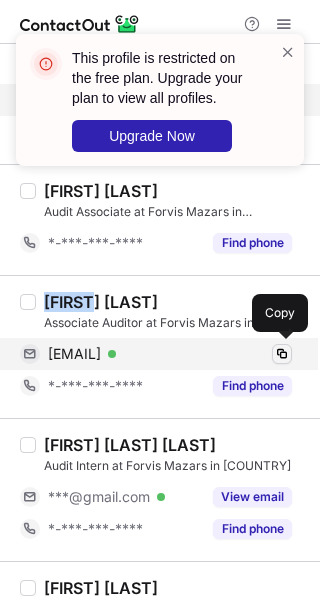 click at bounding box center (282, 354) 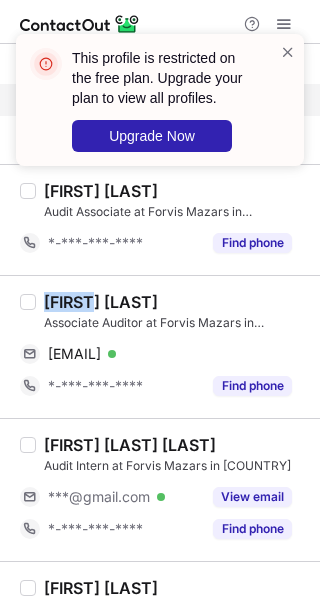 type 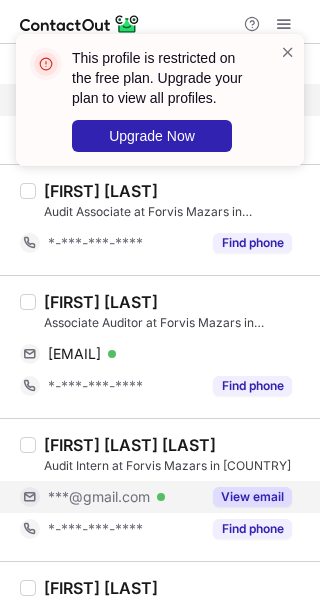click on "View email" at bounding box center (246, 497) 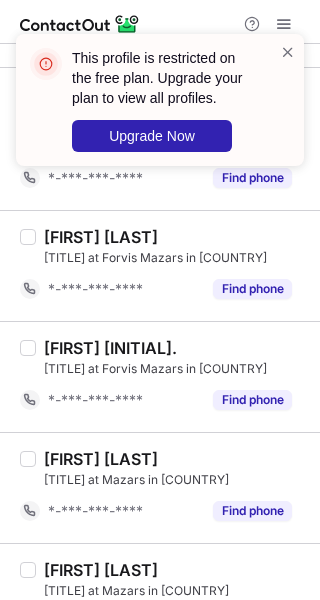 scroll, scrollTop: 2662, scrollLeft: 0, axis: vertical 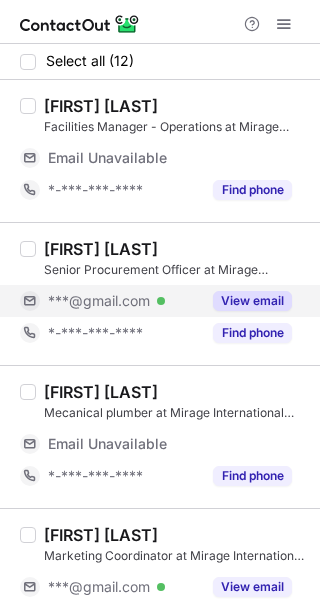 click on "View email" at bounding box center (252, 301) 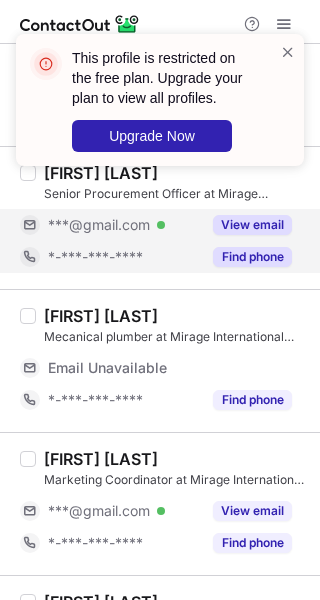 scroll, scrollTop: 200, scrollLeft: 0, axis: vertical 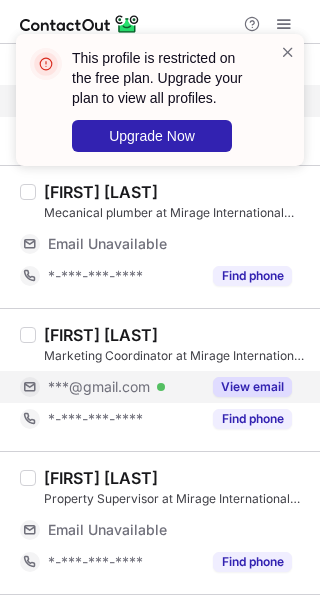 click on "View email" at bounding box center [246, 387] 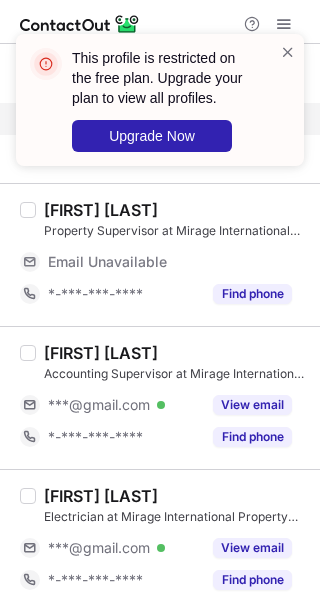 scroll, scrollTop: 500, scrollLeft: 0, axis: vertical 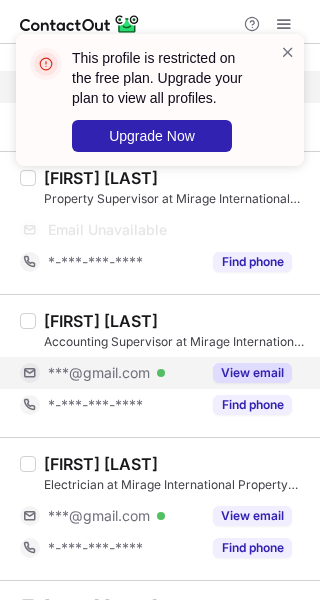 click on "View email" at bounding box center [252, 373] 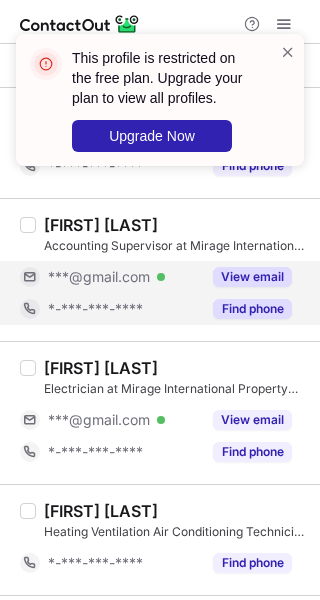 scroll, scrollTop: 436, scrollLeft: 0, axis: vertical 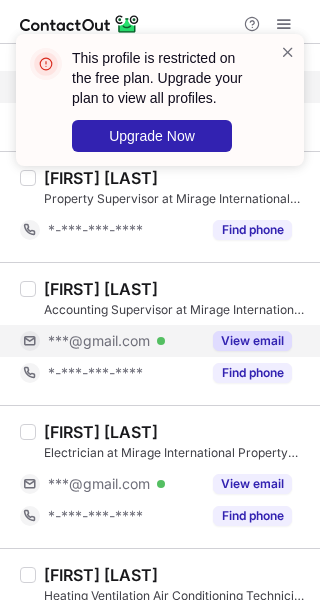 click on "Accounting Supervisor at Mirage International Property Consultants" at bounding box center (176, 310) 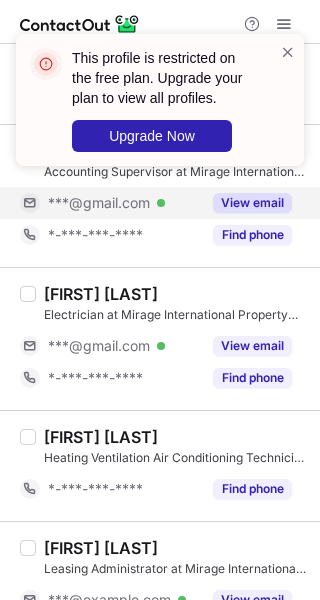 scroll, scrollTop: 636, scrollLeft: 0, axis: vertical 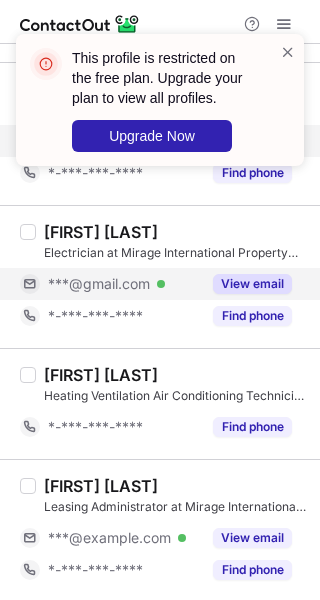 click on "View email" at bounding box center [246, 284] 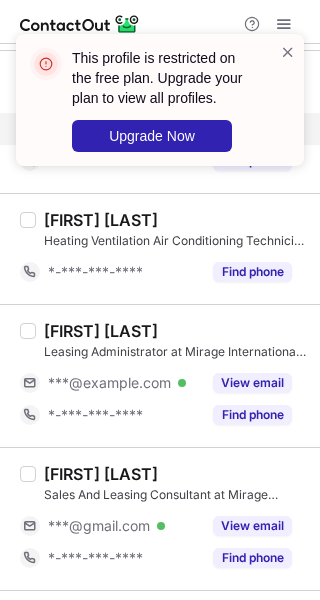 scroll, scrollTop: 836, scrollLeft: 0, axis: vertical 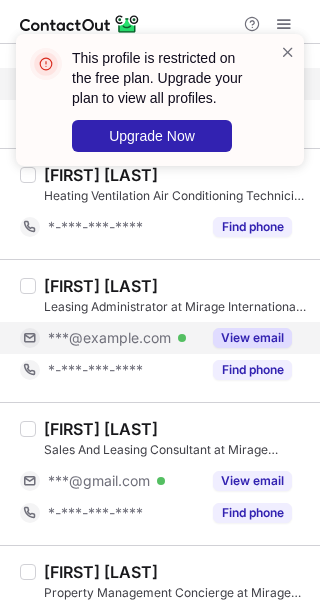 click on "View email" at bounding box center (252, 338) 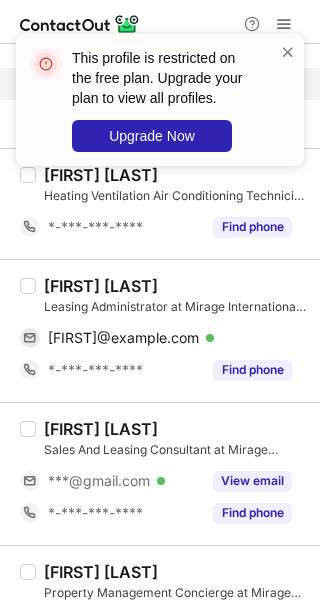 click on "[FIRST] [LAST]" at bounding box center [101, 286] 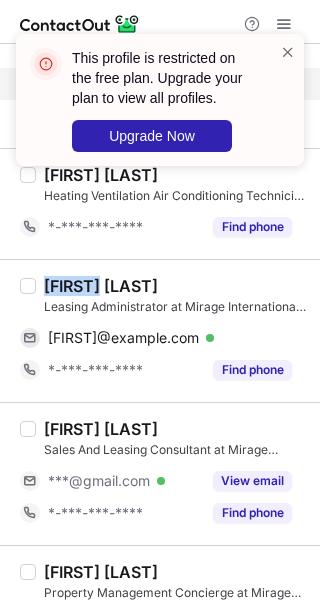 click on "[FIRST] [LAST]" at bounding box center [101, 286] 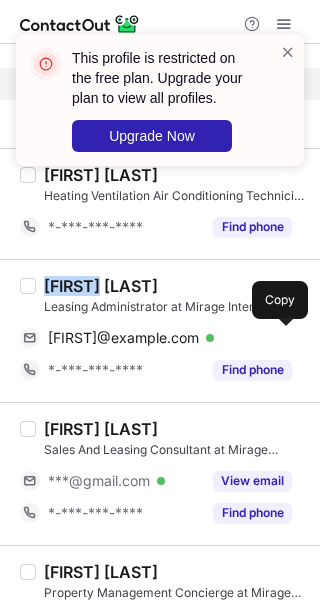 drag, startPoint x: 281, startPoint y: 332, endPoint x: 311, endPoint y: 329, distance: 30.149628 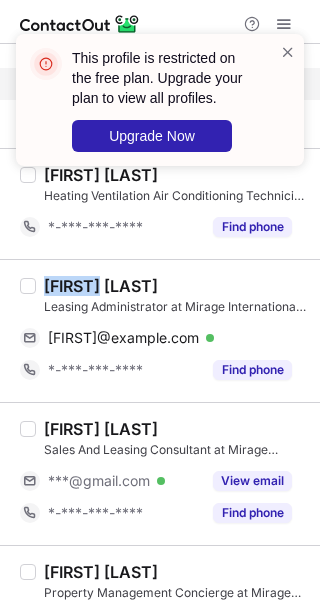 type 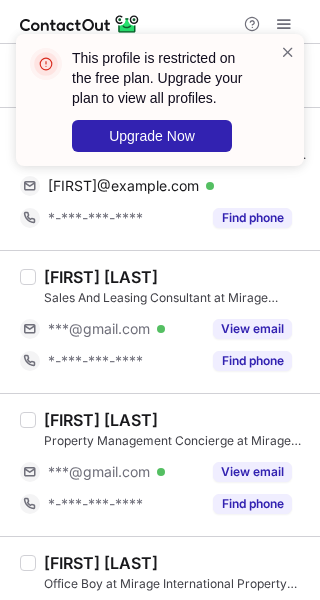 scroll, scrollTop: 1031, scrollLeft: 0, axis: vertical 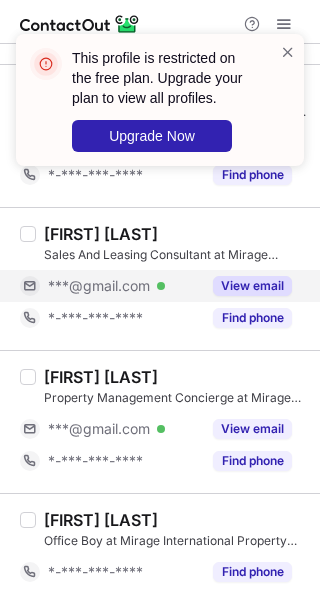 click on "View email" at bounding box center [246, 286] 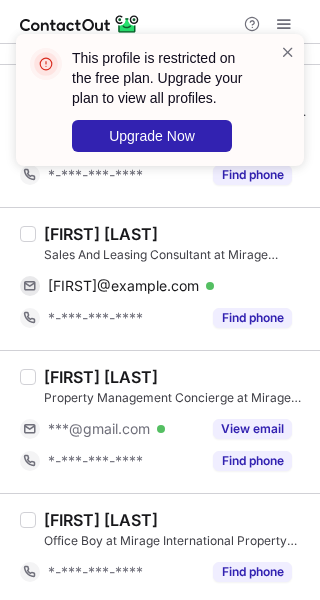 click on "Mohammed Lamine Lamarat" at bounding box center [101, 234] 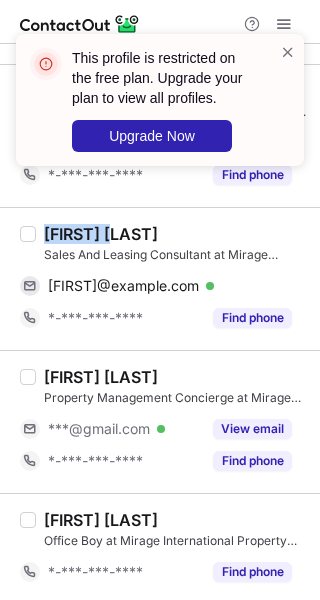 click on "Mohammed Lamine Lamarat" at bounding box center [101, 234] 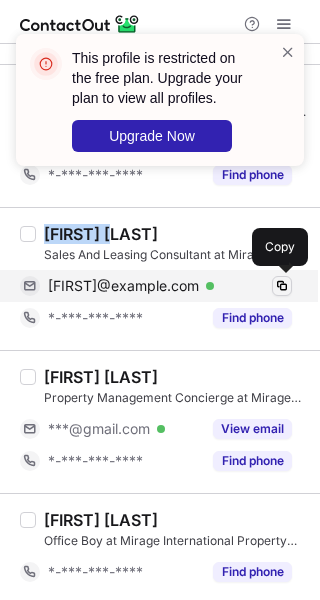 click at bounding box center (282, 286) 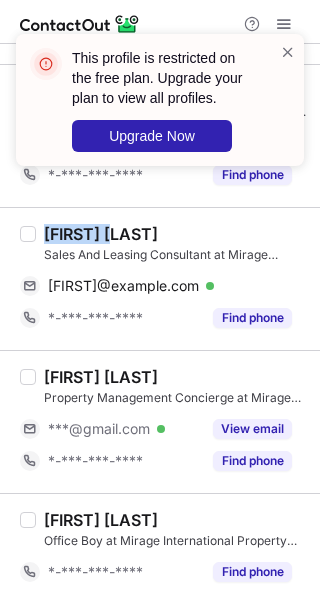 type 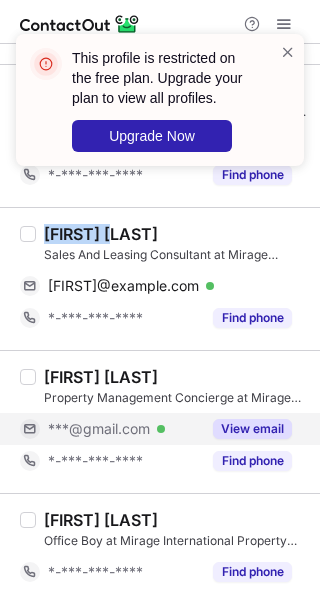 click on "View email" at bounding box center [252, 429] 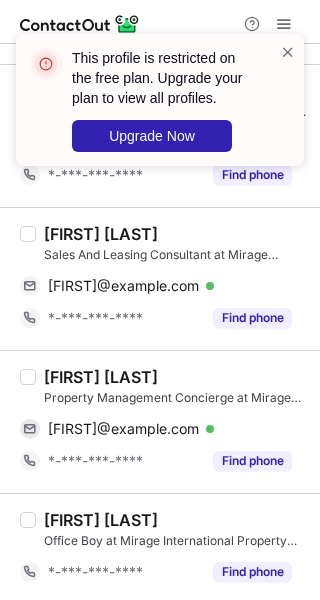click on "Jemmar Malonzo" at bounding box center [101, 377] 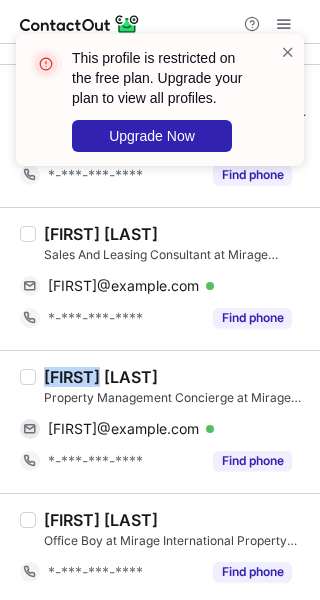 click on "Jemmar Malonzo" at bounding box center [101, 377] 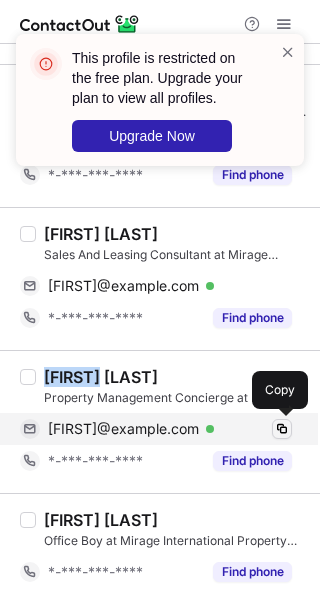 drag, startPoint x: 275, startPoint y: 422, endPoint x: 285, endPoint y: 420, distance: 10.198039 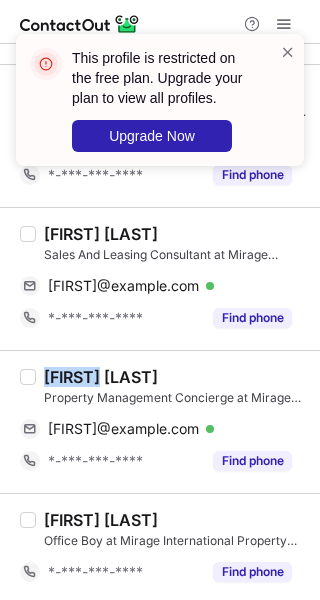 type 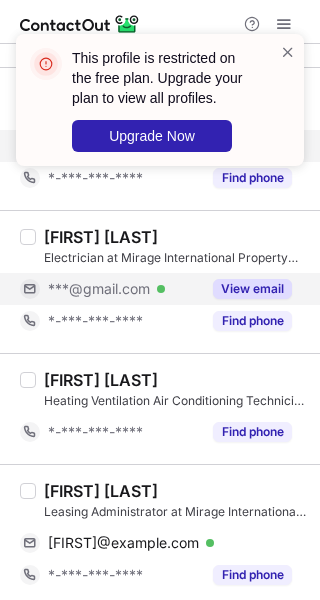 scroll, scrollTop: 331, scrollLeft: 0, axis: vertical 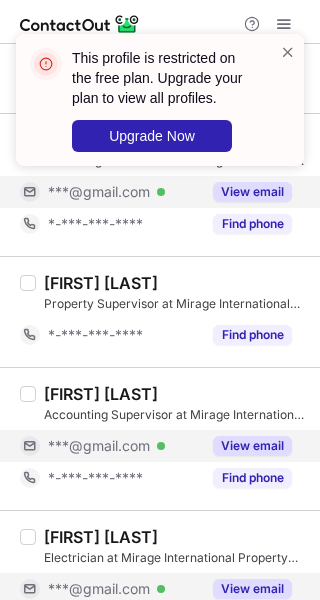 click on "View email" at bounding box center (252, 446) 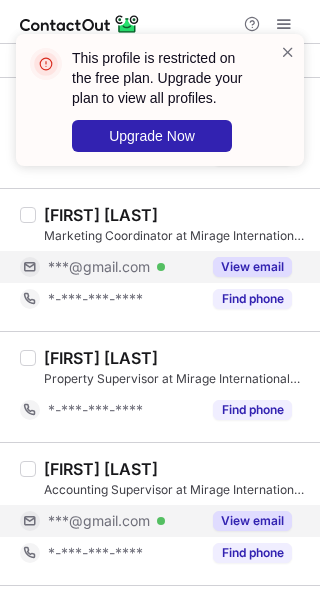scroll, scrollTop: 231, scrollLeft: 0, axis: vertical 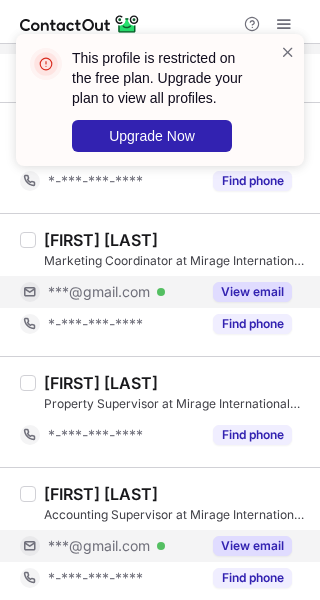 click on "View email" at bounding box center [252, 292] 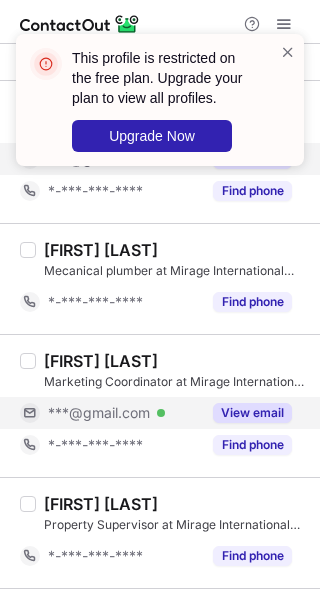 scroll, scrollTop: 0, scrollLeft: 0, axis: both 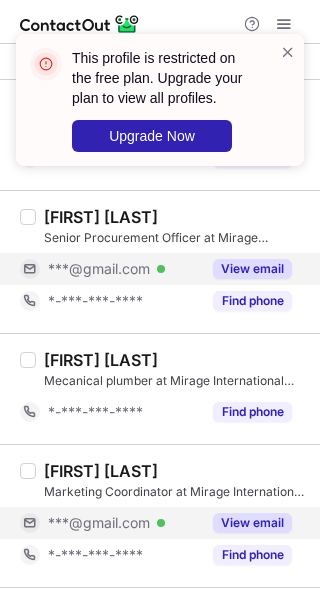 click on "View email" at bounding box center (252, 269) 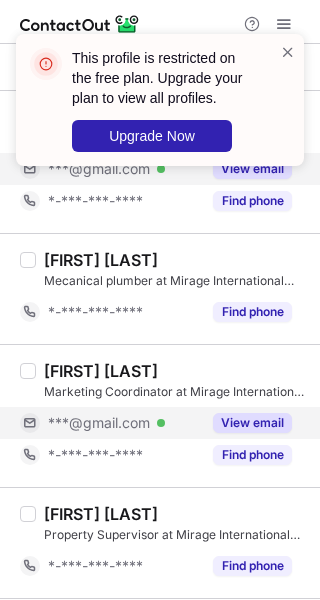 scroll, scrollTop: 0, scrollLeft: 0, axis: both 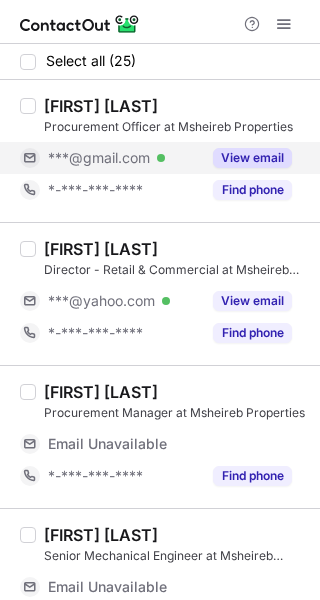 click on "View email" at bounding box center (252, 158) 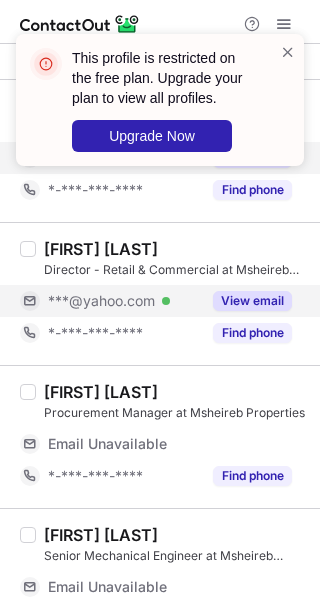 click on "View email" at bounding box center [246, 301] 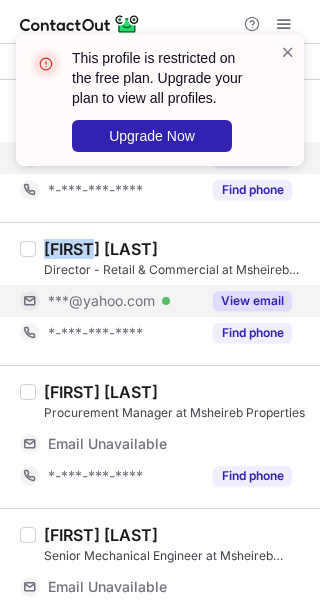 click on "[FIRST] [LAST]" at bounding box center (101, 249) 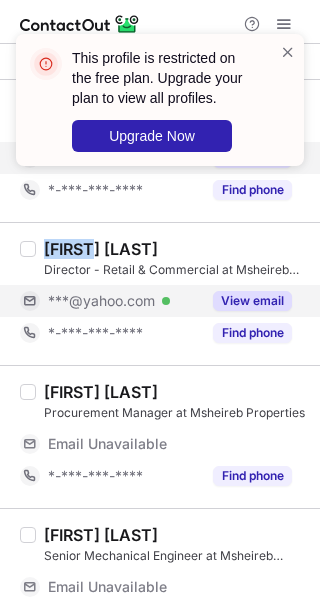 copy on "Hazim" 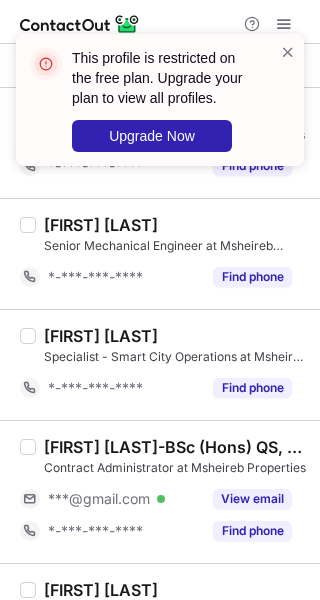 scroll, scrollTop: 300, scrollLeft: 0, axis: vertical 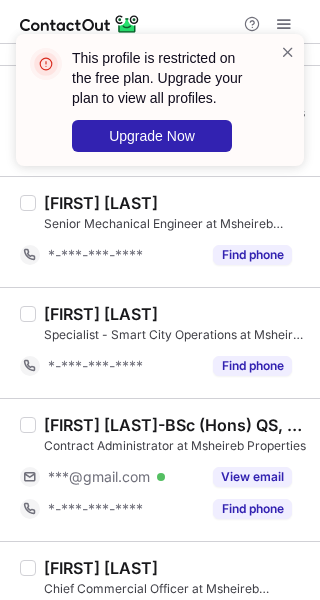 click on "Contract Administrator at Msheireb Properties" at bounding box center (176, 446) 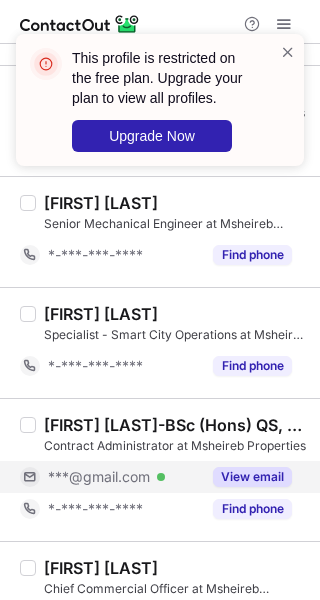 click on "View email" at bounding box center [246, 477] 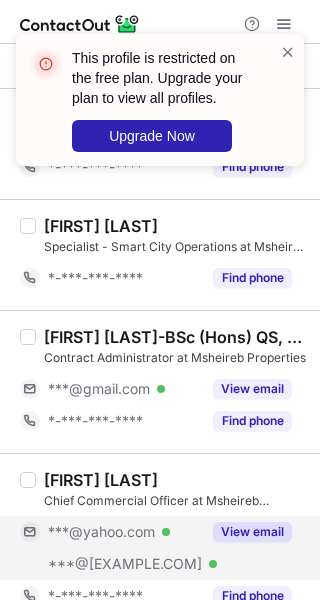 scroll, scrollTop: 500, scrollLeft: 0, axis: vertical 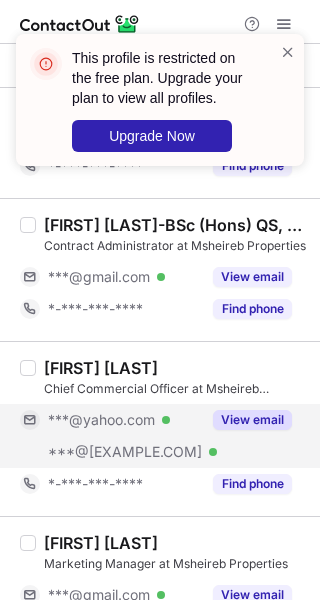 click on "View email" at bounding box center [252, 420] 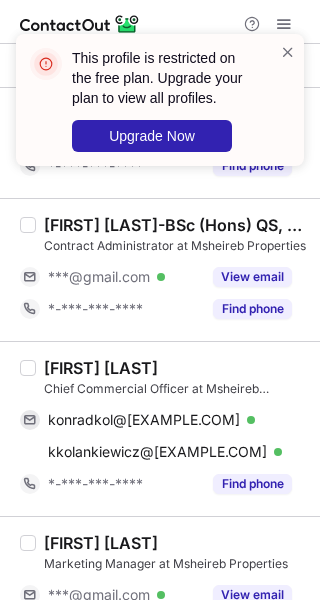 click on "[FIRST] [LAST]" at bounding box center [101, 368] 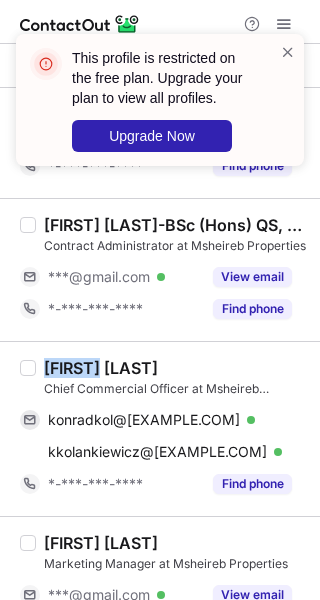 click on "[FIRST] [LAST]" at bounding box center [101, 368] 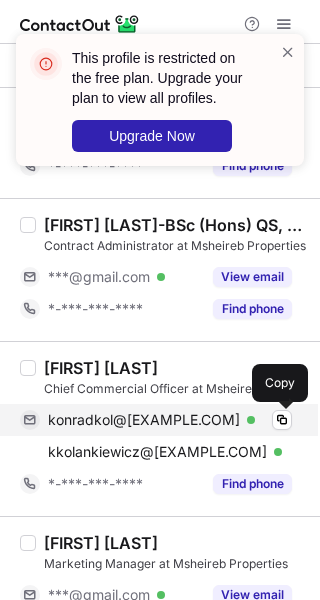 click on "konradkol@yahoo.com Verified Copy" at bounding box center (156, 420) 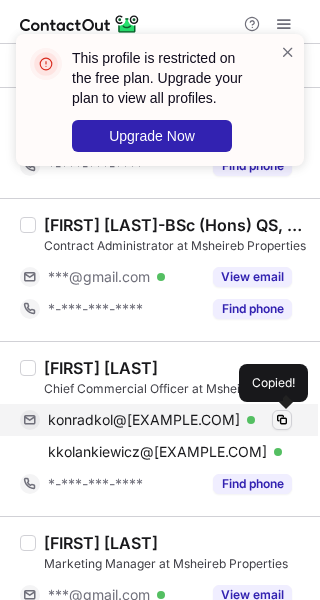 click at bounding box center (282, 420) 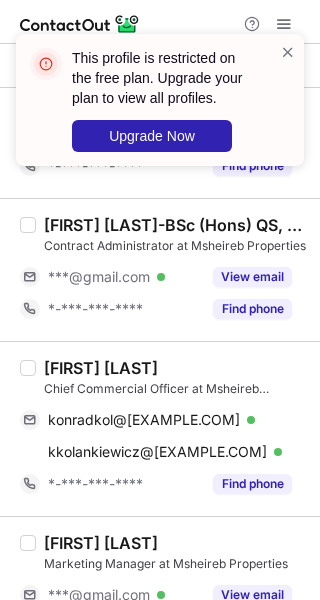 type 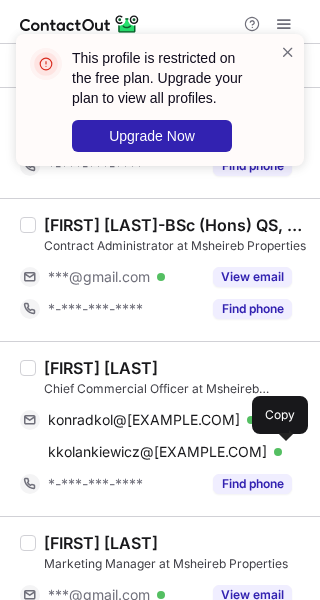 drag, startPoint x: 287, startPoint y: 450, endPoint x: 317, endPoint y: 441, distance: 31.320919 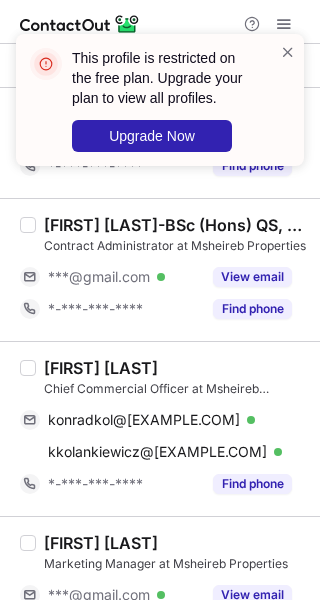 type 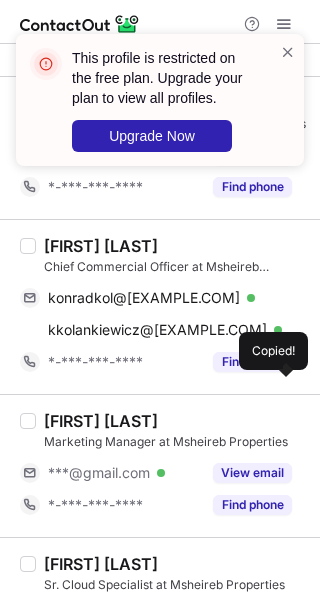 scroll, scrollTop: 700, scrollLeft: 0, axis: vertical 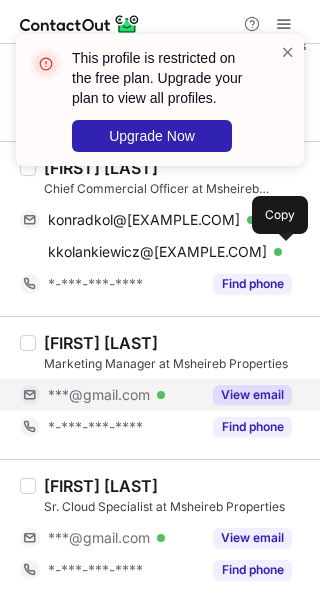 click on "View email" at bounding box center [246, 395] 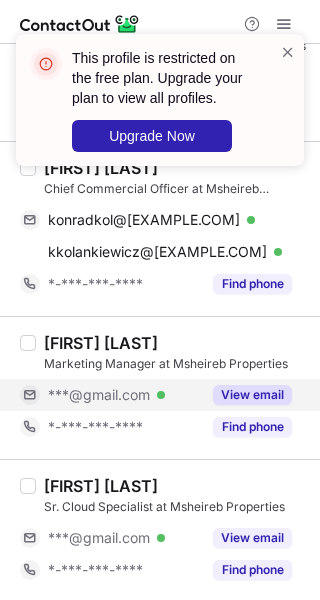 click on "View email" at bounding box center [252, 395] 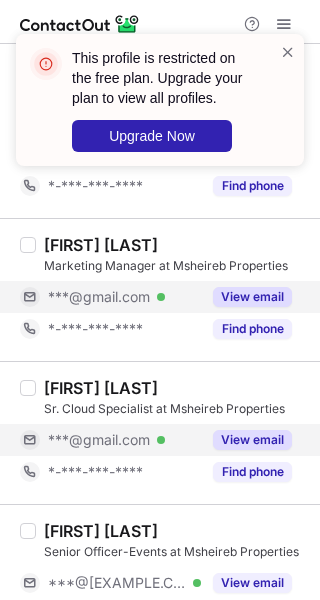 scroll, scrollTop: 900, scrollLeft: 0, axis: vertical 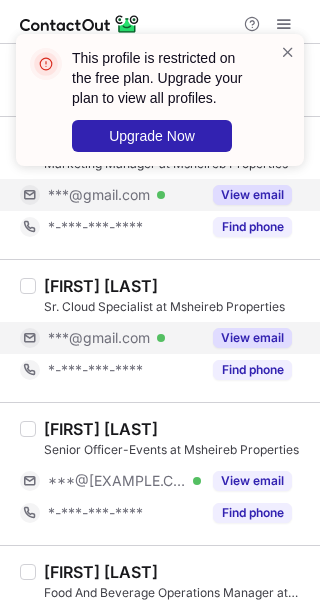 click on "View email" at bounding box center (252, 338) 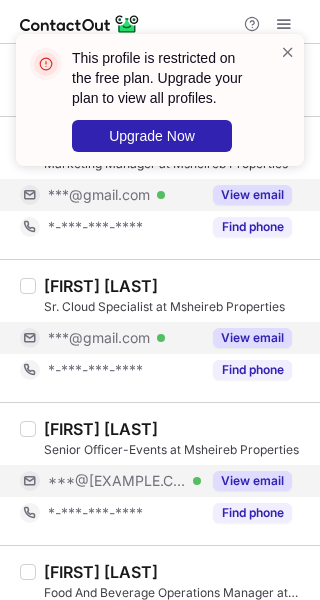 click on "View email" at bounding box center [252, 481] 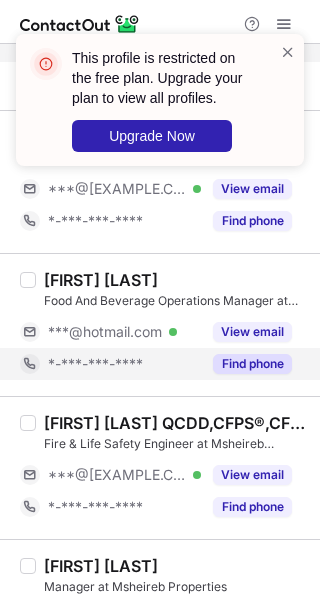 scroll, scrollTop: 1200, scrollLeft: 0, axis: vertical 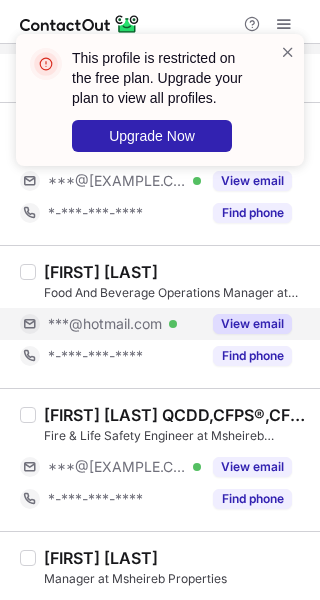 click on "View email" at bounding box center [252, 324] 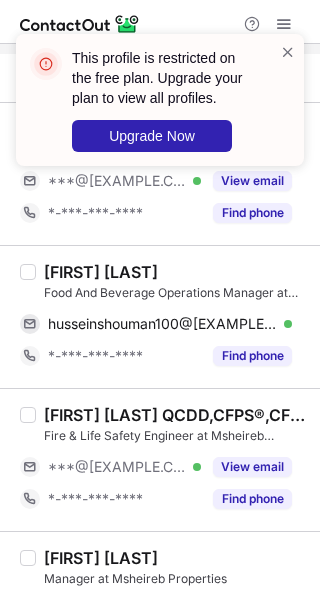 click on "Hussein mallak" at bounding box center (101, 272) 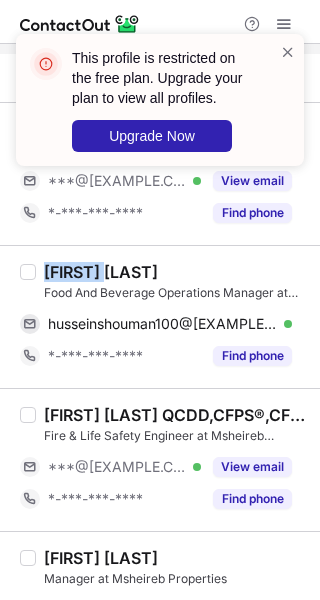 click on "Hussein mallak" at bounding box center (101, 272) 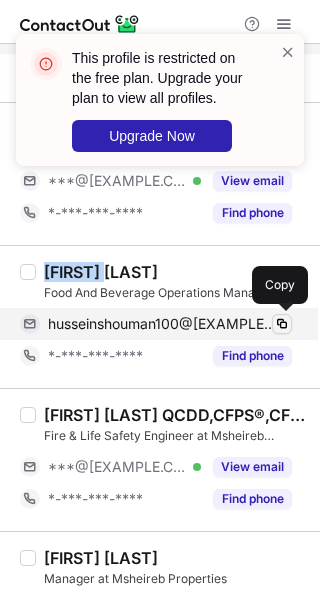 click at bounding box center [282, 324] 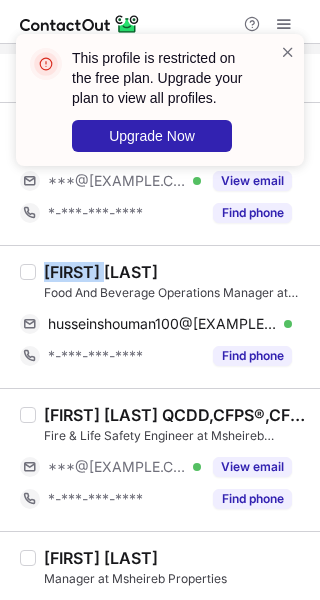 type 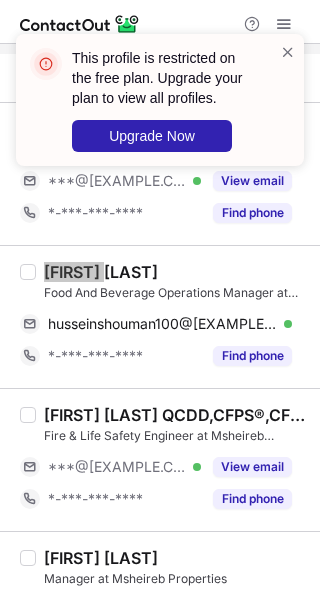 scroll, scrollTop: 1300, scrollLeft: 0, axis: vertical 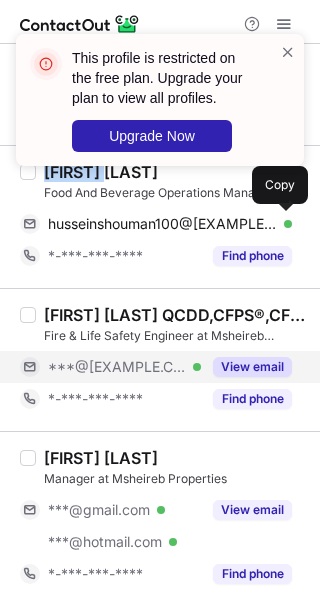 click on "View email" at bounding box center [252, 367] 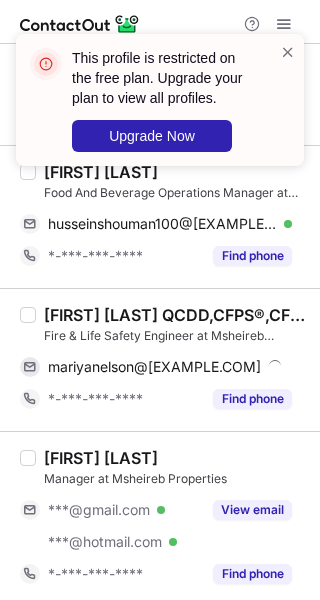 click on "Mariyanelson Samikkannu QCDD,CFPS®,CFI-1®(NFPA)" at bounding box center [176, 315] 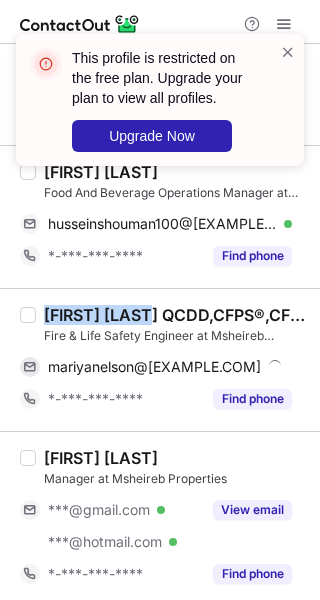 click on "Mariyanelson Samikkannu QCDD,CFPS®,CFI-1®(NFPA)" at bounding box center (176, 315) 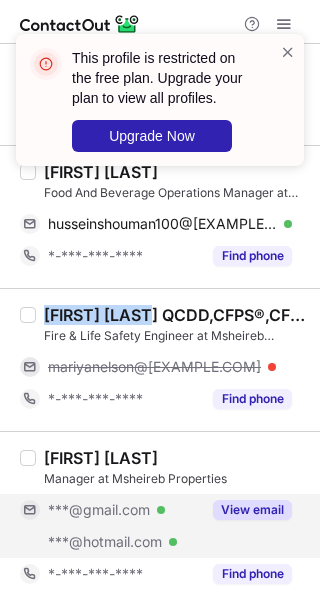 click on "View email" at bounding box center [252, 510] 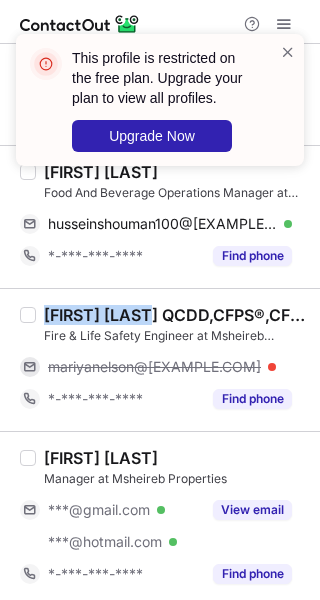 scroll, scrollTop: 1500, scrollLeft: 0, axis: vertical 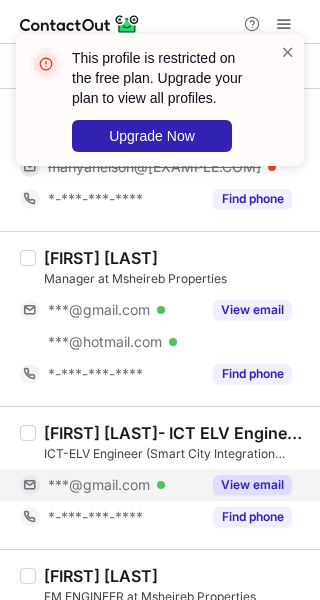 click on "View email" at bounding box center (252, 485) 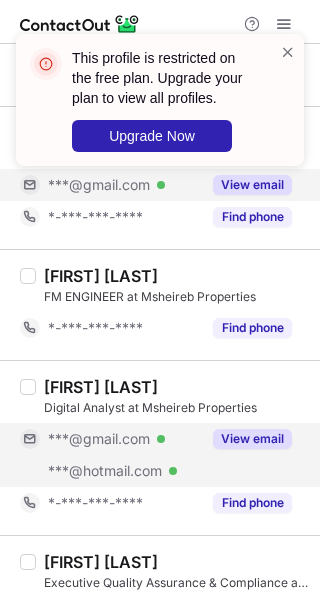 click on "View email" at bounding box center [252, 439] 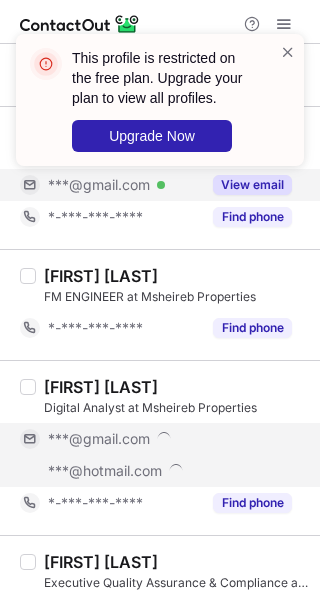 scroll, scrollTop: 1768, scrollLeft: 0, axis: vertical 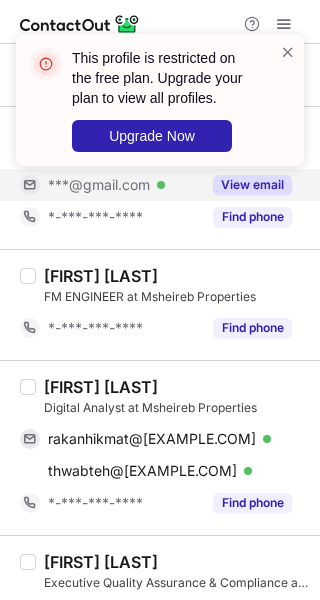 click on "Rakan Al-Thwabteh" at bounding box center [101, 387] 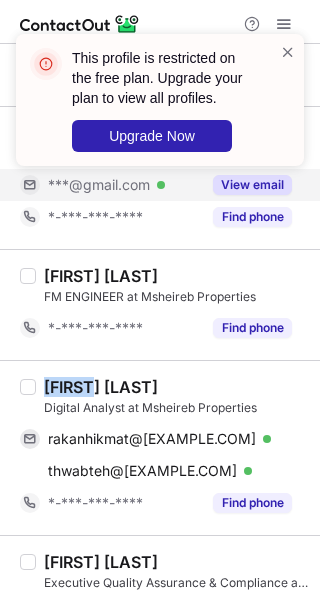 click on "Rakan Al-Thwabteh" at bounding box center [101, 387] 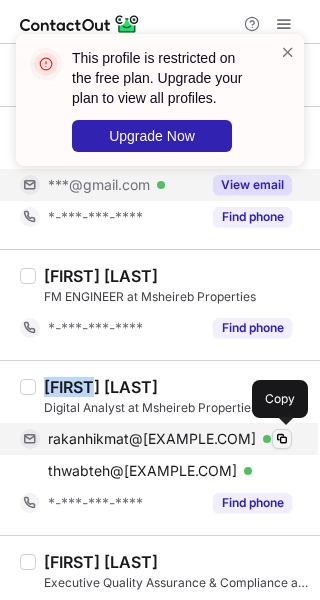 click at bounding box center (282, 439) 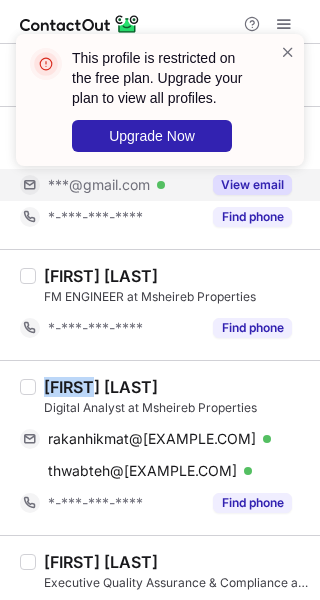 type 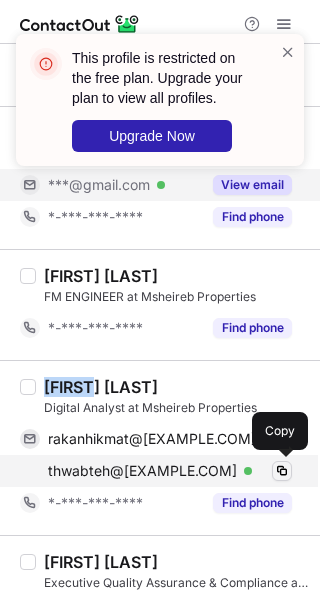 click at bounding box center [282, 471] 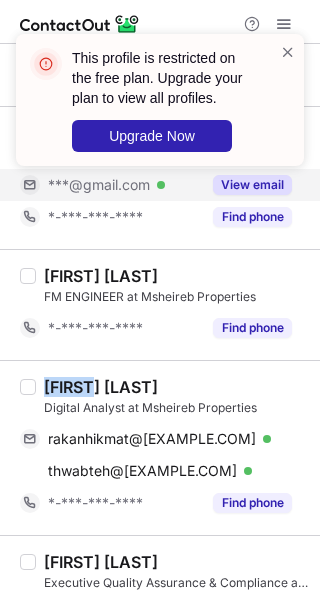 type 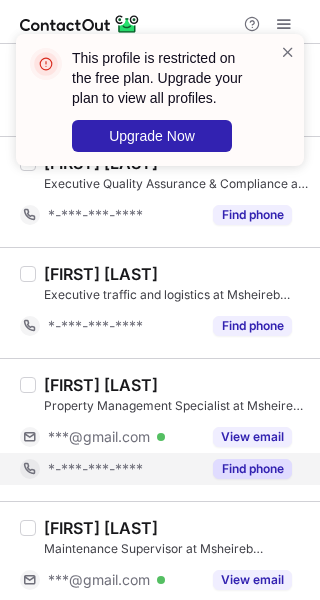 scroll, scrollTop: 2168, scrollLeft: 0, axis: vertical 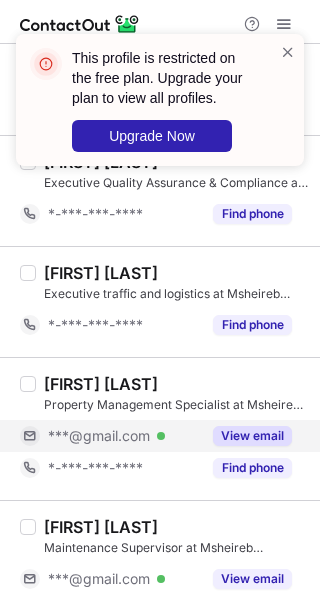 click on "View email" at bounding box center (252, 436) 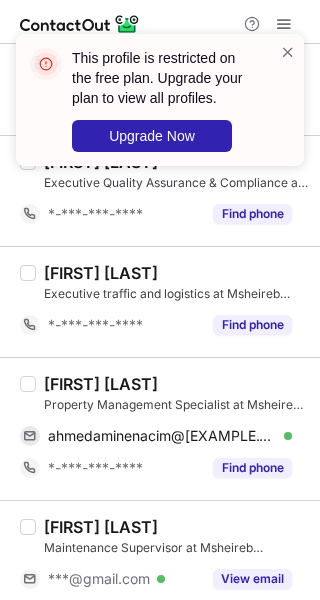 click on "Ahmed Amine Nacim" at bounding box center [101, 384] 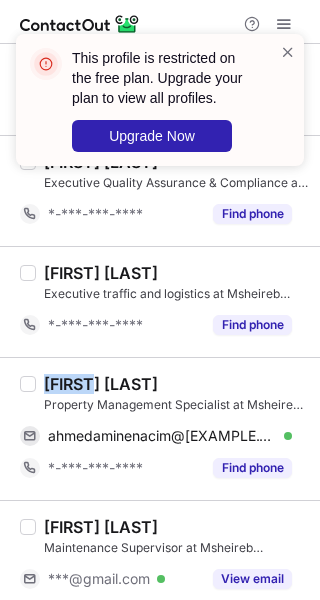 click on "Ahmed Amine Nacim" at bounding box center [101, 384] 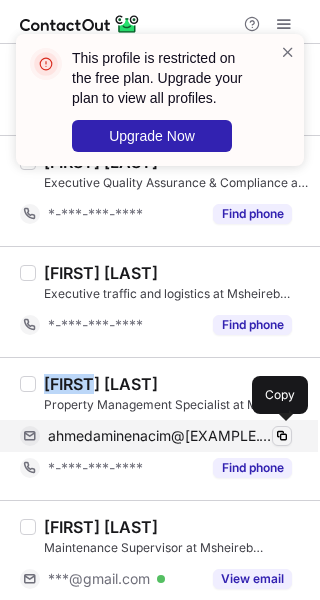 drag, startPoint x: 278, startPoint y: 427, endPoint x: 289, endPoint y: 423, distance: 11.7046995 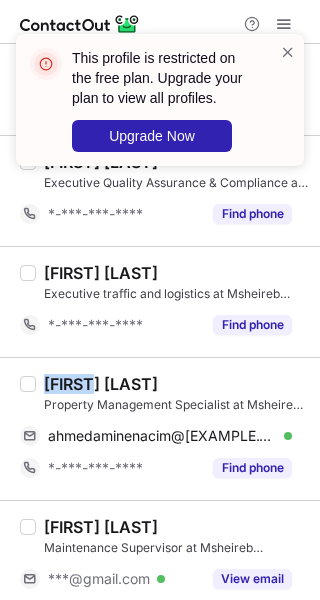 type 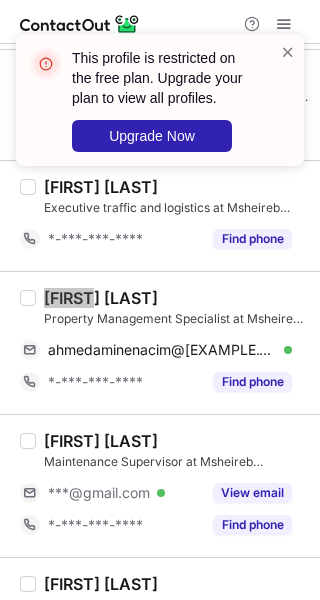 scroll, scrollTop: 2368, scrollLeft: 0, axis: vertical 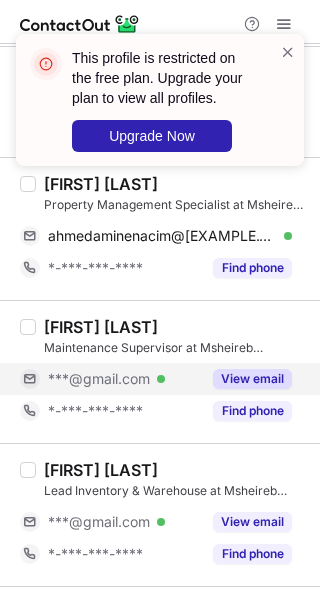 click on "View email" at bounding box center (246, 379) 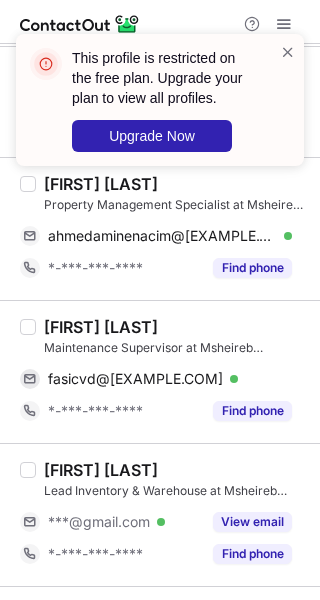 click on "Fasil Cheruvady" at bounding box center [101, 327] 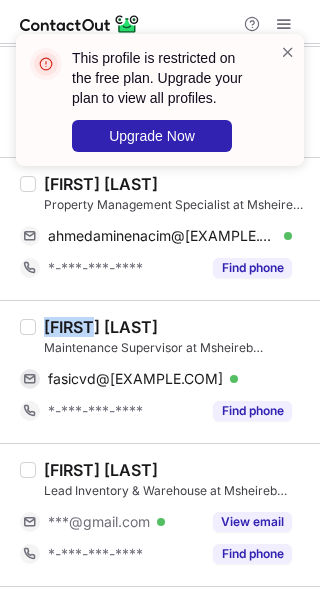 click on "Fasil Cheruvady" at bounding box center [101, 327] 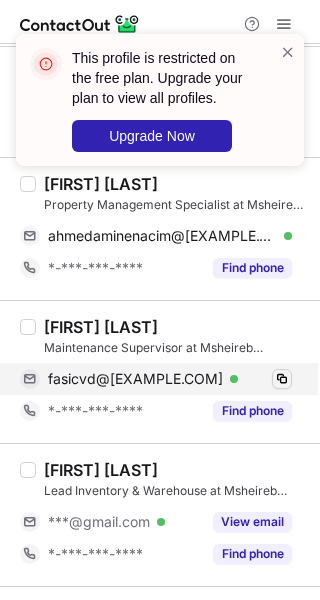 click on "fasicvd@gmail.com Verified" at bounding box center [170, 379] 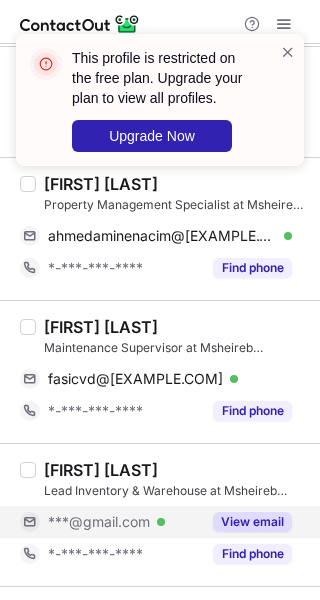 click on "View email" at bounding box center (252, 522) 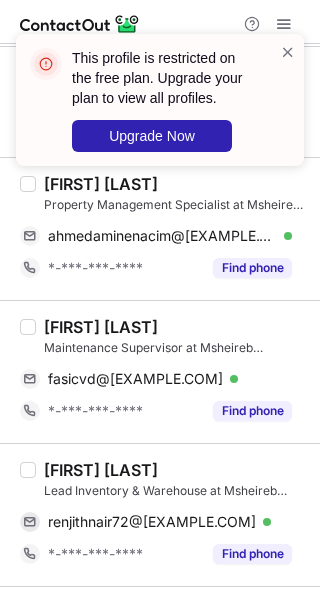 click on "Renjith Nair" at bounding box center [101, 470] 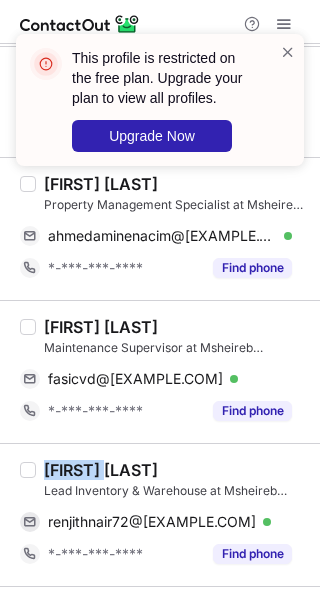 click on "Renjith Nair" at bounding box center [101, 470] 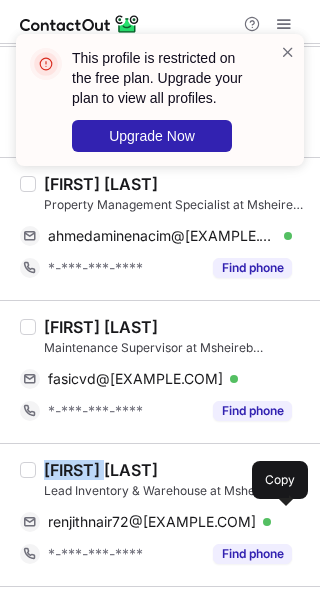 drag, startPoint x: 283, startPoint y: 509, endPoint x: 313, endPoint y: 509, distance: 30 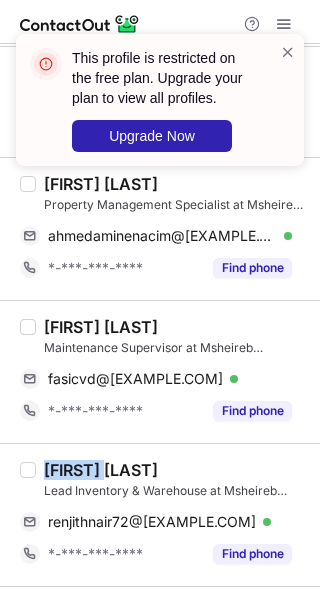 type 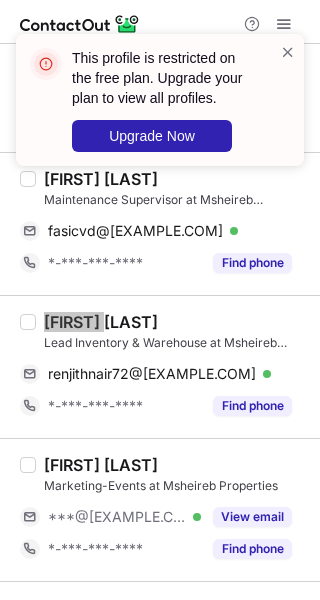 scroll, scrollTop: 2668, scrollLeft: 0, axis: vertical 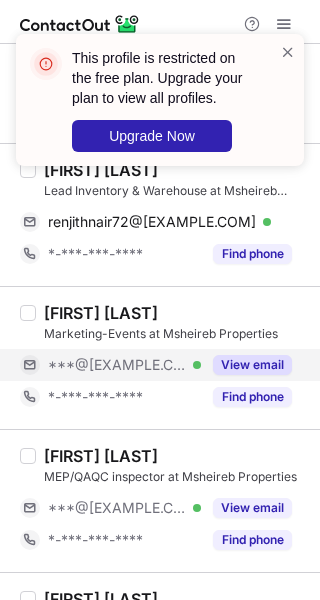 click on "View email" at bounding box center (246, 365) 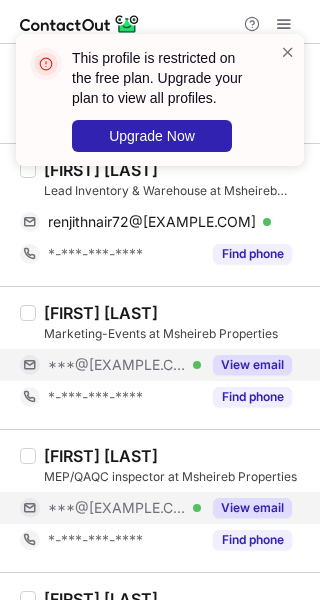 scroll, scrollTop: 2768, scrollLeft: 0, axis: vertical 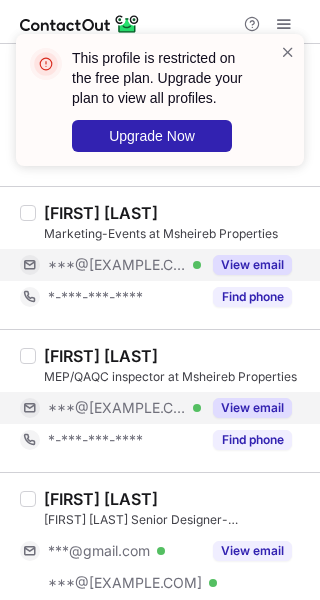 click on "View email" at bounding box center [252, 408] 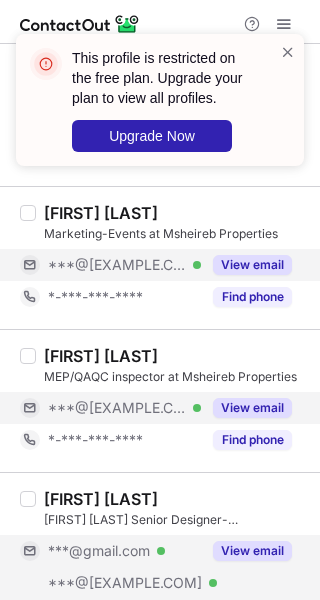 click on "Ichrak Mellakh Senior Designer- Fit‑Out and Development Design at Msheireb Properties ***@gmail.com Verified ***@hotmail.fr Verified ***@msheirebproperties.com Verified View email *-***-***-**** Find phone" at bounding box center [172, 576] 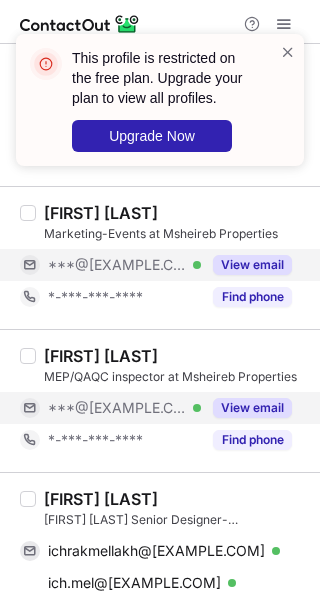 scroll, scrollTop: 2868, scrollLeft: 0, axis: vertical 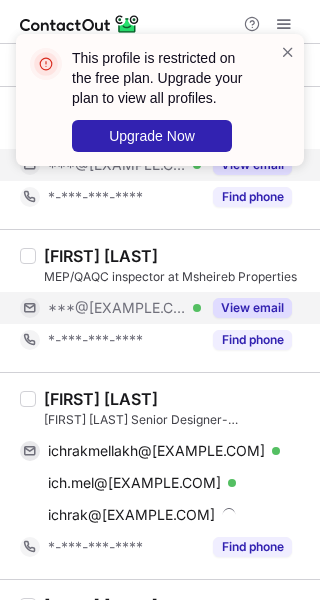 click on "Ichrak Mellakh" at bounding box center (101, 399) 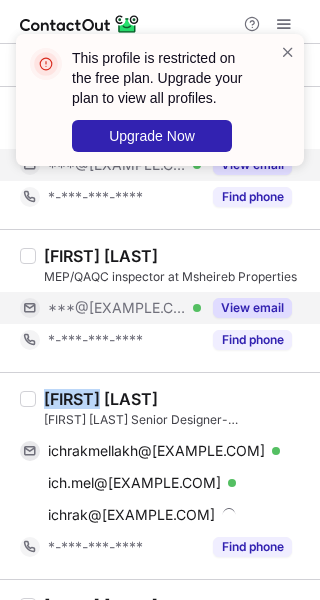 click on "Ichrak Mellakh" at bounding box center [101, 399] 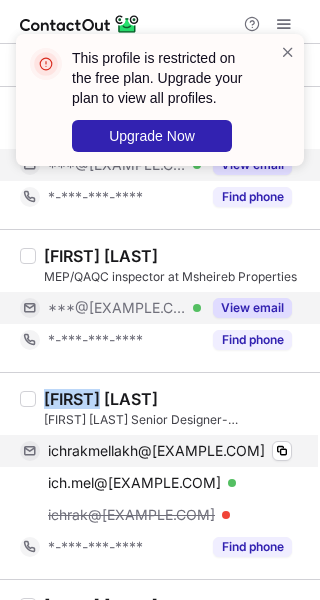 click on "ichrakmellakh@gmail.com Verified" at bounding box center (170, 451) 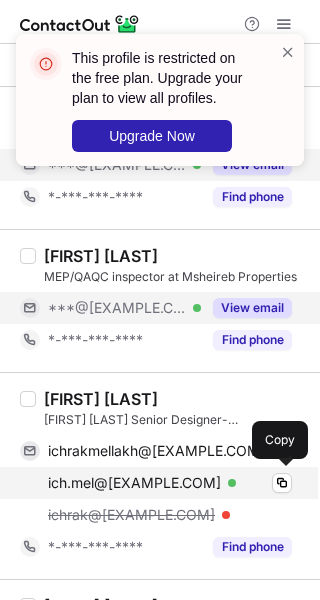 click on "ich.mel@hotmail.fr Verified Copy" at bounding box center (156, 483) 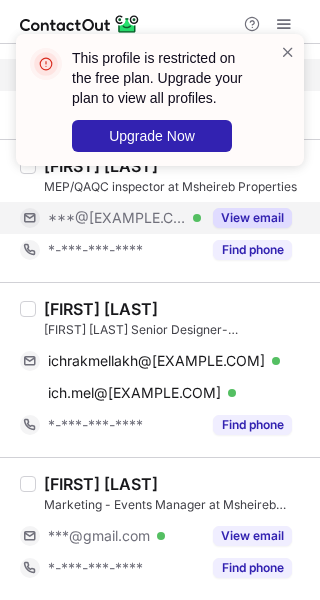 scroll, scrollTop: 2950, scrollLeft: 0, axis: vertical 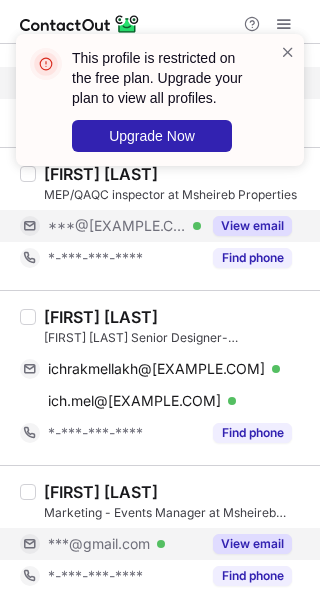 click on "View email" at bounding box center (252, 544) 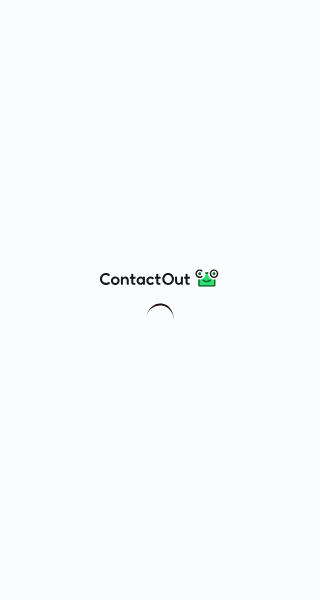 scroll, scrollTop: 0, scrollLeft: 0, axis: both 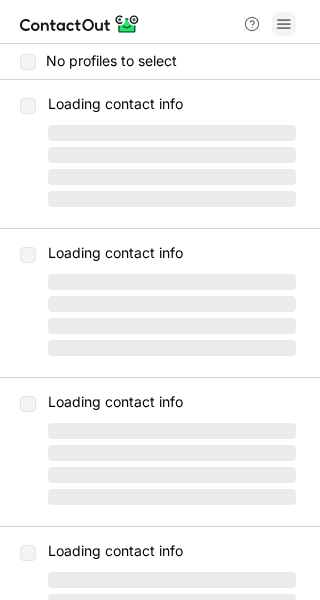 click at bounding box center [284, 24] 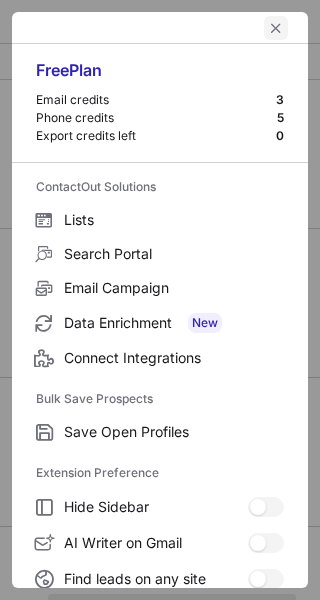 click at bounding box center [276, 28] 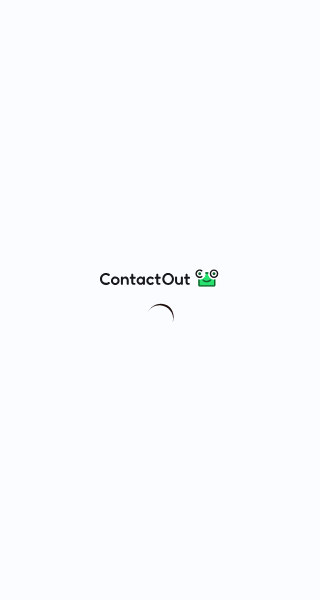 scroll, scrollTop: 0, scrollLeft: 0, axis: both 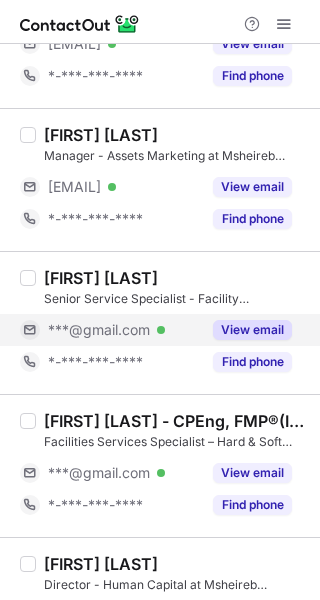 click on "View email" at bounding box center (252, 330) 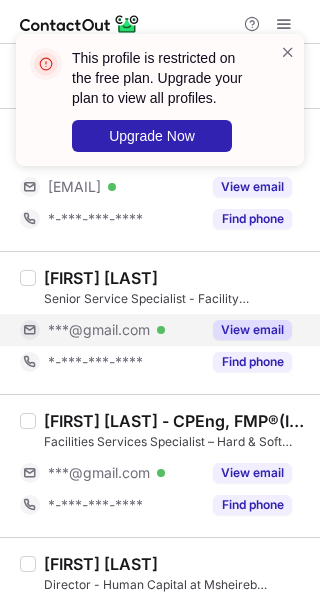 scroll, scrollTop: 500, scrollLeft: 0, axis: vertical 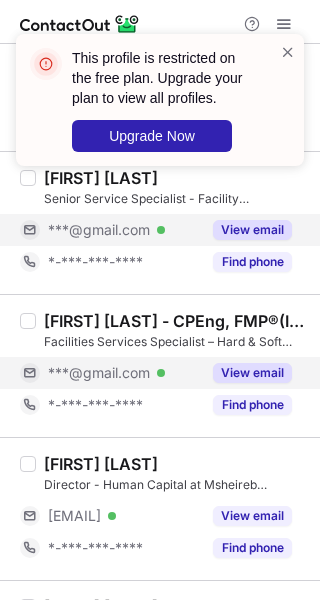 click on "View email" at bounding box center (252, 373) 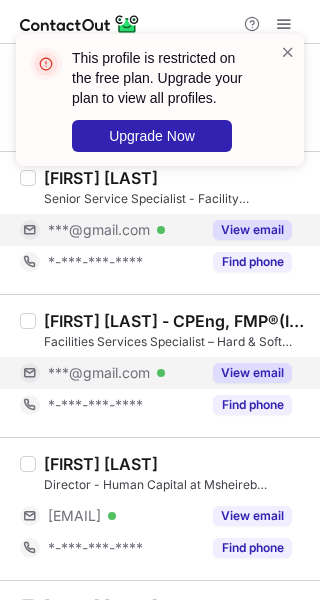 click on "View email" at bounding box center [252, 373] 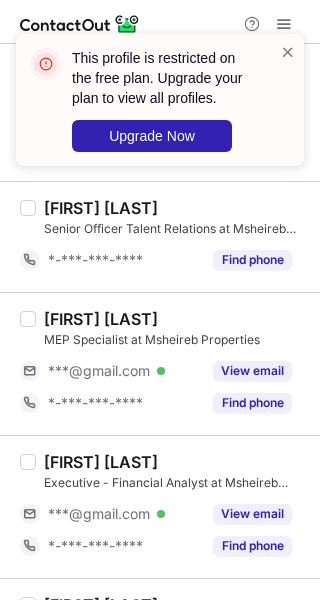 scroll, scrollTop: 836, scrollLeft: 0, axis: vertical 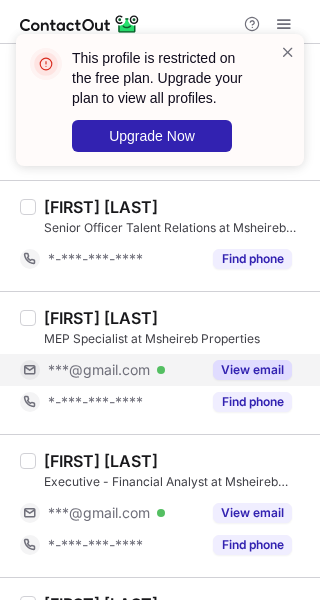 click on "View email" at bounding box center [252, 370] 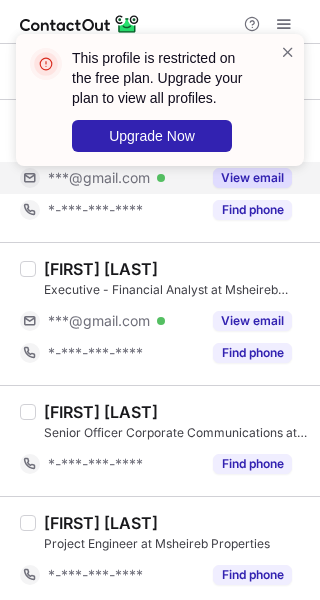 scroll, scrollTop: 1036, scrollLeft: 0, axis: vertical 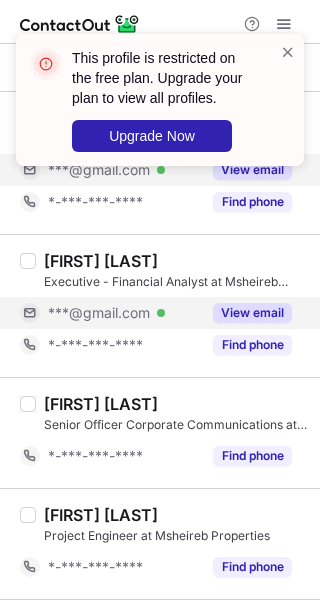 click on "View email" at bounding box center [252, 313] 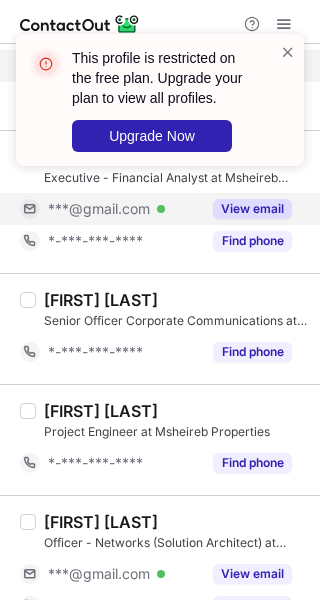 scroll, scrollTop: 1436, scrollLeft: 0, axis: vertical 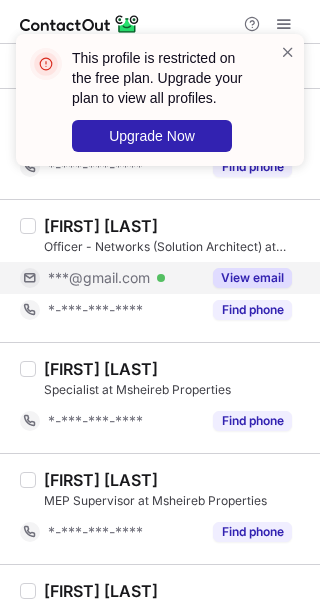 click on "View email" at bounding box center (252, 278) 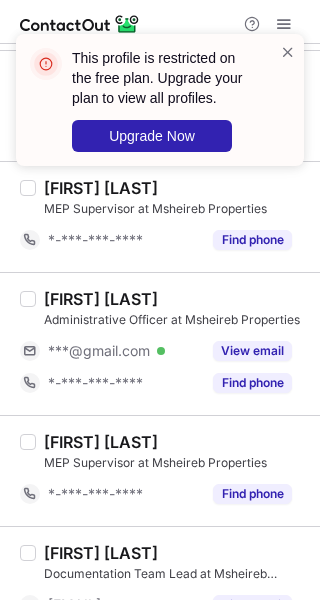 scroll, scrollTop: 1736, scrollLeft: 0, axis: vertical 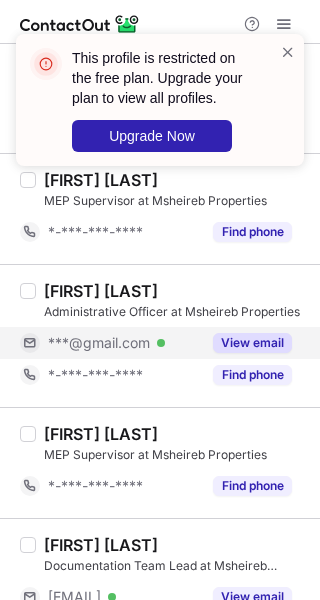 click on "View email" at bounding box center [246, 343] 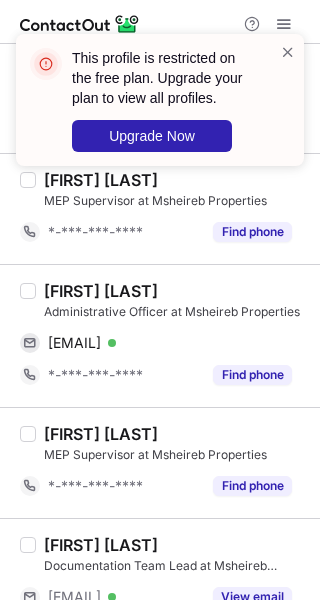 click on "Raul Revilla" at bounding box center [101, 291] 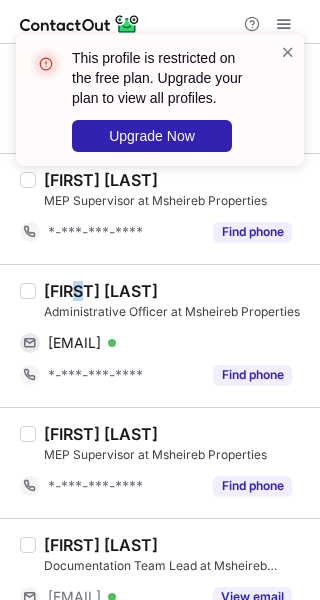 click on "Raul Revilla" at bounding box center (101, 291) 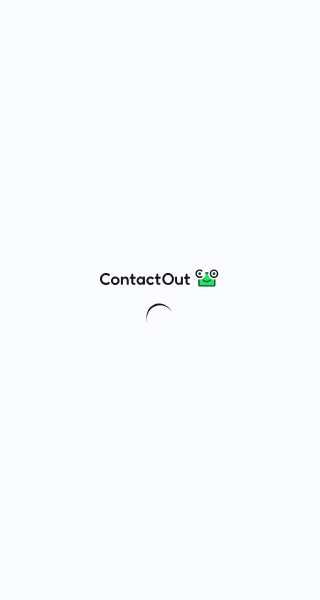 scroll, scrollTop: 0, scrollLeft: 0, axis: both 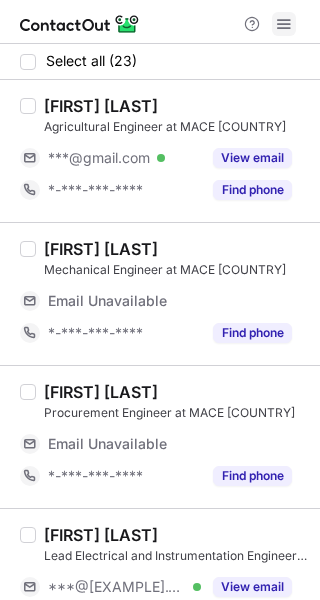 click at bounding box center [284, 24] 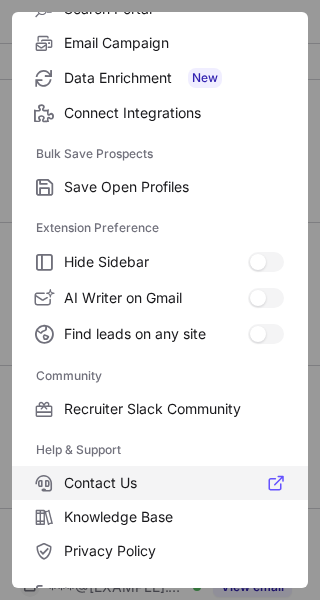 scroll, scrollTop: 306, scrollLeft: 0, axis: vertical 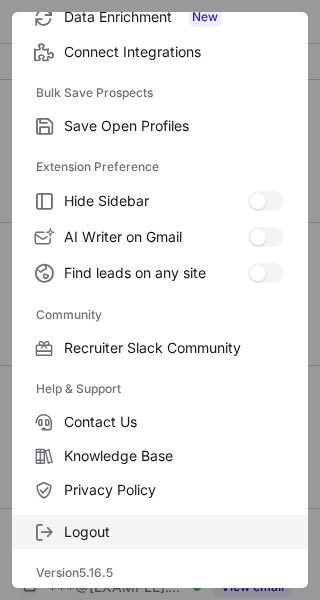 click on "Logout" at bounding box center [174, 532] 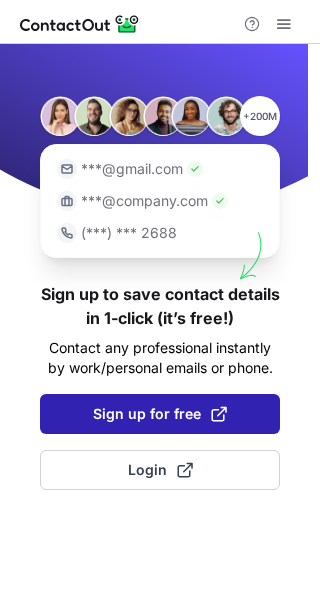 click on "Sign up for free" at bounding box center (160, 414) 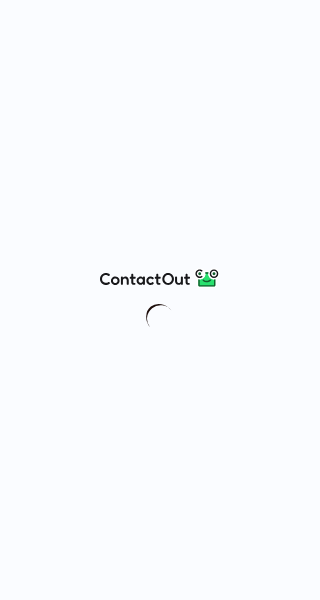 scroll, scrollTop: 0, scrollLeft: 0, axis: both 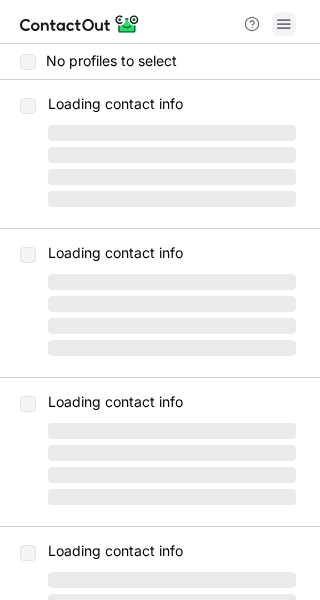 click at bounding box center (284, 24) 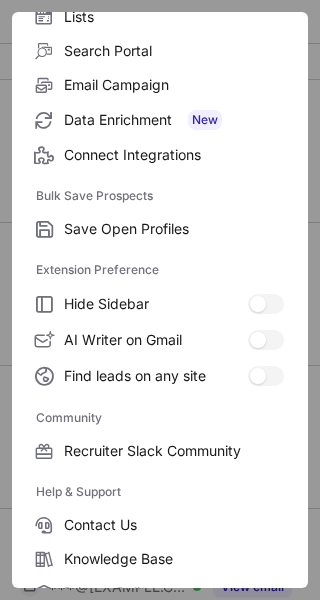 scroll, scrollTop: 306, scrollLeft: 0, axis: vertical 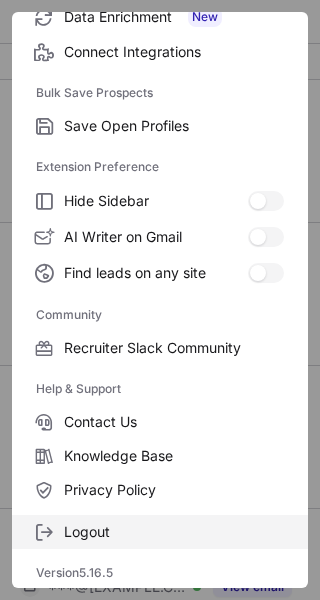 click on "Logout" at bounding box center (174, 532) 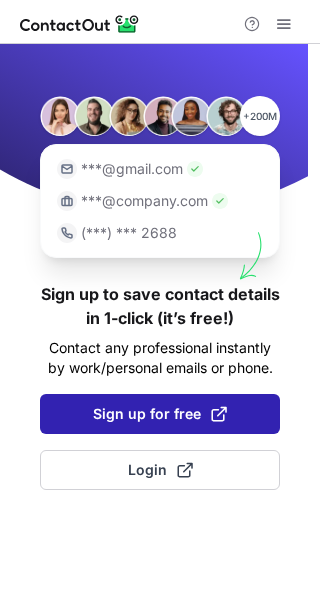 click on "Sign up for free" at bounding box center (160, 414) 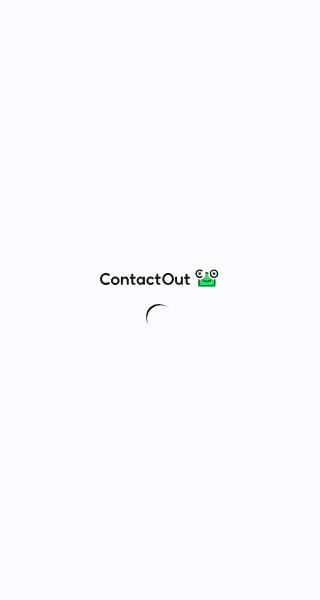 scroll, scrollTop: 0, scrollLeft: 0, axis: both 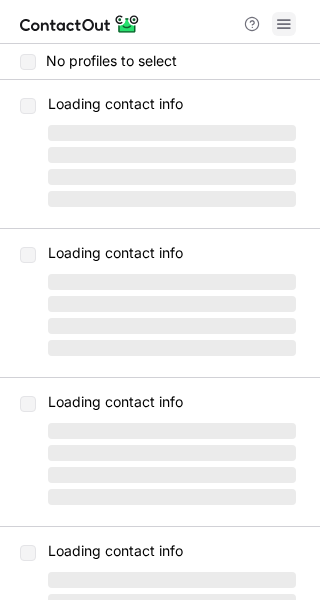 click at bounding box center (284, 24) 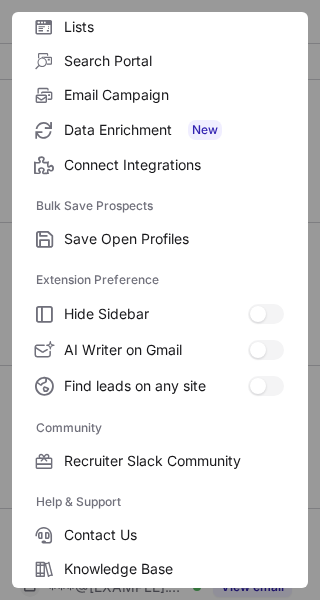 scroll, scrollTop: 306, scrollLeft: 0, axis: vertical 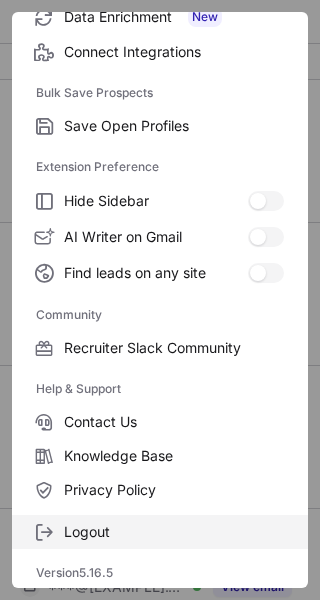 click on "Logout" at bounding box center (174, 532) 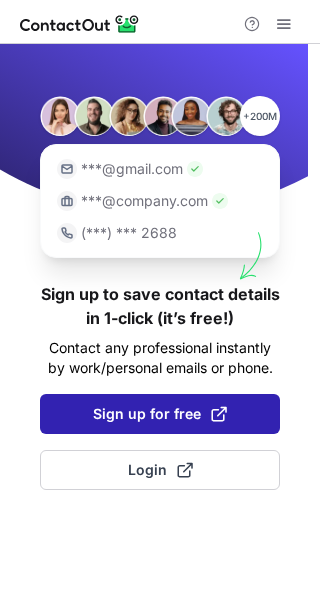 click on "Sign up for free" at bounding box center [160, 414] 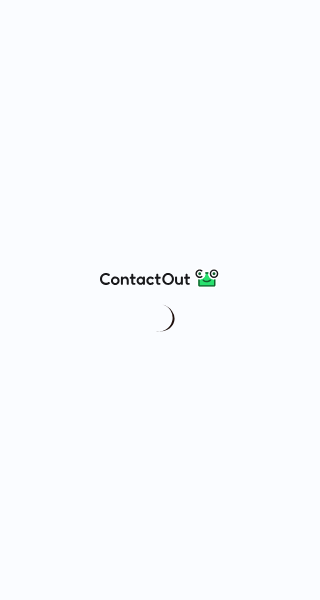 scroll, scrollTop: 0, scrollLeft: 0, axis: both 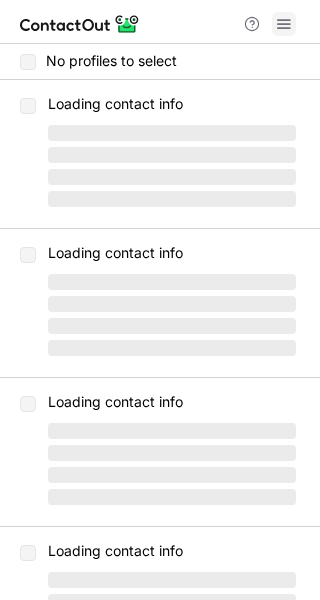 click at bounding box center [284, 24] 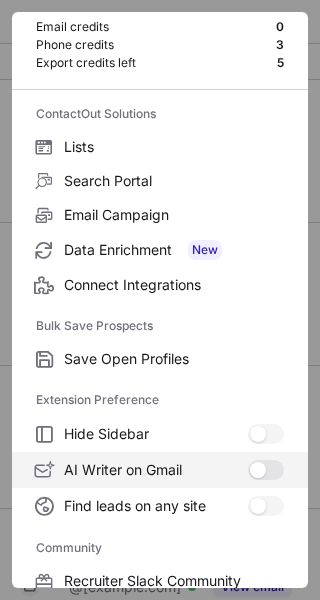 scroll, scrollTop: 306, scrollLeft: 0, axis: vertical 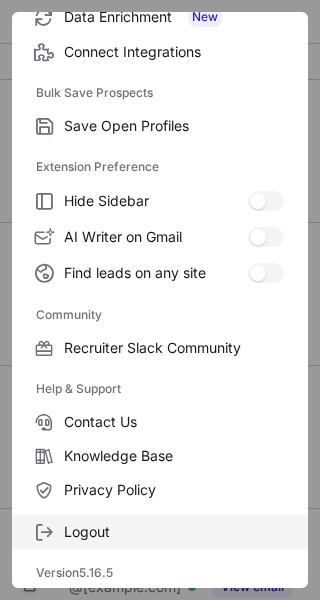 click on "Logout" at bounding box center (174, 532) 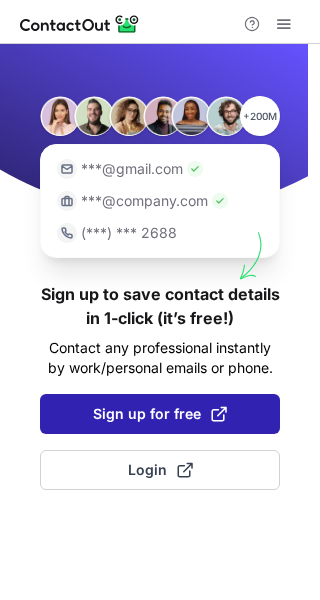 click on "Sign up for free" at bounding box center (160, 414) 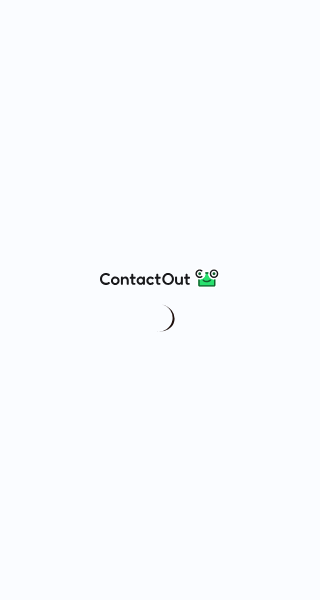 scroll, scrollTop: 0, scrollLeft: 0, axis: both 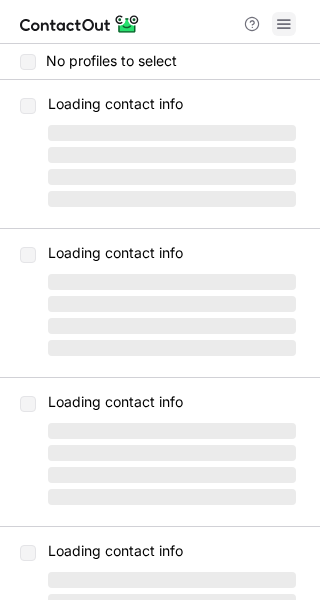 click at bounding box center [284, 24] 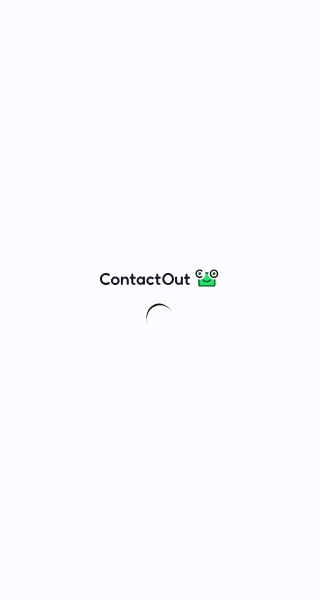 scroll, scrollTop: 0, scrollLeft: 0, axis: both 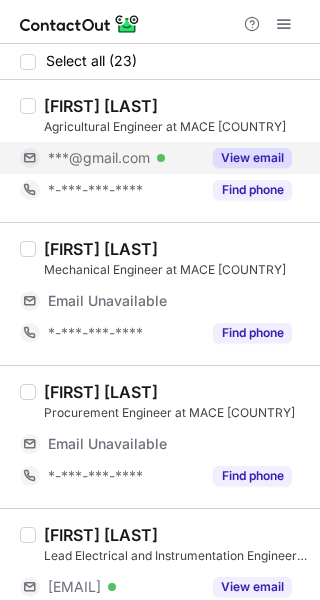 click on "View email" at bounding box center (252, 158) 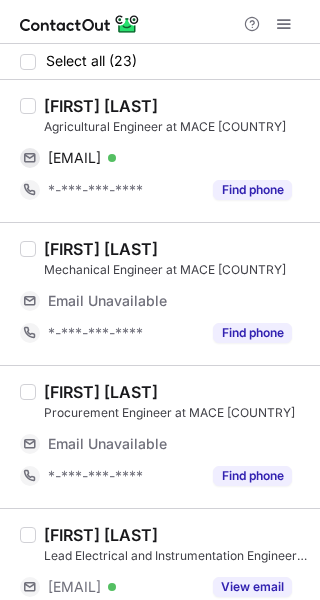 click on "[FIRST] [LAST]" at bounding box center [101, 106] 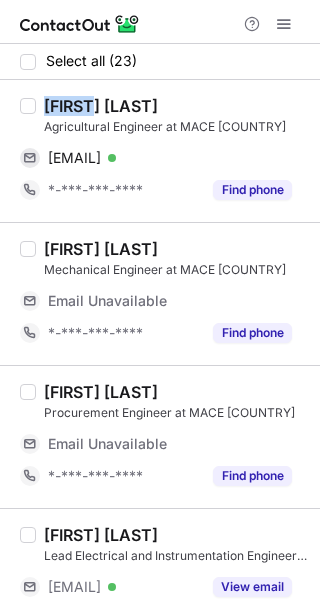 click on "[FIRST] [LAST]" at bounding box center [101, 106] 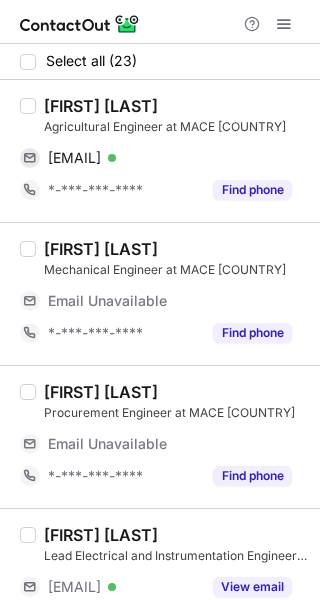 click on "[FIRST] [LAST] [JOB_TITLE] at MACE [COUNTRY] [EMAIL] Verified Copy *-***-***-**** Find phone" at bounding box center (160, 151) 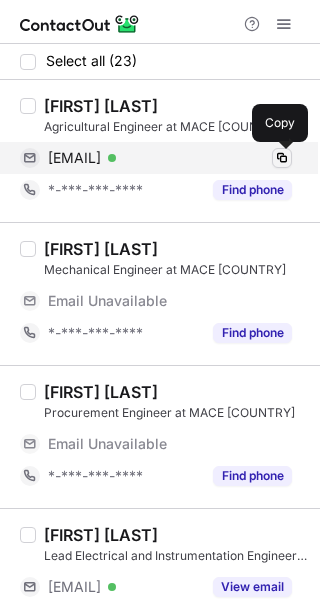 click at bounding box center [282, 158] 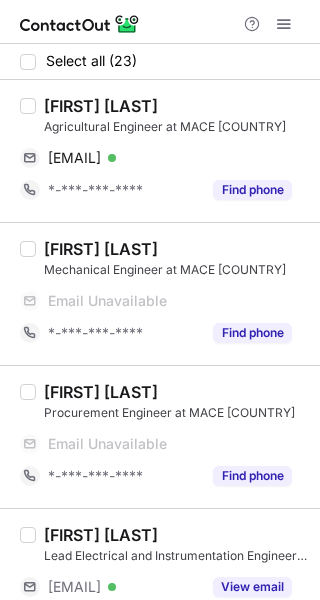type 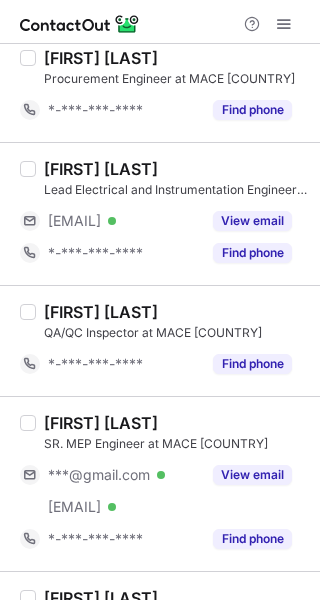 scroll, scrollTop: 400, scrollLeft: 0, axis: vertical 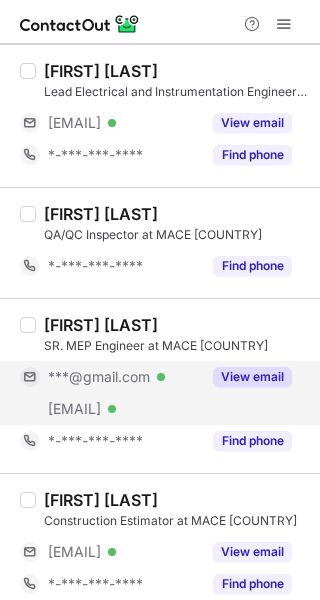 click on "View email" at bounding box center (252, 377) 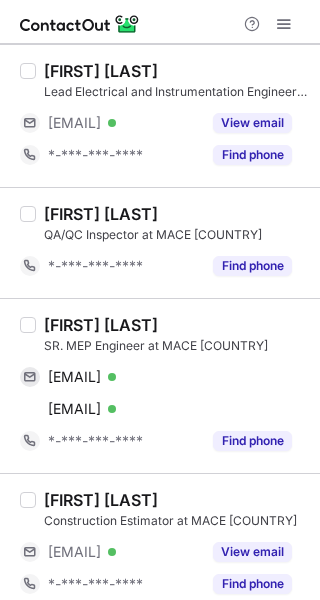click on "[FIRST] [LAST] SR. MEP Engineer at MACE [COUNTRY] [EMAIL] Verified Copy [EMAIL] Verified Copy *-***-***-**** Find phone" at bounding box center (160, 385) 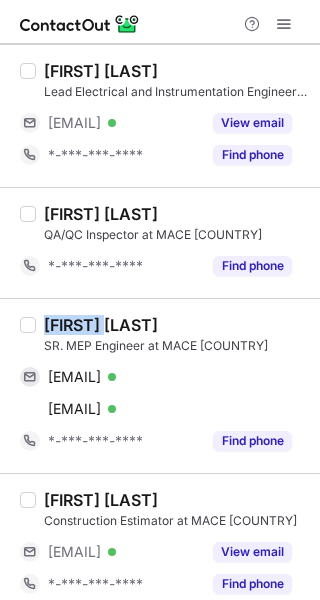 click on "[FIRST] [LAST] SR. MEP Engineer at MACE [COUNTRY] [EMAIL] Verified Copy [EMAIL] Verified Copy *-***-***-**** Find phone" at bounding box center [160, 385] 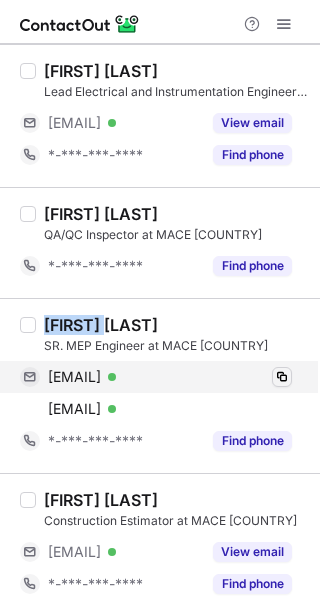 click at bounding box center (282, 377) 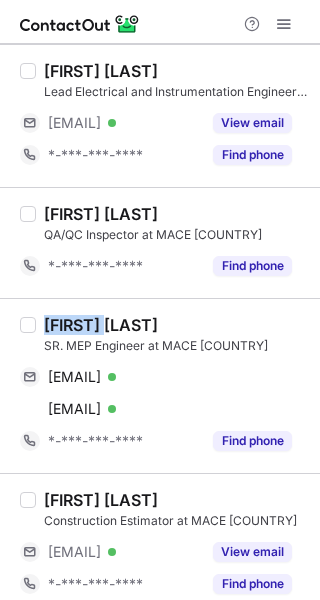 type 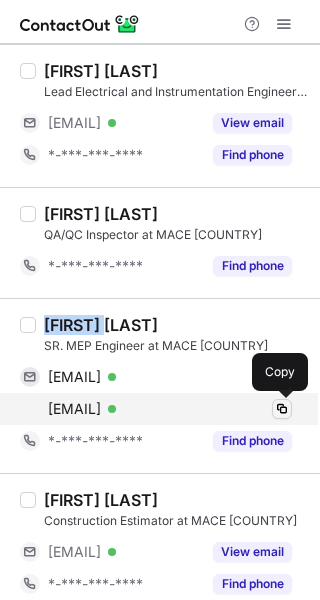 click at bounding box center (282, 409) 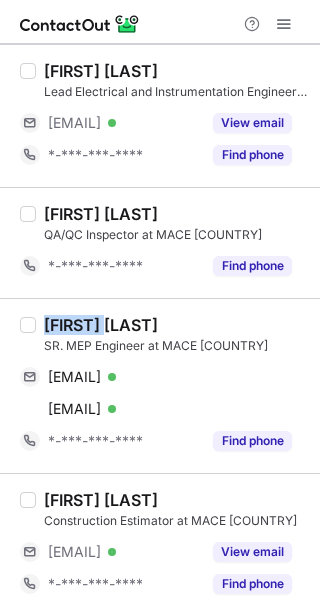 type 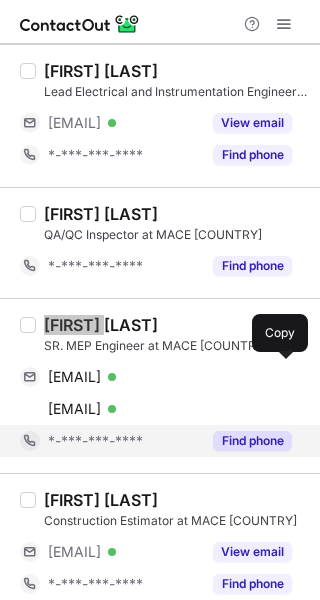 scroll, scrollTop: 600, scrollLeft: 0, axis: vertical 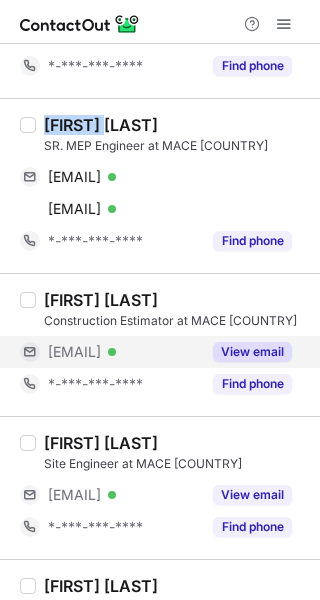 click on "View email" at bounding box center [252, 352] 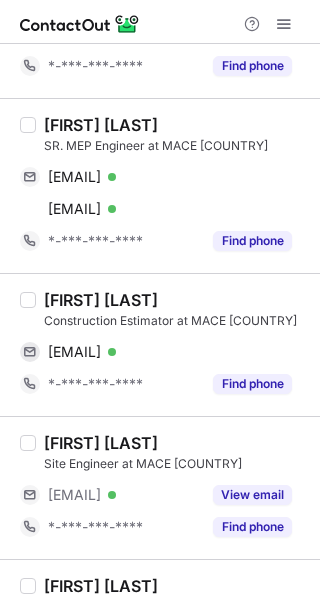 click on "[FIRST] [LAST]" at bounding box center [101, 300] 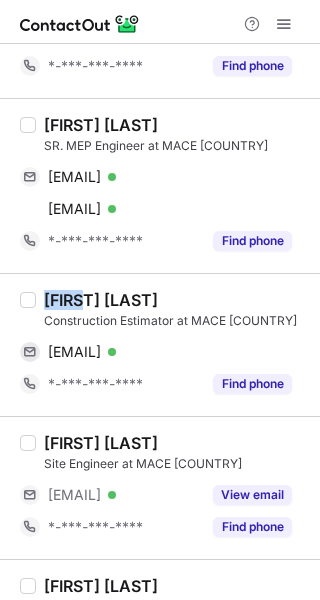 click on "[FIRST] [LAST]" at bounding box center [101, 300] 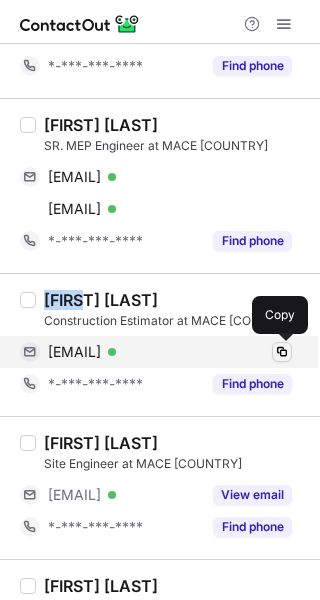 click at bounding box center (282, 352) 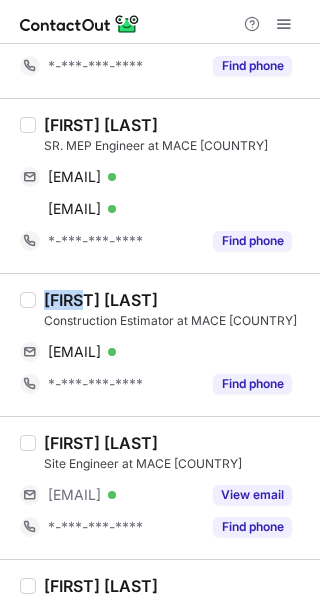 type 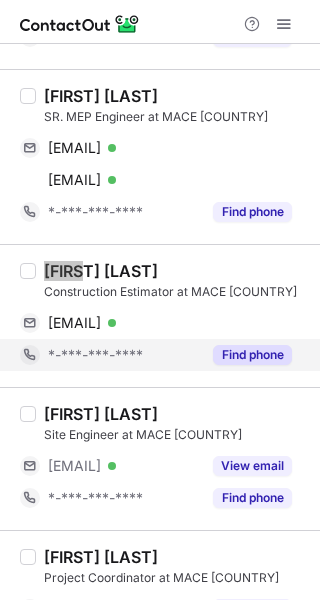 scroll, scrollTop: 700, scrollLeft: 0, axis: vertical 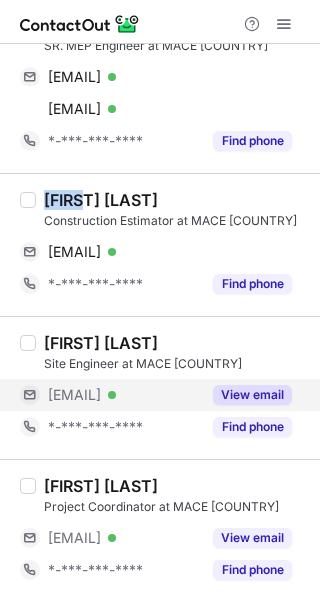 click on "View email" at bounding box center [252, 395] 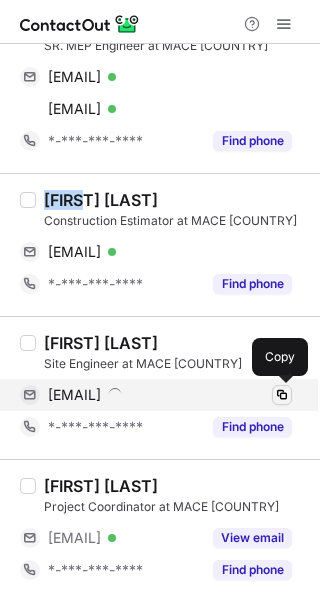 click at bounding box center [282, 395] 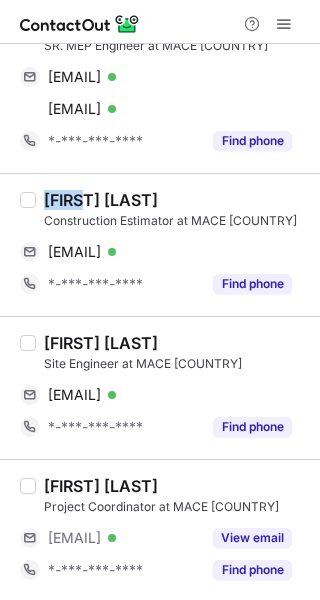 type 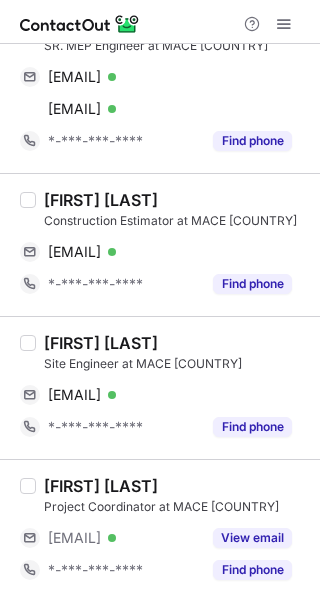 click on "Sihab Kj" at bounding box center [101, 343] 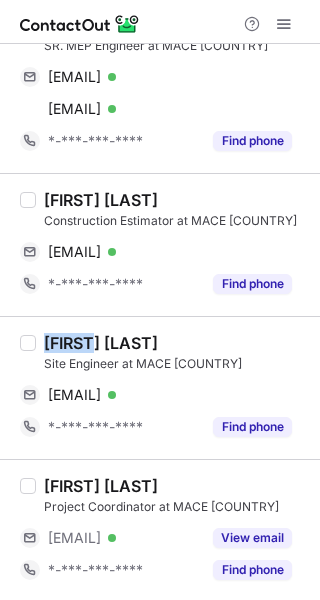 click on "Sihab Kj" at bounding box center (101, 343) 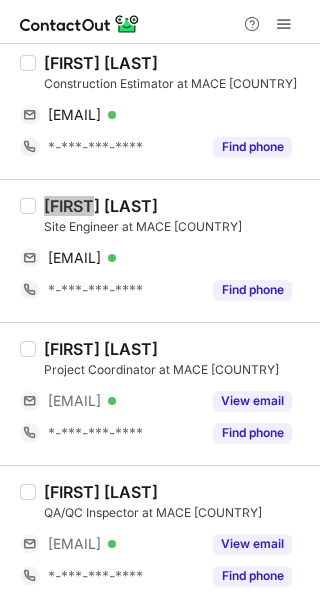 scroll, scrollTop: 900, scrollLeft: 0, axis: vertical 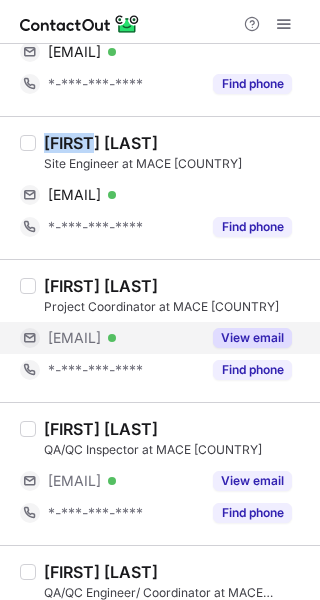 click on "View email" at bounding box center (252, 338) 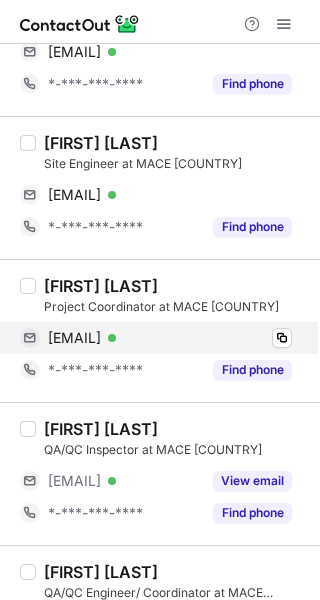 click on "junaid.mubarak@mace-qatar.com Verified Copy" at bounding box center (156, 338) 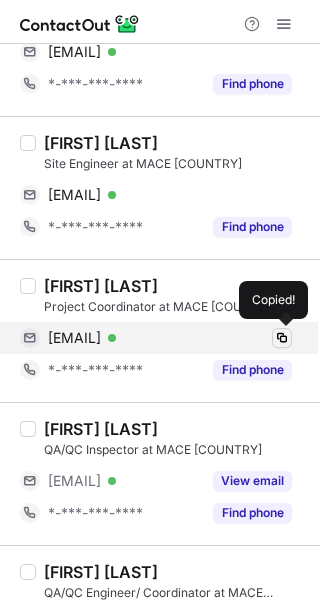 click at bounding box center (282, 338) 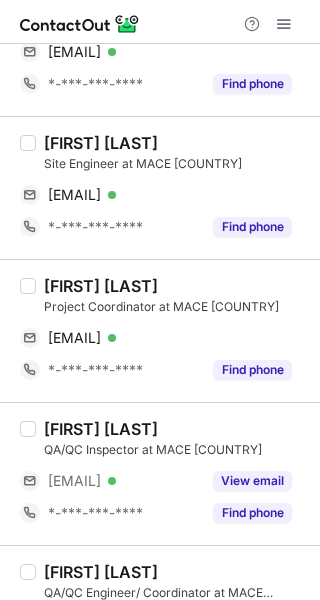 type 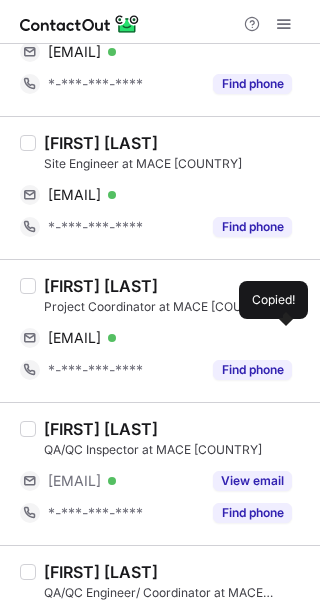 click on "Junaid Mubarak" at bounding box center (101, 286) 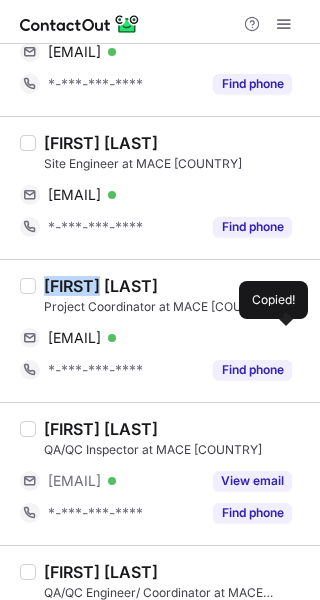 click on "Junaid Mubarak" at bounding box center (101, 286) 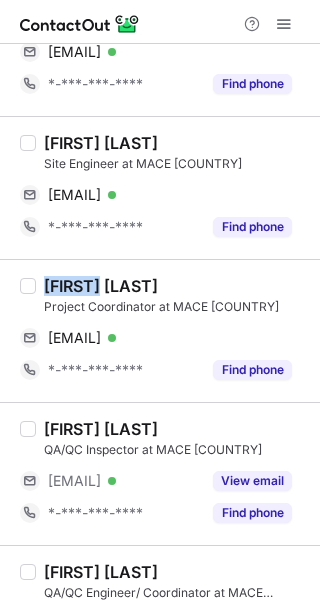 copy on "Junaid" 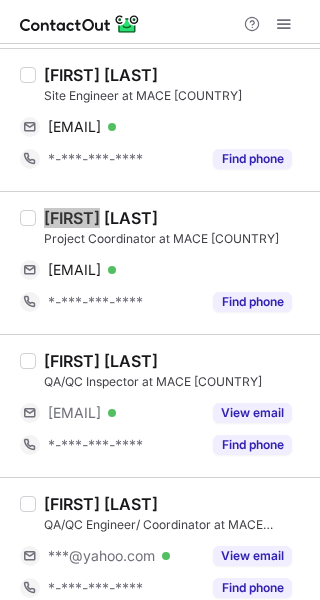 scroll, scrollTop: 1000, scrollLeft: 0, axis: vertical 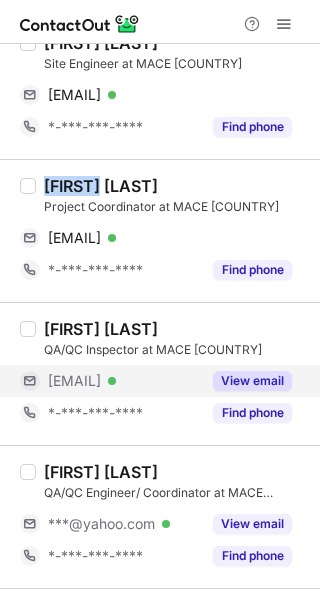 click on "View email" at bounding box center (252, 381) 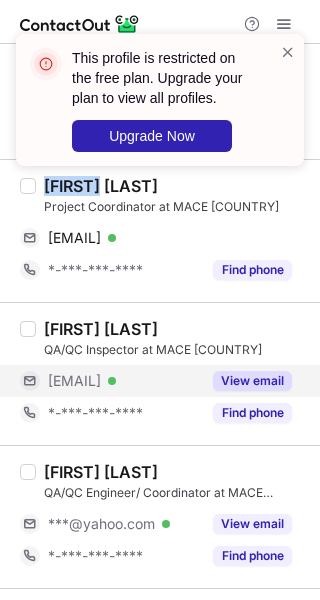 scroll, scrollTop: 1200, scrollLeft: 0, axis: vertical 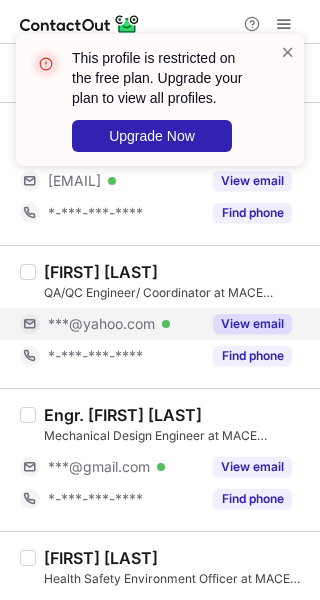 click on "View email" at bounding box center (252, 324) 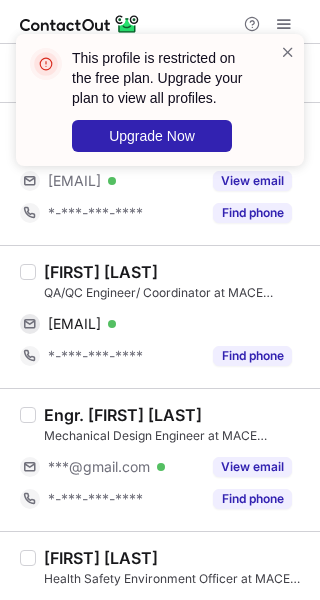 click on "George Barrozo" at bounding box center [101, 272] 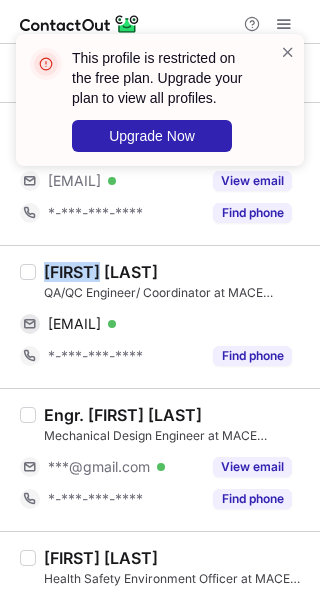 click on "George Barrozo" at bounding box center (101, 272) 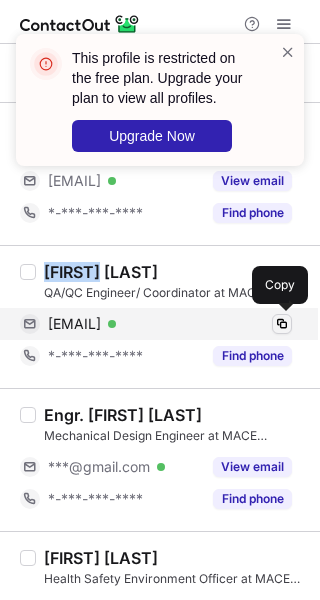 click at bounding box center (282, 324) 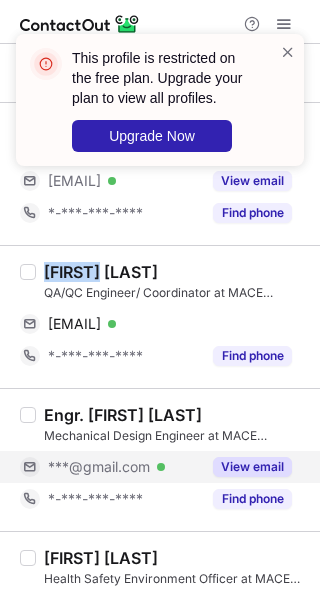 click on "View email" at bounding box center [252, 467] 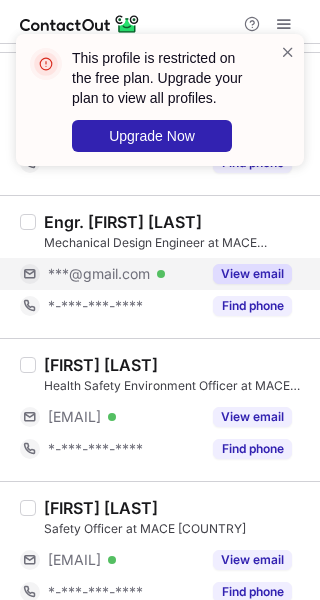 scroll, scrollTop: 1400, scrollLeft: 0, axis: vertical 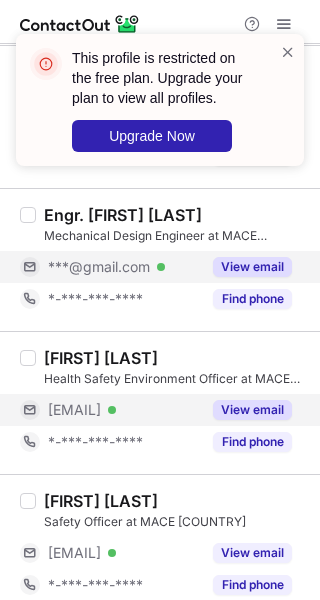 click on "View email" at bounding box center [252, 410] 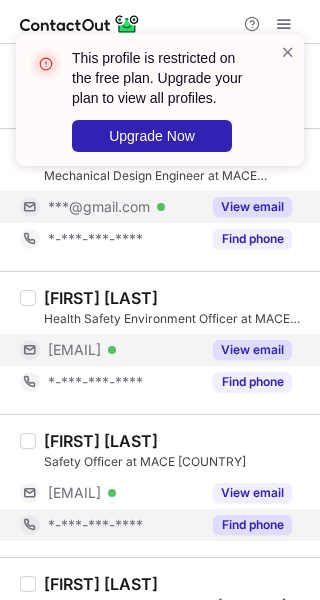 scroll, scrollTop: 1500, scrollLeft: 0, axis: vertical 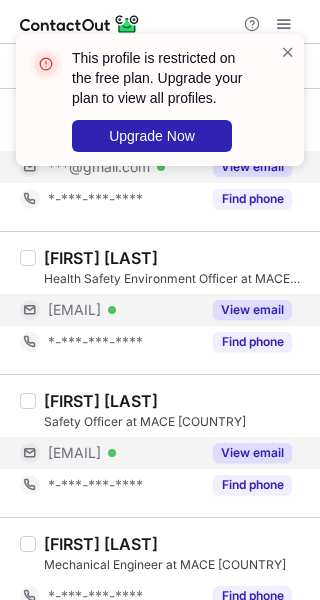 click on "View email" at bounding box center [252, 453] 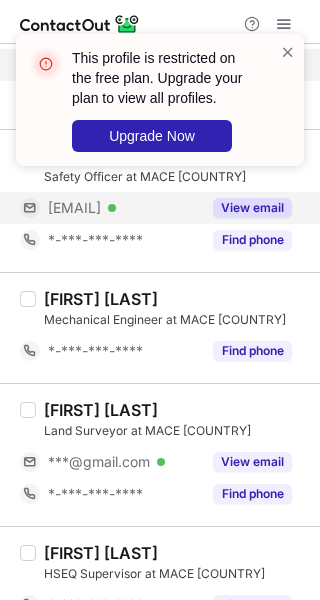 scroll, scrollTop: 1800, scrollLeft: 0, axis: vertical 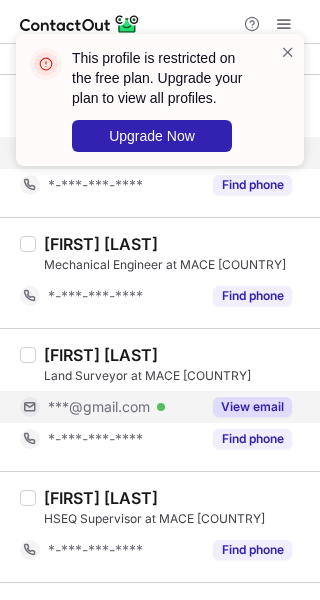 click on "View email" at bounding box center (252, 407) 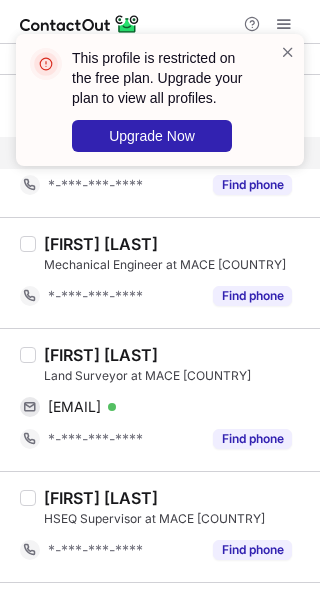 click on "Zaheer Ahmed" at bounding box center [101, 355] 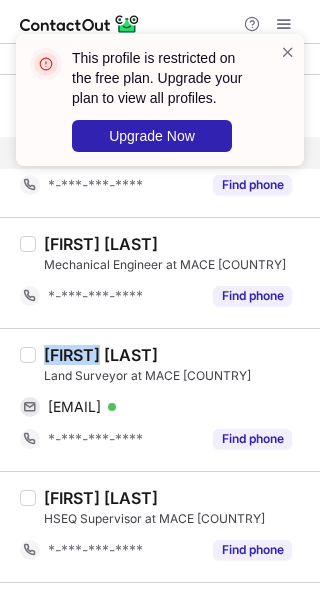 click on "Zaheer Ahmed" at bounding box center (101, 355) 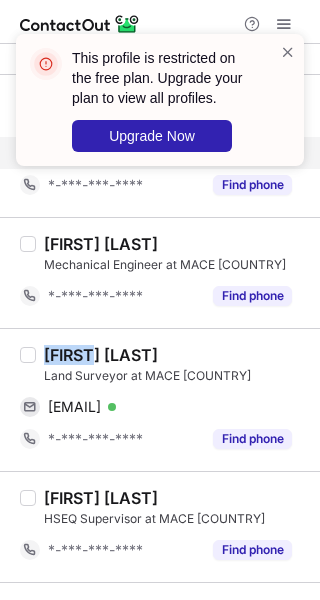 copy on "Zaheer" 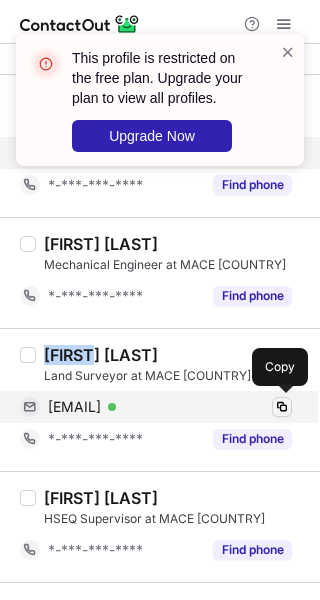 click at bounding box center [282, 407] 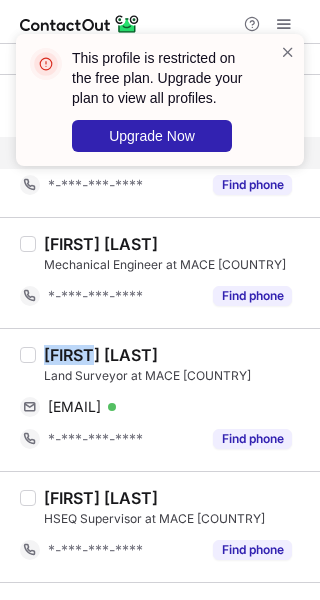 type 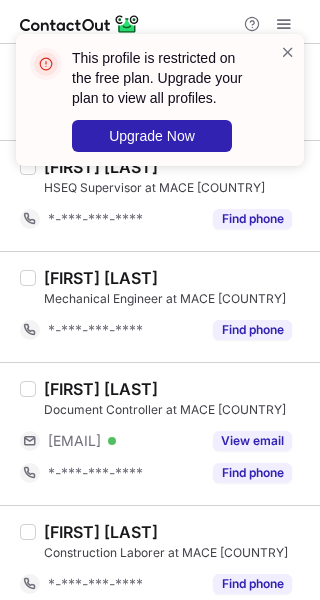 scroll, scrollTop: 2300, scrollLeft: 0, axis: vertical 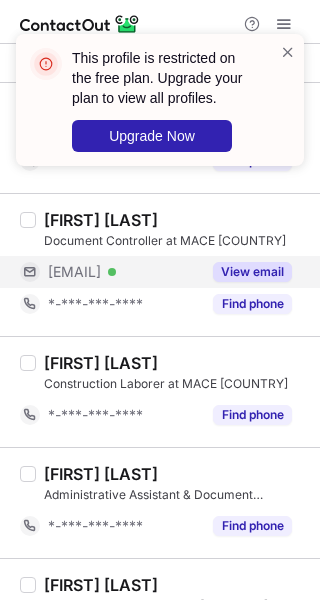 click on "View email" at bounding box center [252, 272] 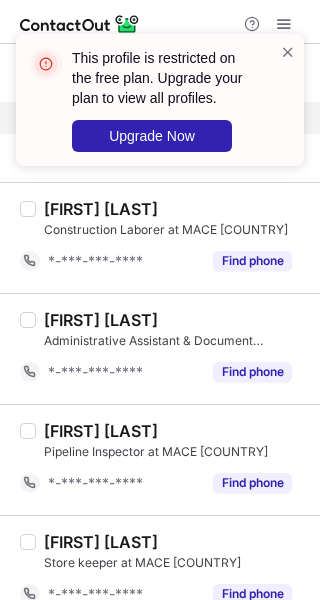 scroll, scrollTop: 2472, scrollLeft: 0, axis: vertical 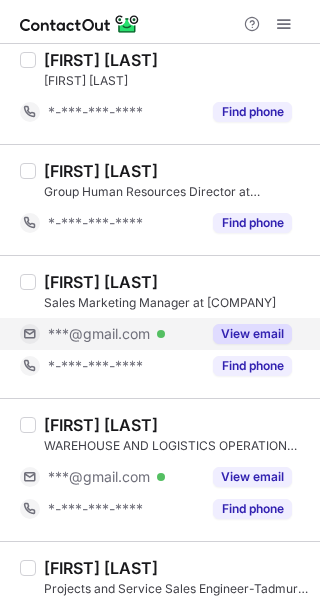 click on "View email" at bounding box center [252, 334] 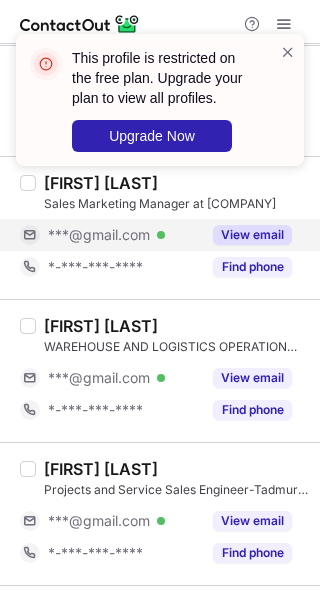 scroll, scrollTop: 400, scrollLeft: 0, axis: vertical 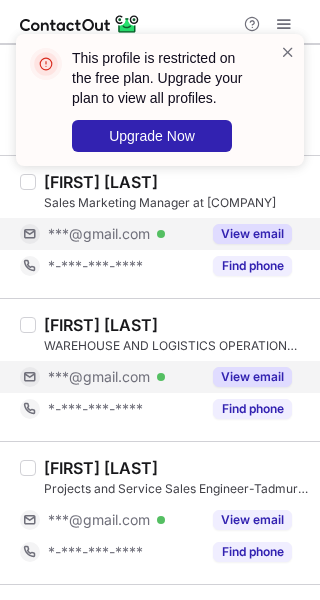 click on "View email" at bounding box center [252, 377] 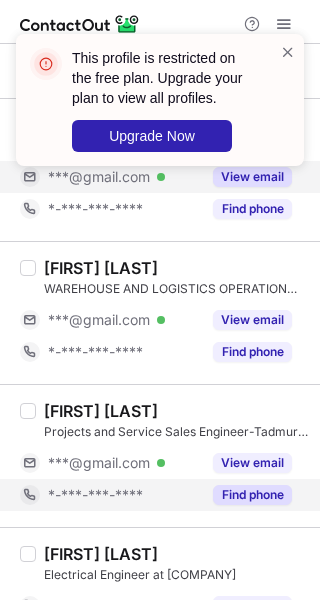 scroll, scrollTop: 600, scrollLeft: 0, axis: vertical 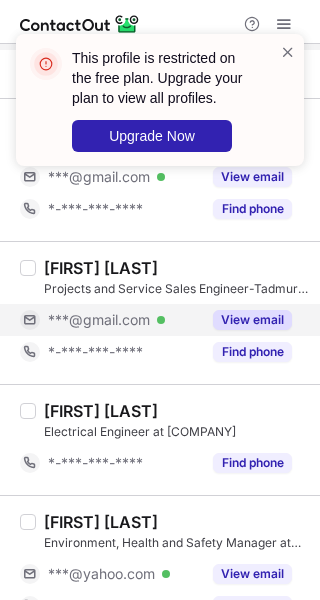 click on "View email" at bounding box center (252, 320) 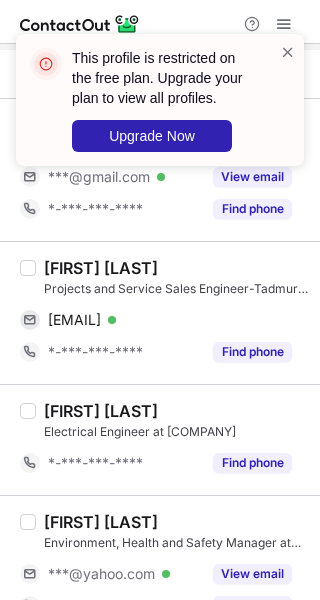 click on "[FIRST] [LAST]" at bounding box center (101, 268) 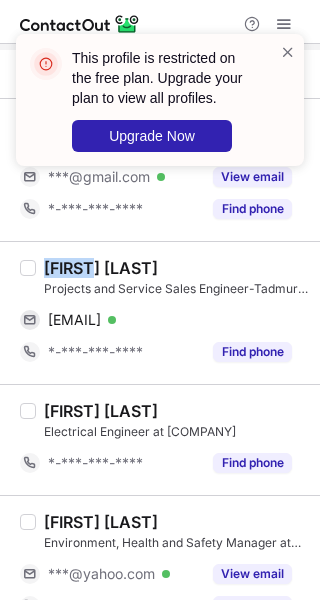 click on "[FIRST] [LAST]" at bounding box center (101, 268) 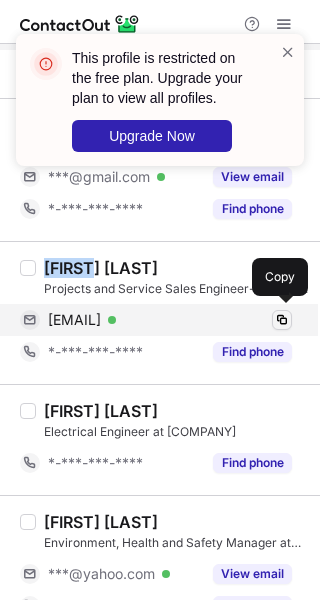click at bounding box center (282, 320) 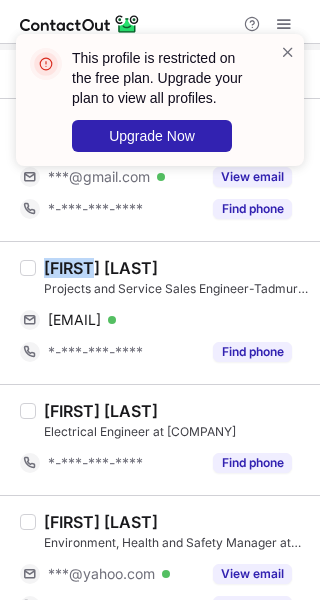 type 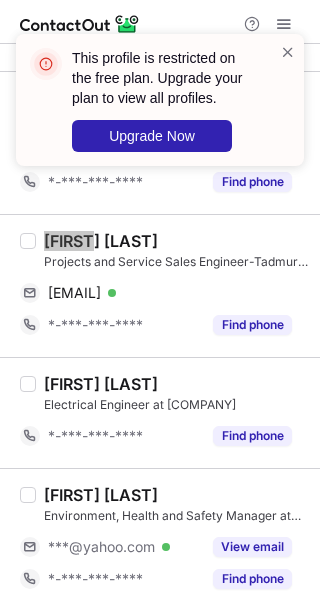 scroll, scrollTop: 700, scrollLeft: 0, axis: vertical 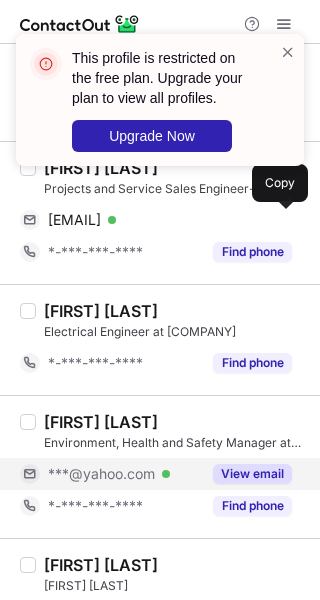 click on "View email" at bounding box center [246, 474] 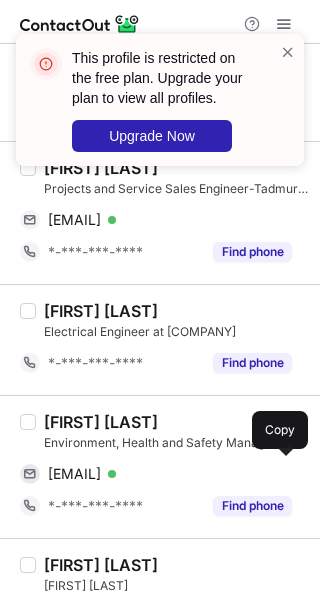 click on "[EMAIL] Verified" at bounding box center (170, 474) 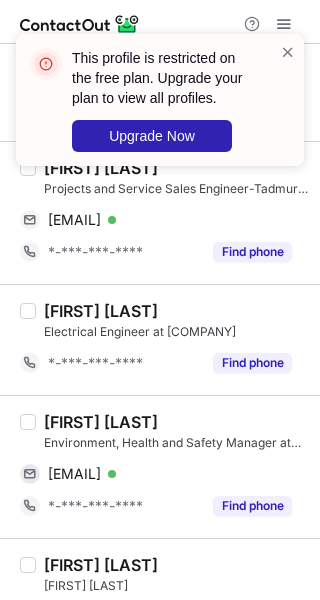 click on "[FIRST] [LAST]" at bounding box center [101, 422] 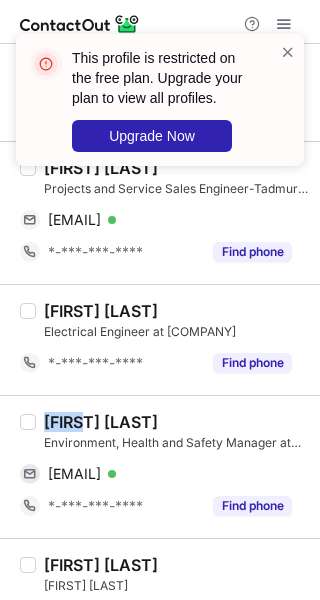 click on "Daud Ahmed CMIOSH" at bounding box center [101, 422] 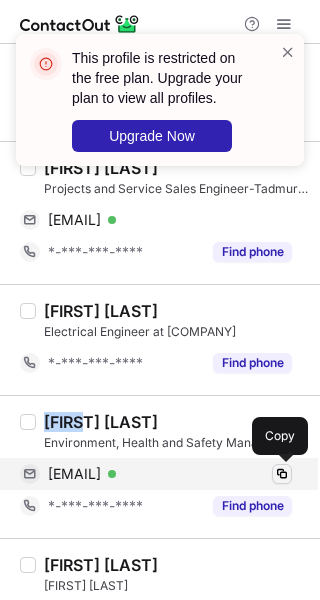 click at bounding box center [282, 474] 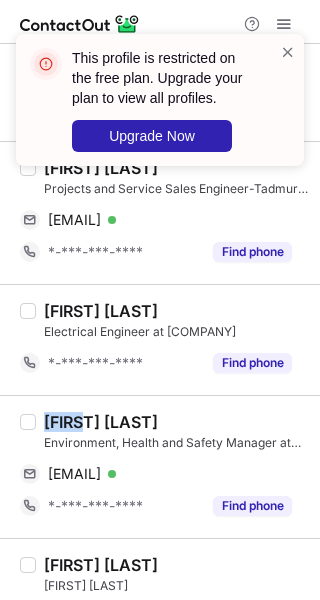 type 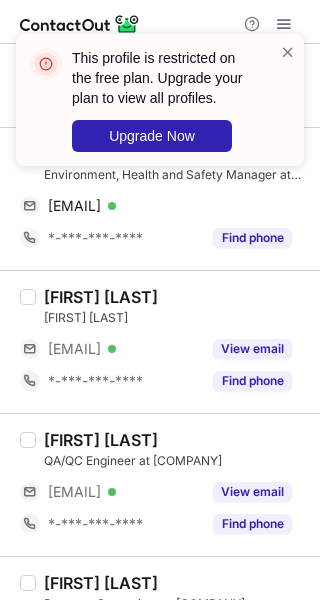 scroll, scrollTop: 1000, scrollLeft: 0, axis: vertical 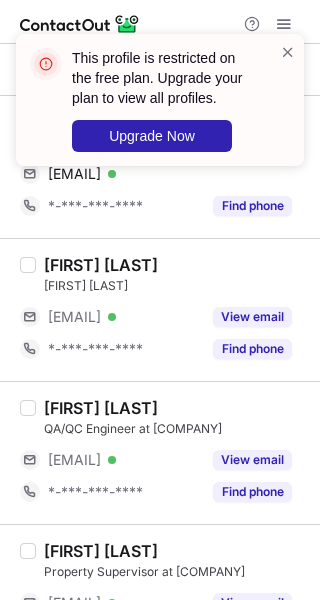 click on "Construction Supervisor at TADMUR HOLDING W.L.L" at bounding box center (176, 286) 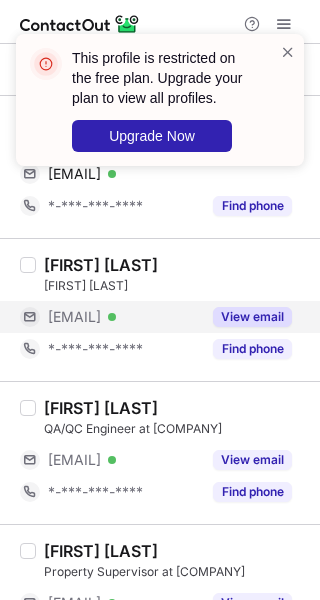 click on "View email" at bounding box center [246, 317] 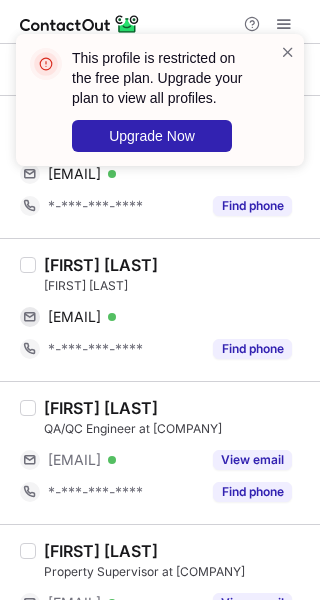 click on "mohadmmad   Dulare khan" at bounding box center (101, 265) 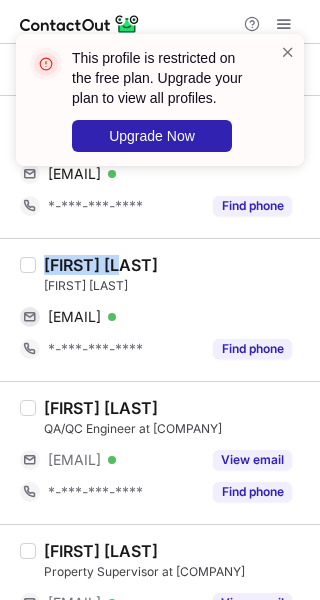 click on "mohadmmad   Dulare khan" at bounding box center (101, 265) 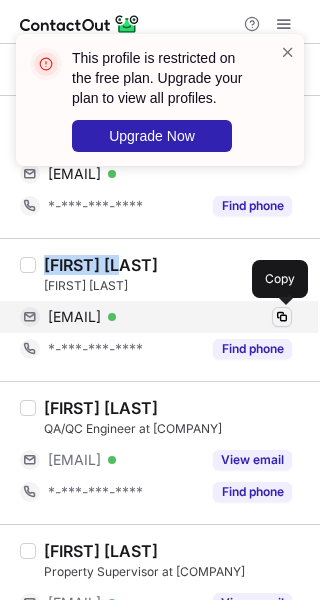 click at bounding box center [282, 317] 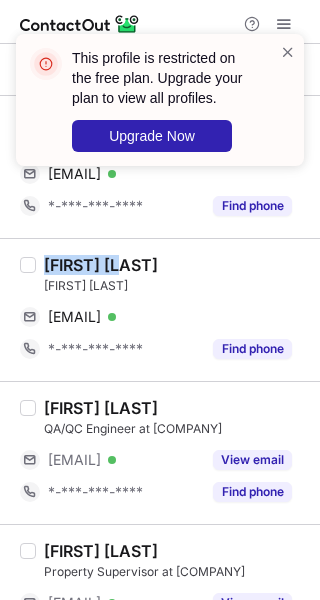 type 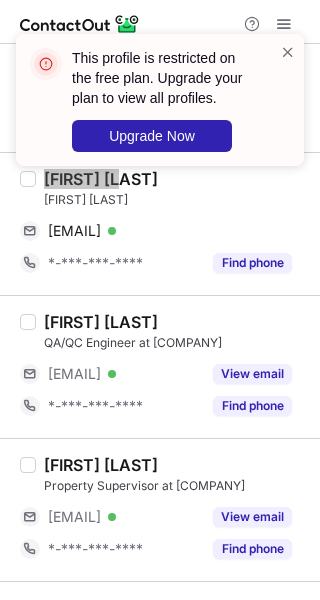 scroll, scrollTop: 1200, scrollLeft: 0, axis: vertical 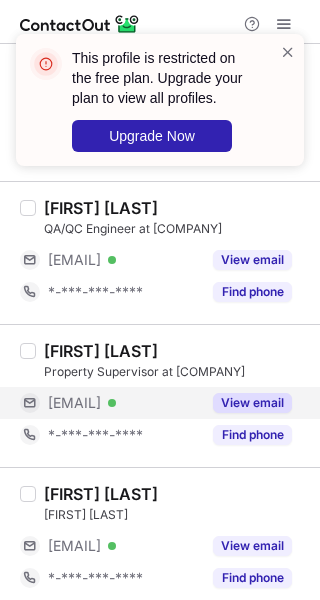 click on "View email" at bounding box center (252, 403) 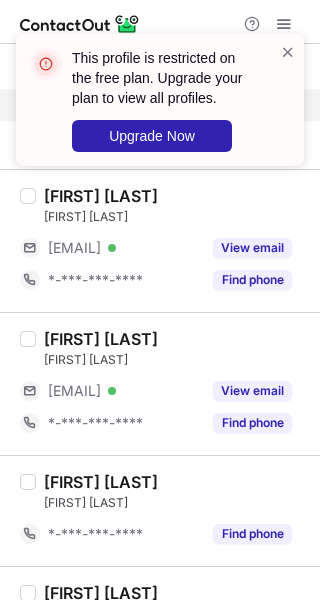 scroll, scrollTop: 1500, scrollLeft: 0, axis: vertical 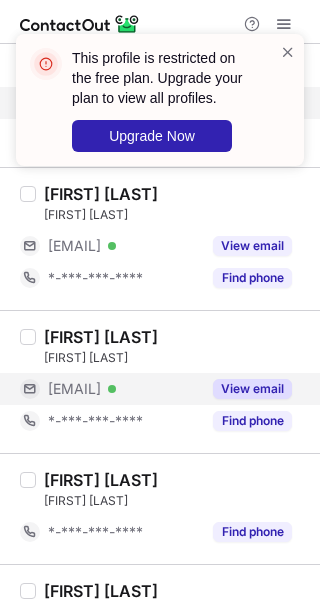 click on "View email" at bounding box center (252, 389) 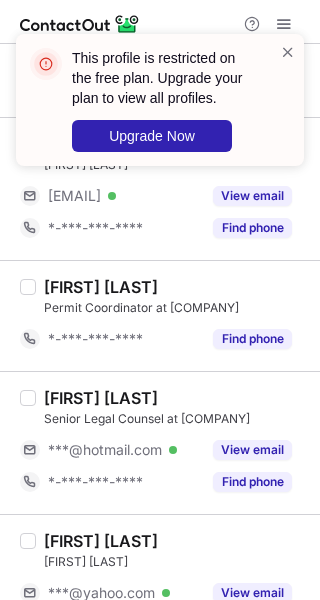 scroll, scrollTop: 2100, scrollLeft: 0, axis: vertical 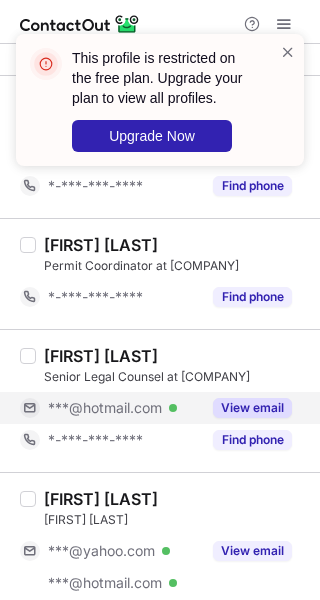 click on "View email" at bounding box center [252, 408] 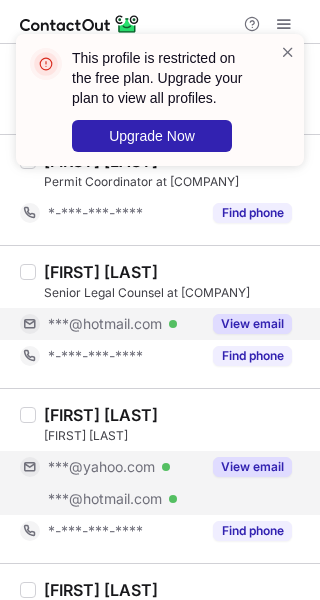 scroll, scrollTop: 2300, scrollLeft: 0, axis: vertical 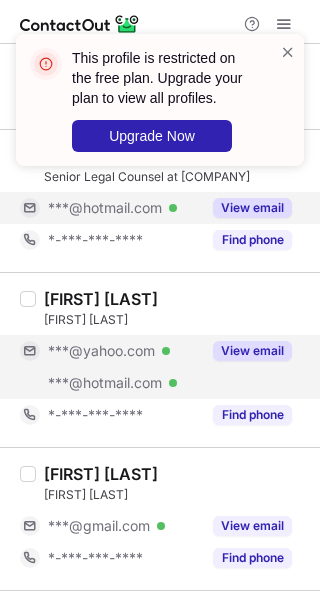 click on "View email" at bounding box center [252, 351] 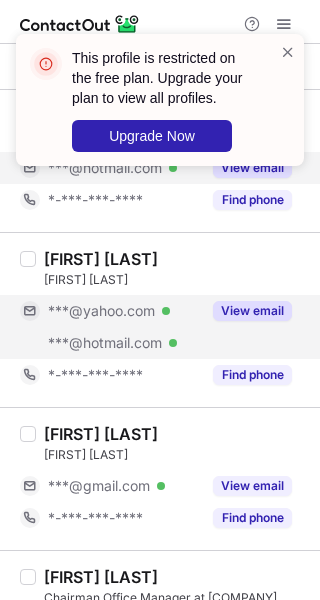 scroll, scrollTop: 2368, scrollLeft: 0, axis: vertical 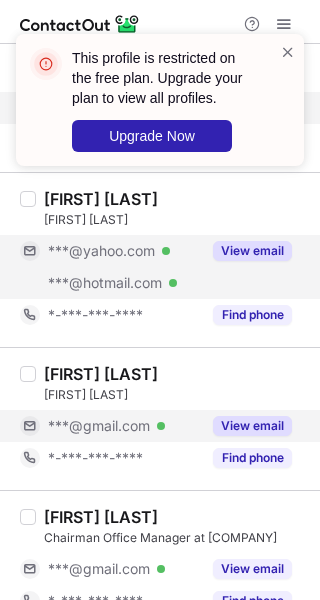 click on "View email" at bounding box center (246, 426) 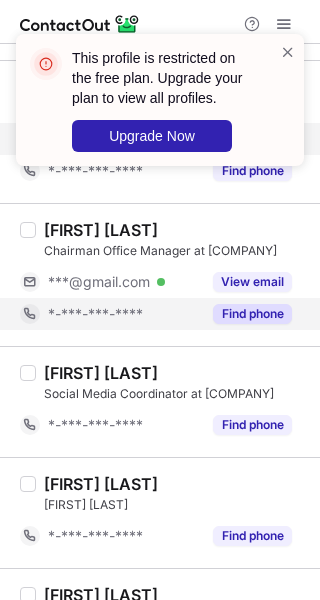 scroll, scrollTop: 2668, scrollLeft: 0, axis: vertical 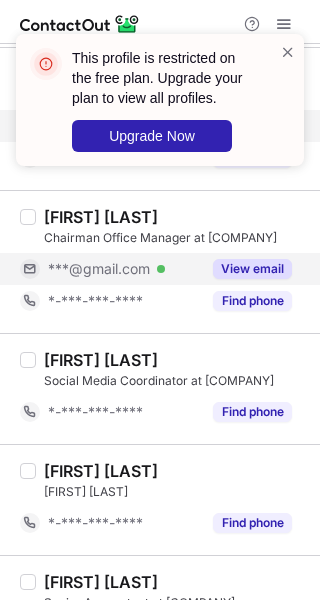 click on "View email" at bounding box center (252, 269) 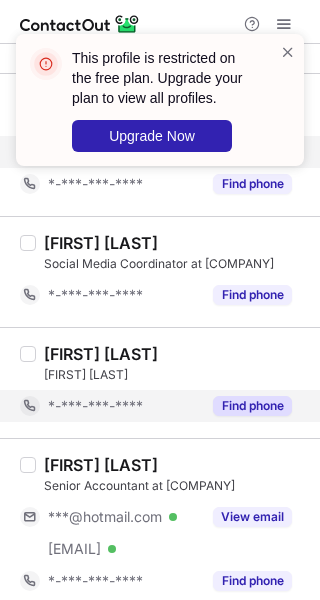 scroll, scrollTop: 2790, scrollLeft: 0, axis: vertical 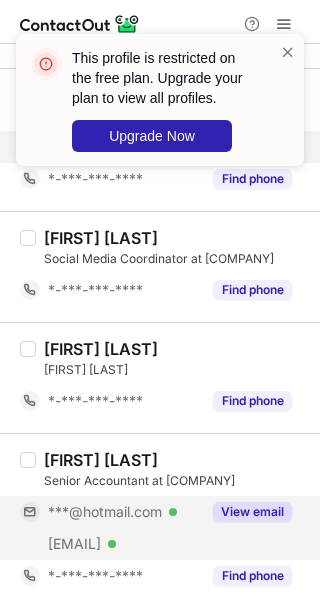click on "View email" at bounding box center (252, 512) 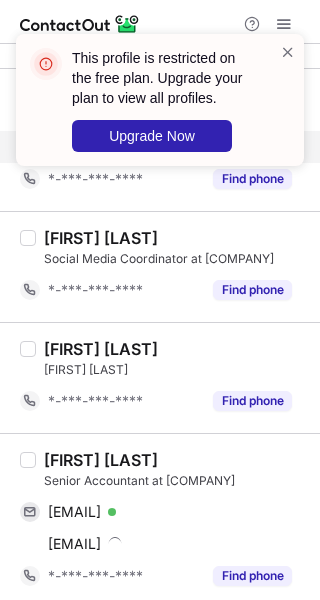 click on "Muhammad Ali Tariq" at bounding box center [101, 460] 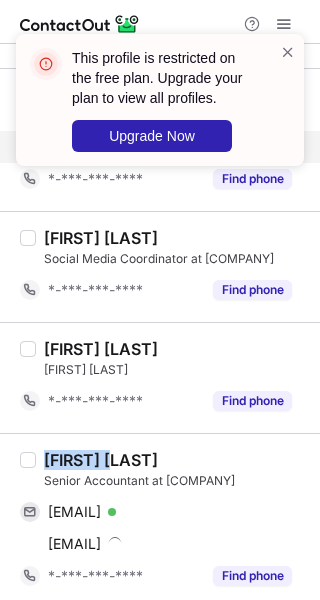 click on "Muhammad Ali Tariq" at bounding box center (101, 460) 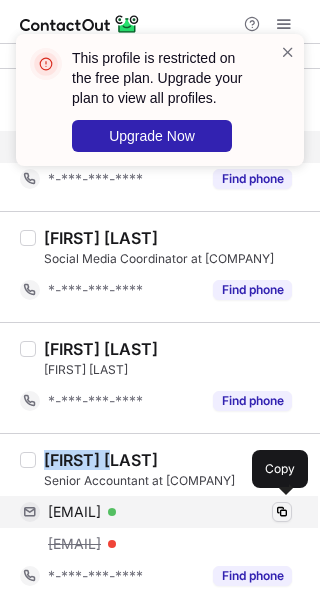click at bounding box center [282, 512] 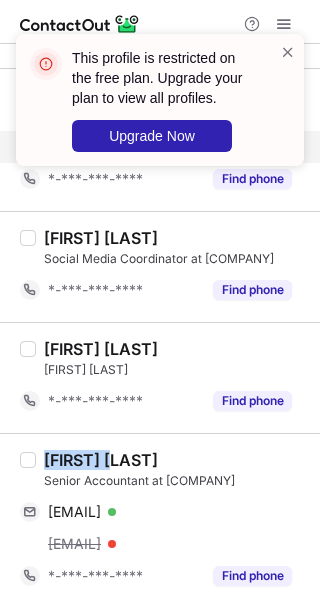 type 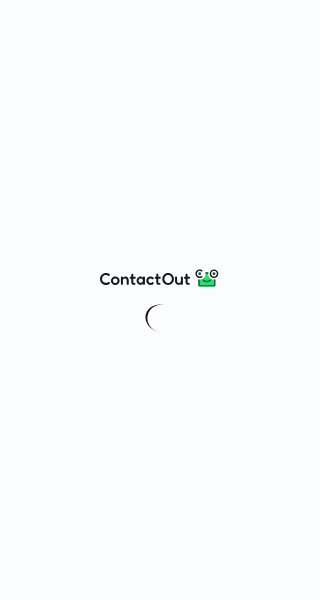 scroll, scrollTop: 0, scrollLeft: 0, axis: both 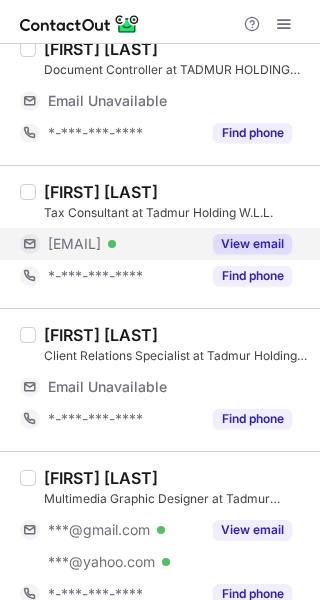 click on "View email" at bounding box center (252, 244) 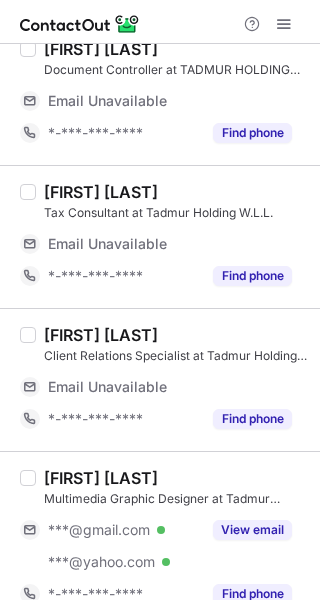 scroll, scrollTop: 224, scrollLeft: 0, axis: vertical 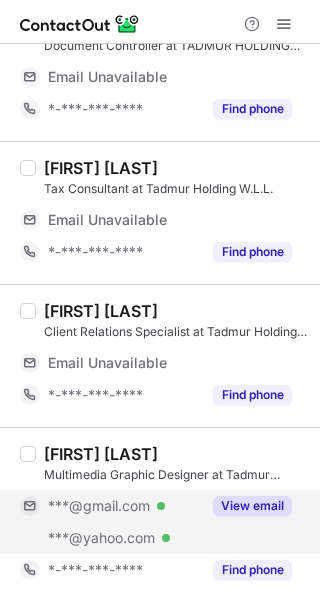 click on "View email" at bounding box center (252, 506) 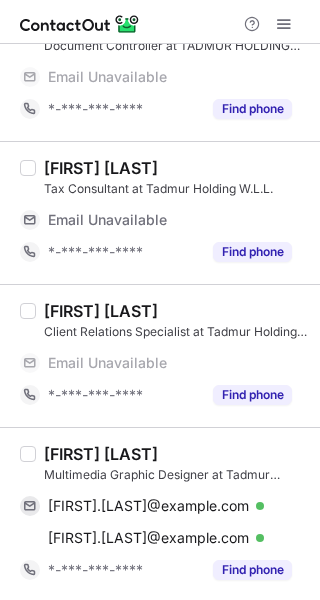 click on "[FIRST] [LAST]" at bounding box center [101, 454] 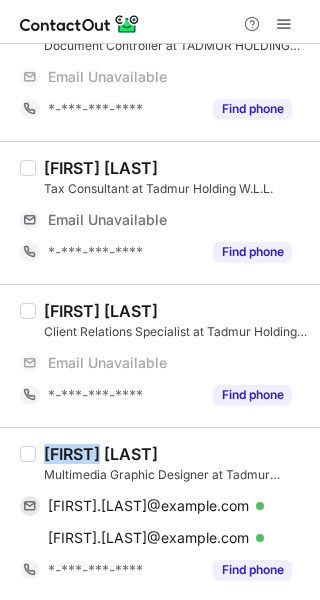 click on "Alfred Dilan" at bounding box center (101, 454) 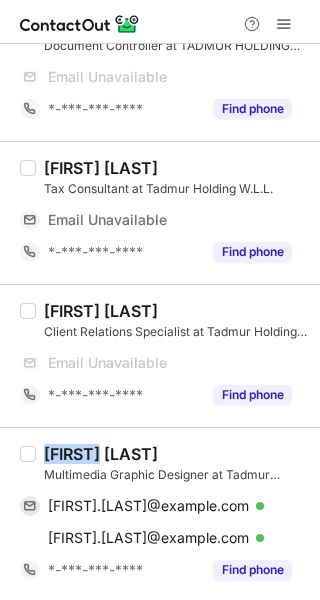 copy on "Alfred" 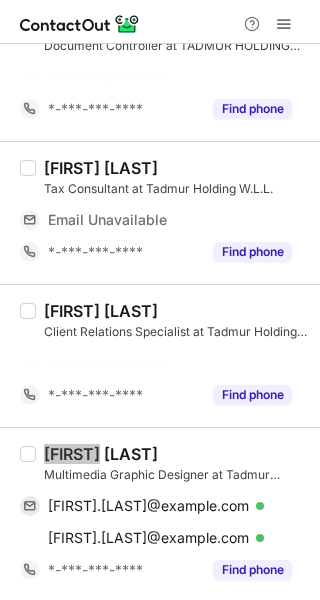 scroll, scrollTop: 128, scrollLeft: 0, axis: vertical 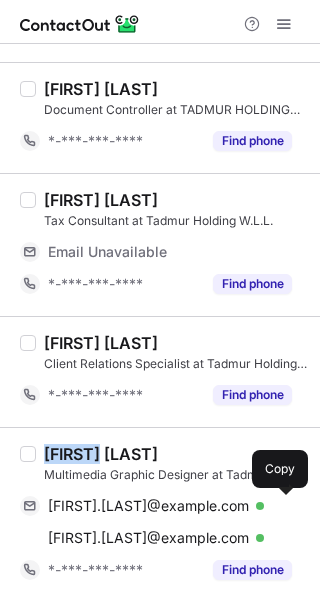 drag, startPoint x: 279, startPoint y: 499, endPoint x: 307, endPoint y: 492, distance: 28.86174 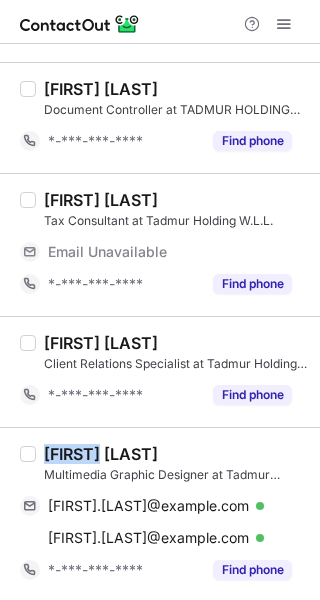 type 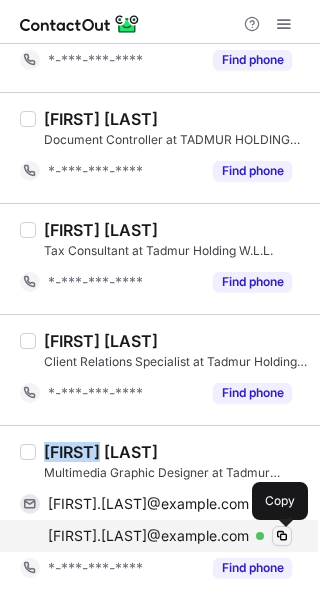 scroll, scrollTop: 96, scrollLeft: 0, axis: vertical 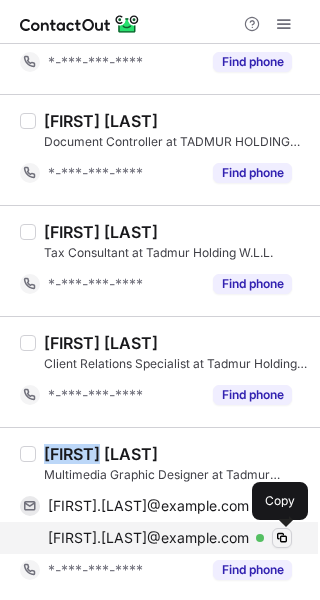 click at bounding box center [282, 538] 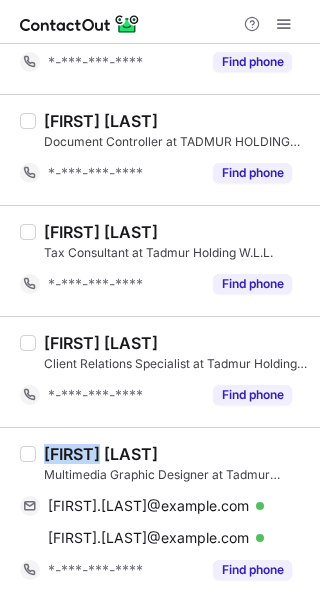 type 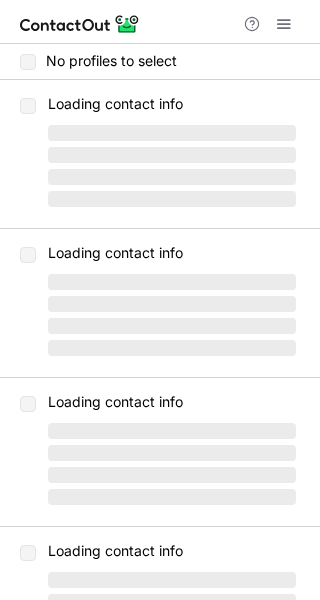 scroll, scrollTop: 0, scrollLeft: 0, axis: both 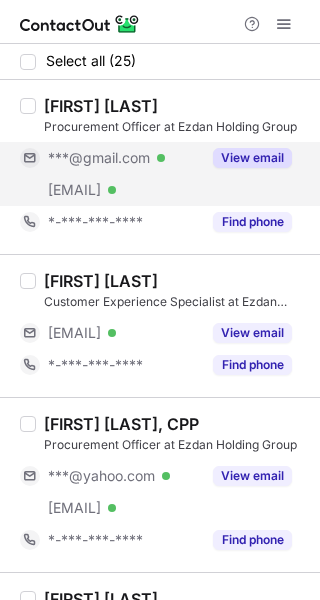 click on "View email" at bounding box center [246, 158] 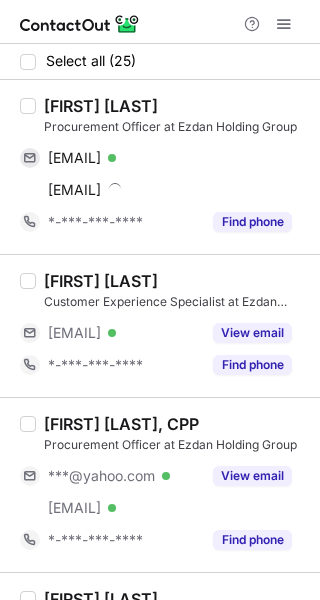click on "[FIRST] [LAST]" at bounding box center (101, 106) 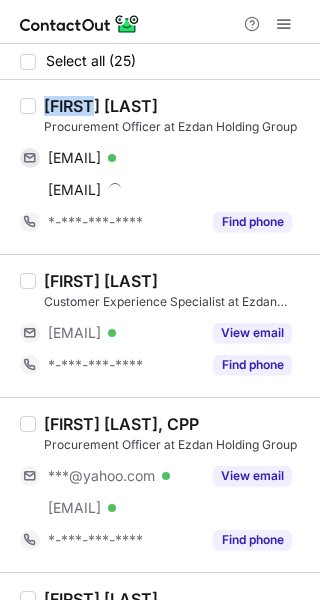click on "[FIRST] [LAST]" at bounding box center (101, 106) 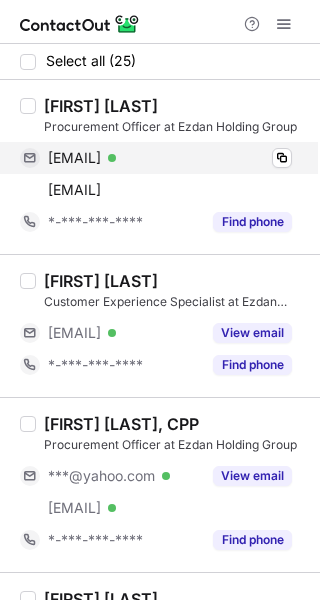click on "[EMAIL] Verified Copy" at bounding box center [156, 158] 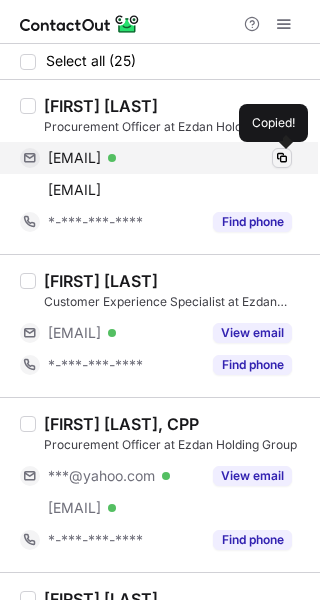click at bounding box center [282, 158] 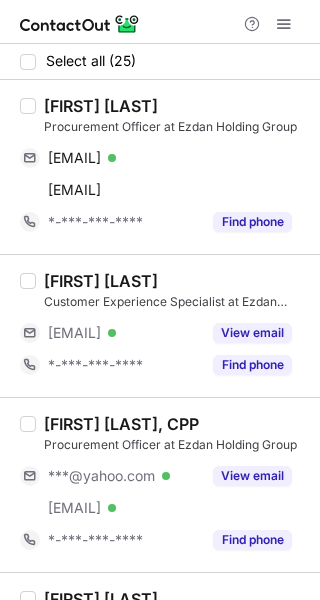 type 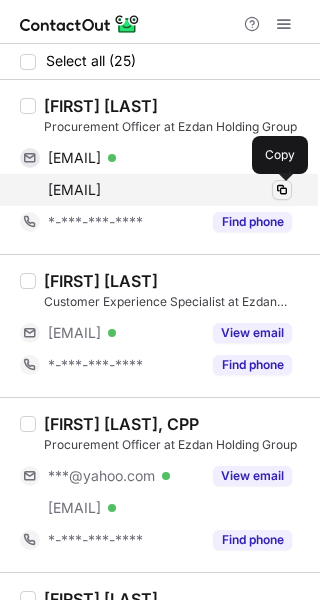 click at bounding box center (282, 190) 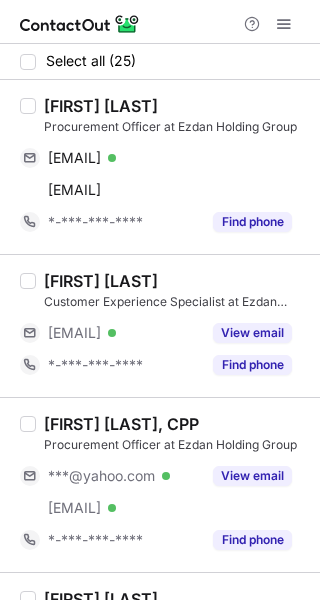 type 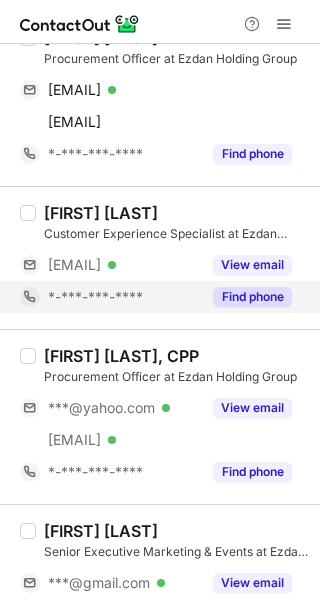 scroll, scrollTop: 100, scrollLeft: 0, axis: vertical 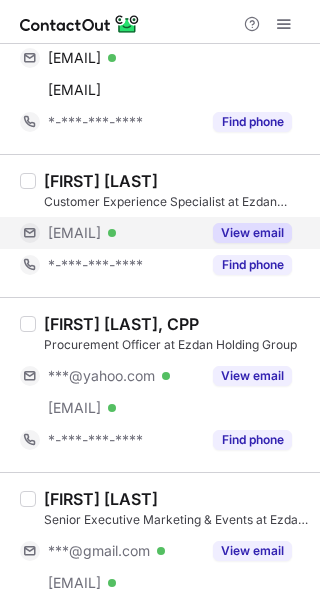 click on "View email" at bounding box center (252, 233) 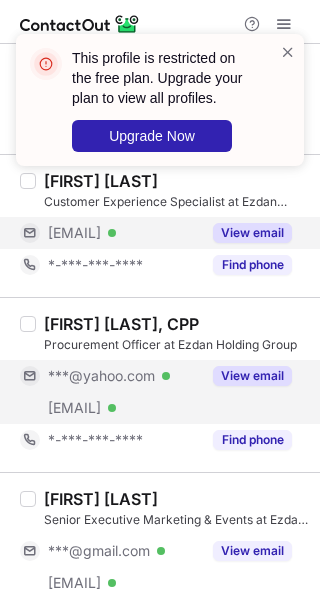 click on "View email" at bounding box center [246, 376] 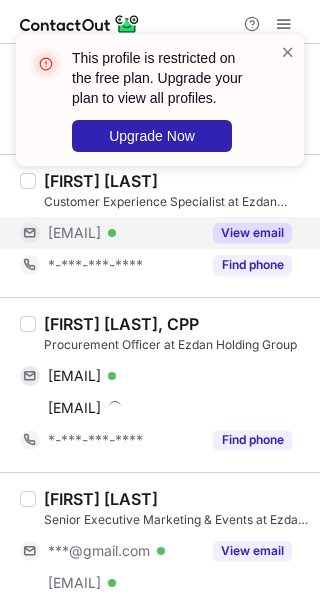 click on "[FIRST] [LAST], CPP" at bounding box center (121, 324) 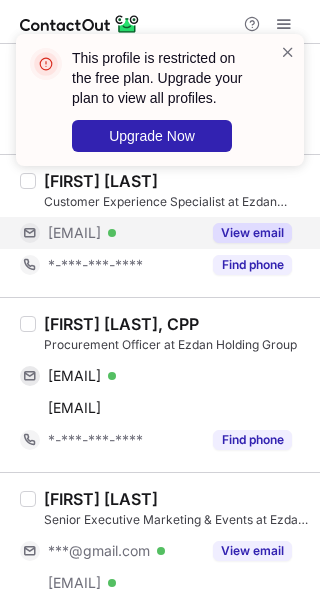 click on "[FIRST] [LAST], CPP" at bounding box center [121, 324] 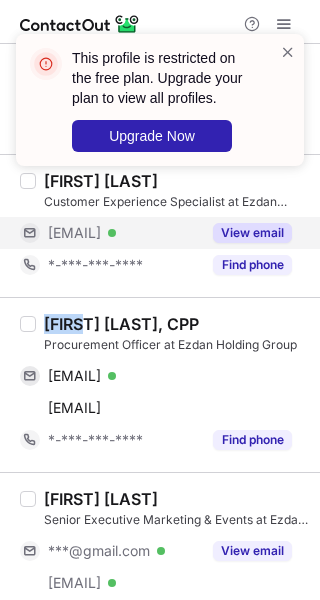 copy on "[FIRST]" 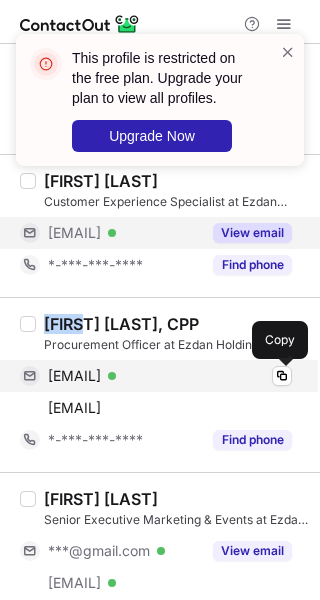 drag, startPoint x: 277, startPoint y: 372, endPoint x: 305, endPoint y: 371, distance: 28.01785 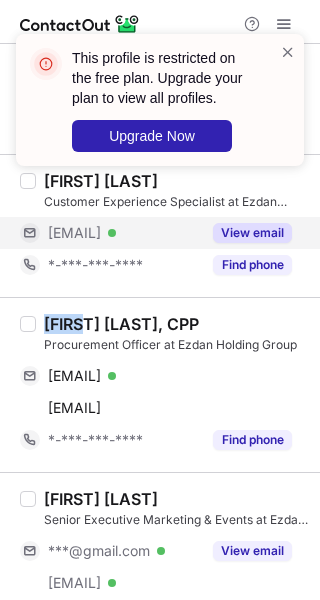 type 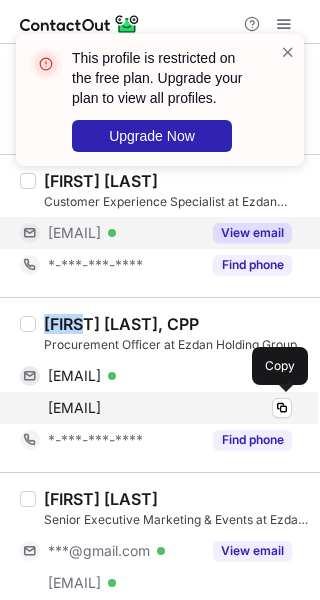 click on "n.reyes@ezdanholding.qa" at bounding box center (170, 408) 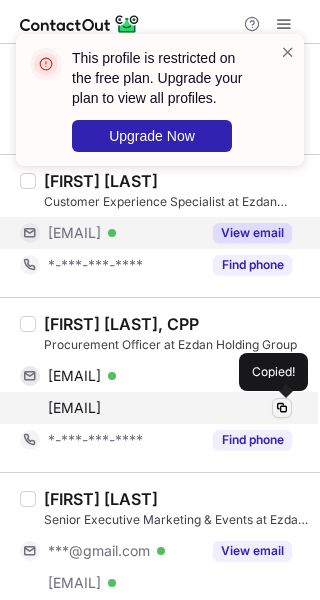 drag, startPoint x: 270, startPoint y: 405, endPoint x: 289, endPoint y: 401, distance: 19.416489 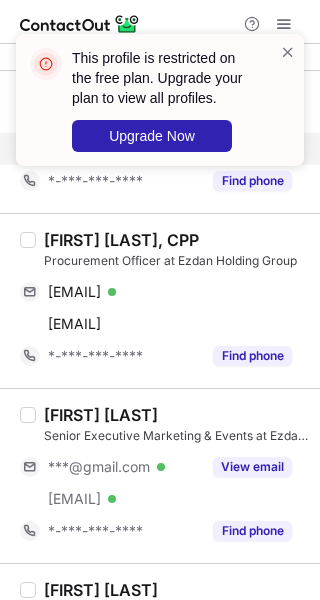 scroll, scrollTop: 300, scrollLeft: 0, axis: vertical 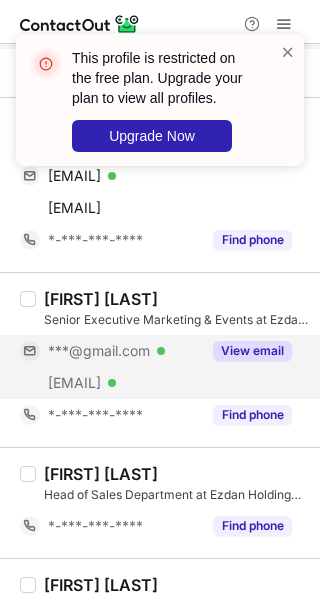 click on "View email" at bounding box center [252, 351] 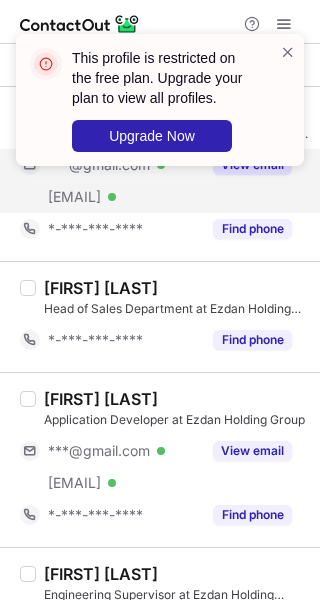 scroll, scrollTop: 500, scrollLeft: 0, axis: vertical 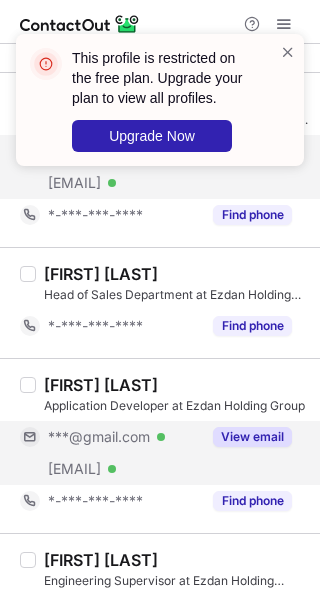 click on "View email" at bounding box center [252, 437] 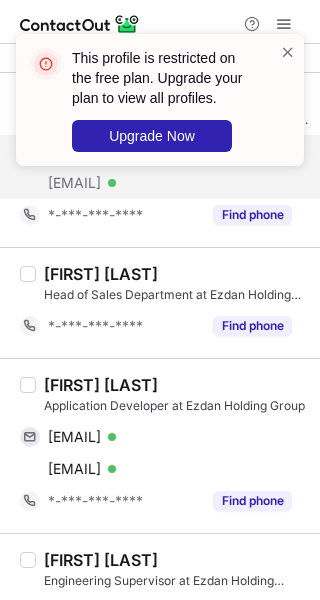 click on "WASIM ALAM" at bounding box center (101, 385) 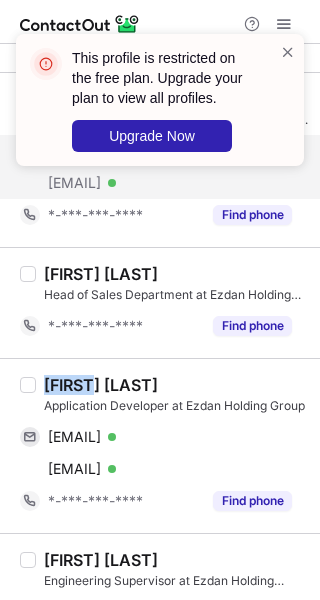 click on "WASIM ALAM" at bounding box center [101, 385] 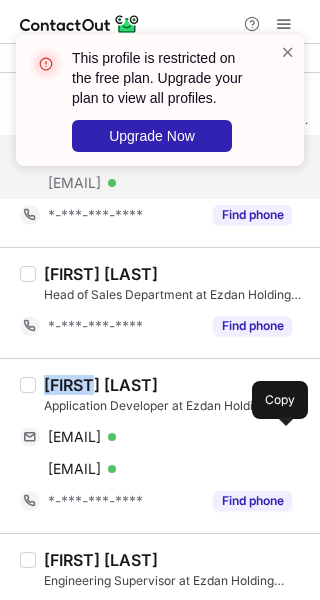 drag, startPoint x: 279, startPoint y: 431, endPoint x: 315, endPoint y: 426, distance: 36.345562 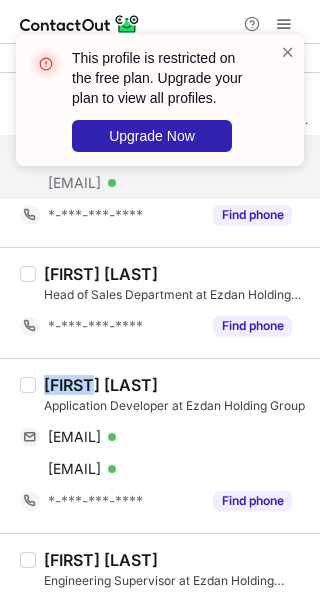 type 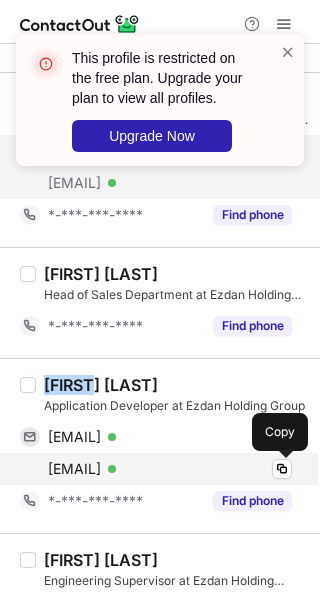 click on "w.alam@ezdanholding.qa Verified Copy" at bounding box center [156, 469] 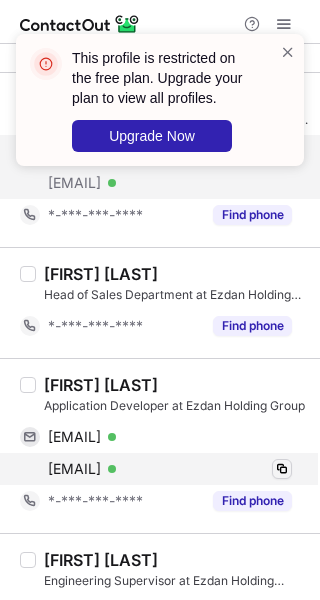 click at bounding box center [282, 469] 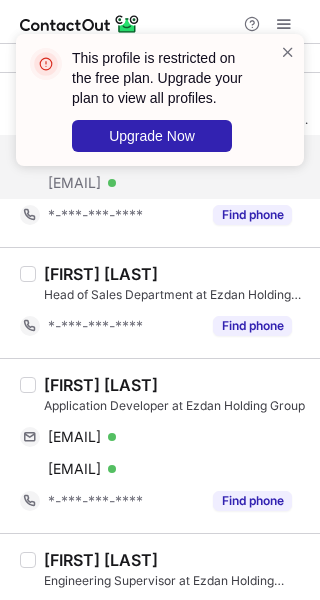 type 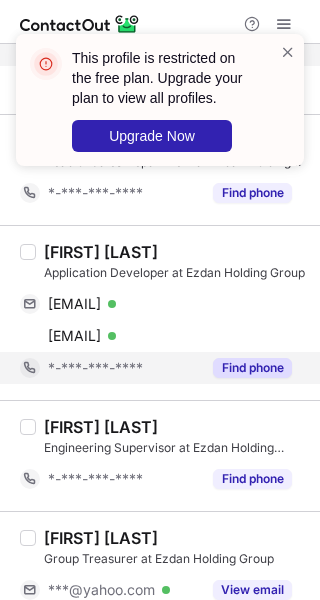 scroll, scrollTop: 800, scrollLeft: 0, axis: vertical 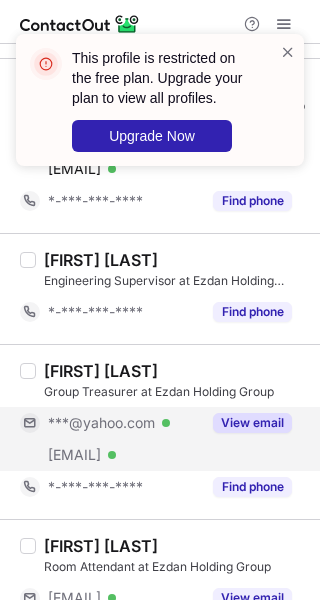 click on "View email" at bounding box center [252, 423] 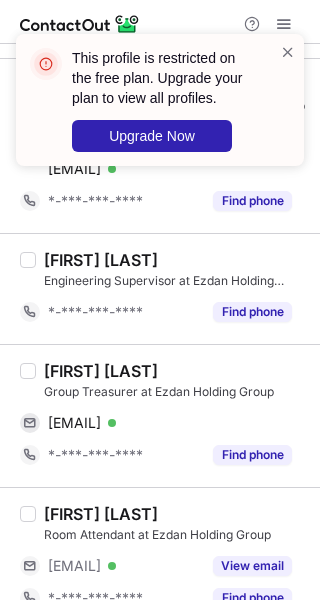 click on "Tarek Mahmoud" at bounding box center [101, 371] 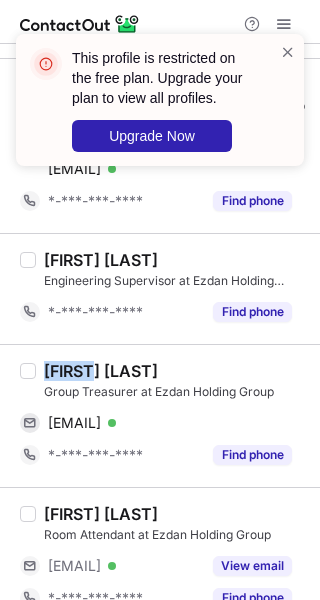 click on "Tarek Mahmoud" at bounding box center [101, 371] 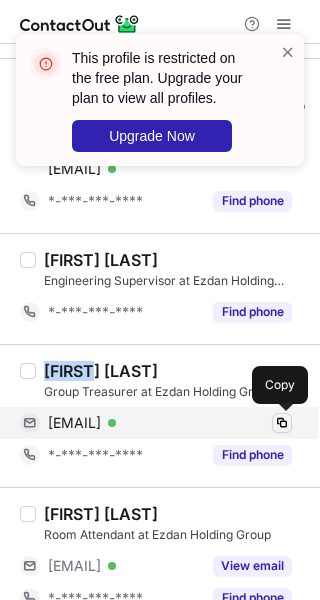 click at bounding box center (282, 423) 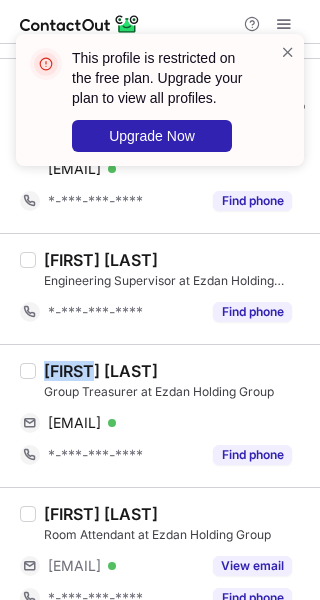 type 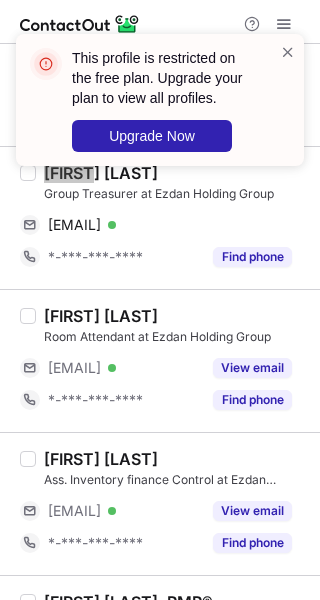 scroll, scrollTop: 1000, scrollLeft: 0, axis: vertical 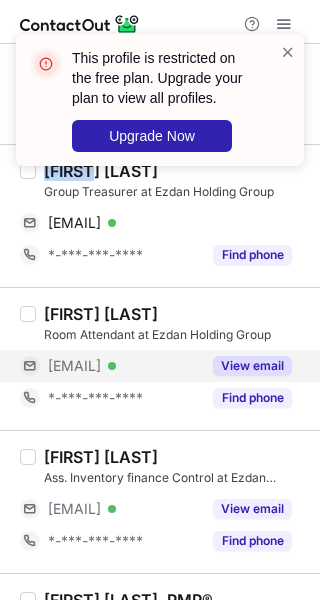 click on "View email" at bounding box center [252, 366] 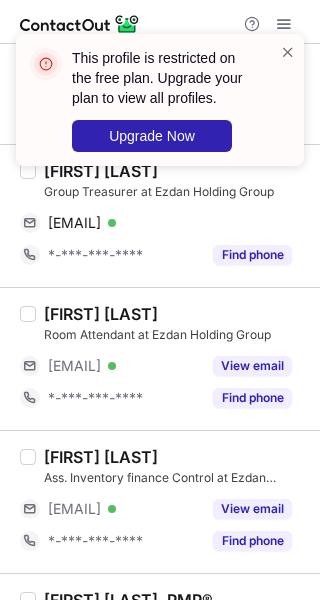 click on "Ass. Inventory finance Control at Ezdan Holding Group" at bounding box center [176, 478] 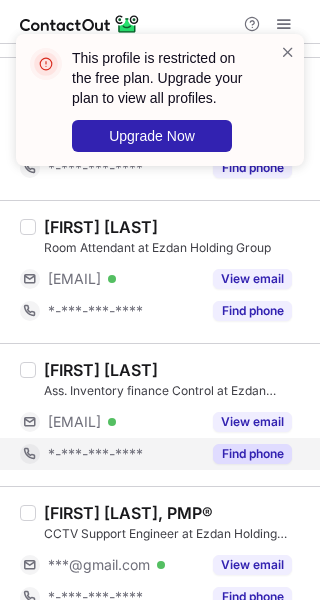 scroll, scrollTop: 1200, scrollLeft: 0, axis: vertical 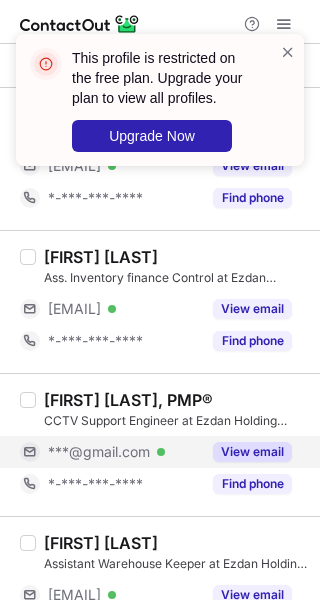 click on "View email" at bounding box center (252, 452) 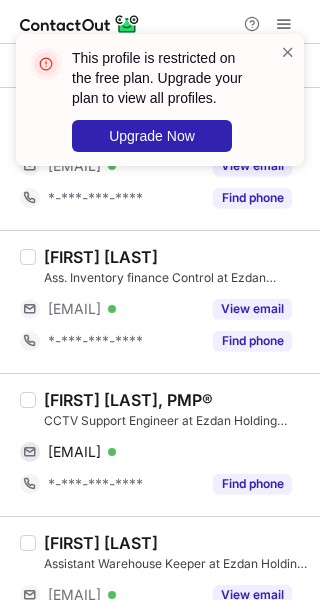 click on "Aneesh M  Abdulrahiman, PMP®" at bounding box center (128, 400) 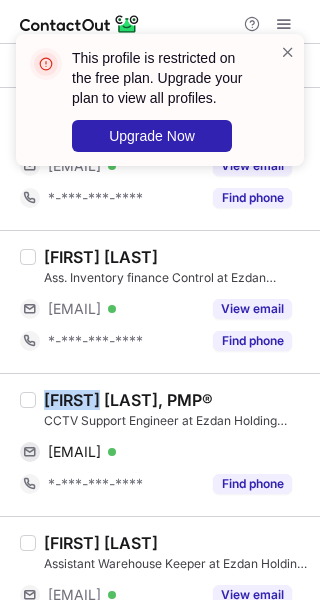 click on "Aneesh M  Abdulrahiman, PMP®" at bounding box center (128, 400) 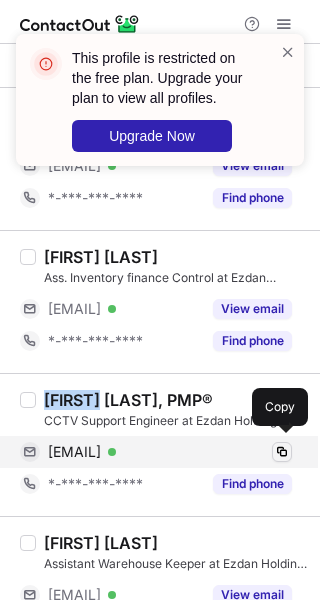 click at bounding box center (282, 452) 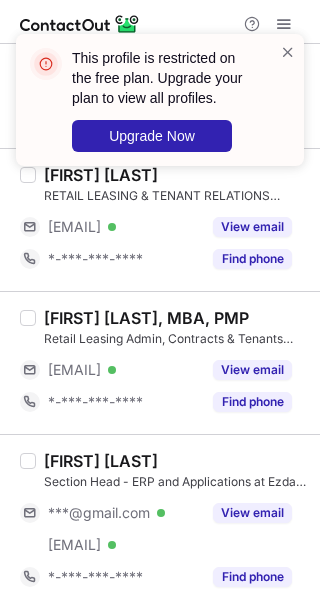 scroll, scrollTop: 1900, scrollLeft: 0, axis: vertical 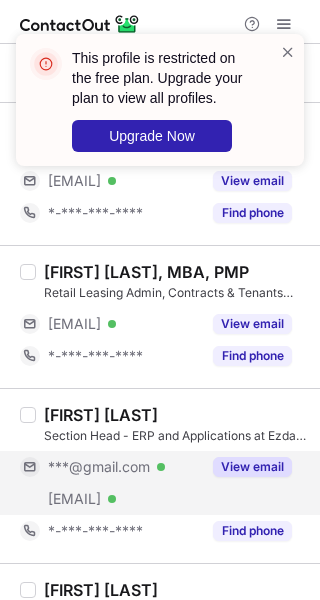 click on "View email" at bounding box center (252, 467) 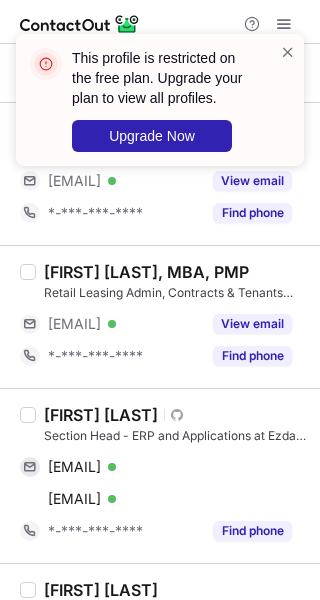 click on "Touqeer Ahmed Visit Github profile Section Head - ERP and Applications at Ezdan Holding Group touqeer460@gmail.com Verified Copy t.ahmed@ezdanholding.qa Verified Copy *-***-***-**** Find phone" at bounding box center [160, 475] 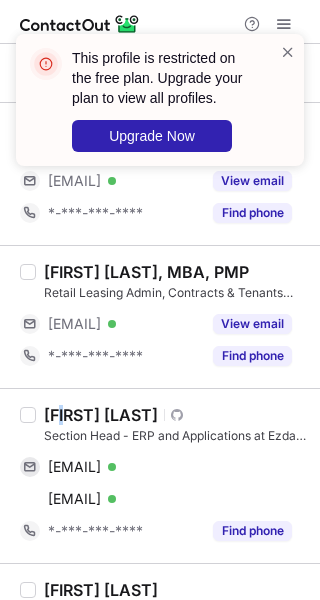 click on "Touqeer Ahmed" at bounding box center (101, 415) 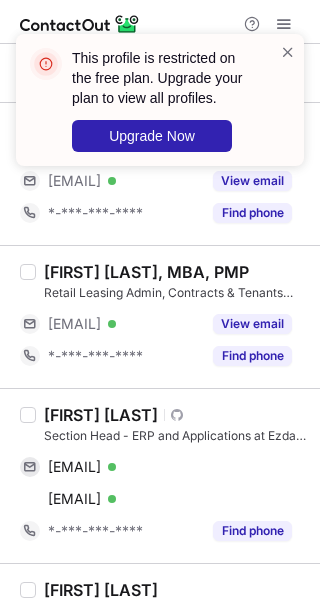 click on "Touqeer Ahmed" at bounding box center [101, 415] 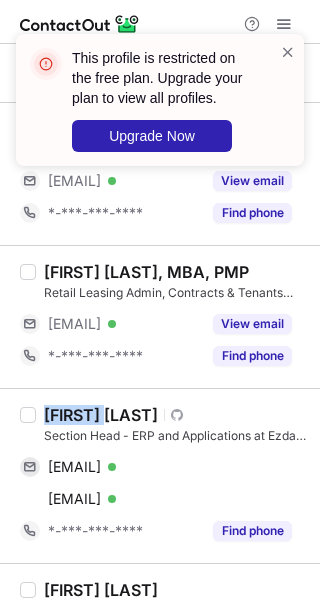 click on "Touqeer Ahmed" at bounding box center [101, 415] 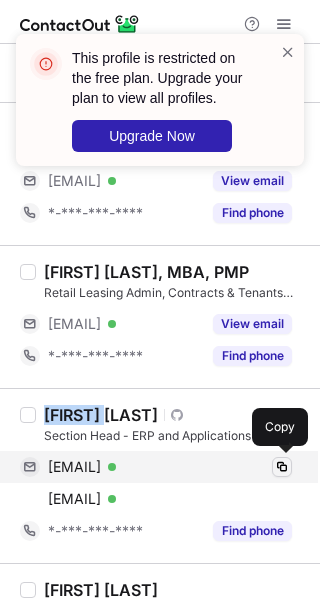 click at bounding box center [282, 467] 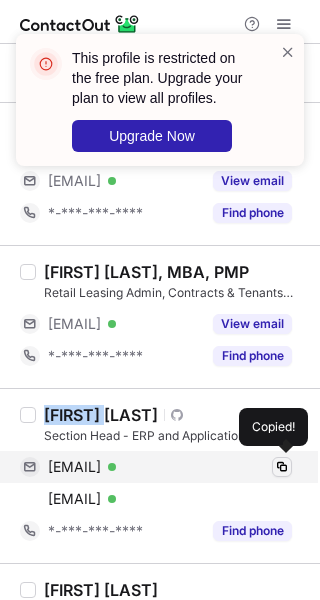 click at bounding box center (282, 467) 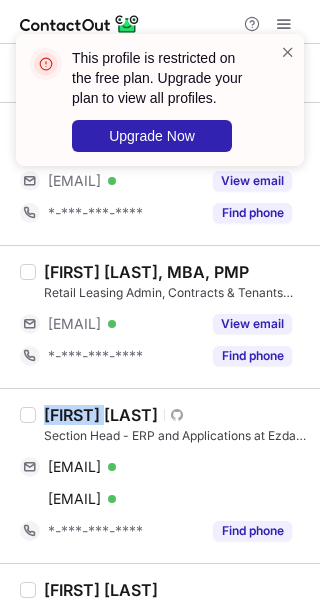 type 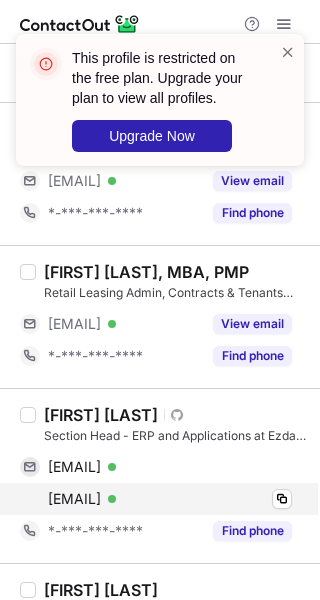 click on "t.ahmed@ezdanholding.qa Verified Copy" at bounding box center (156, 499) 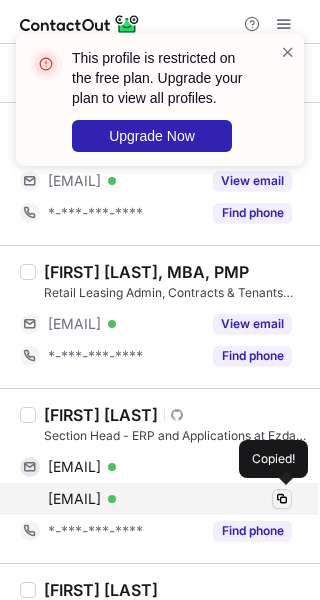 click at bounding box center [282, 499] 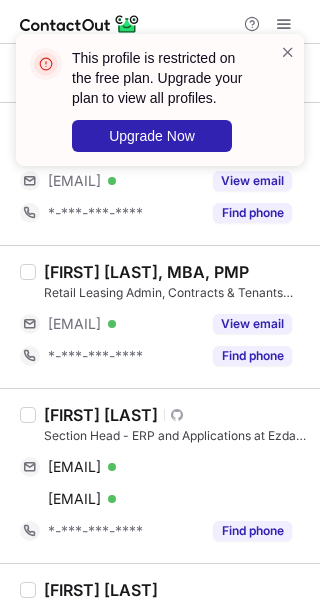 type 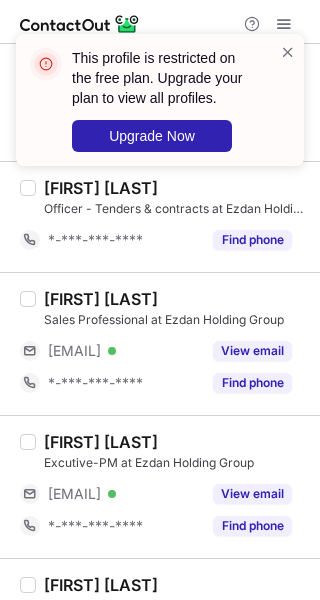 scroll, scrollTop: 2700, scrollLeft: 0, axis: vertical 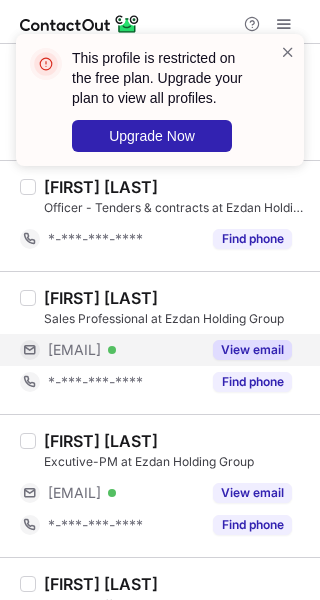 click on "View email" at bounding box center [252, 350] 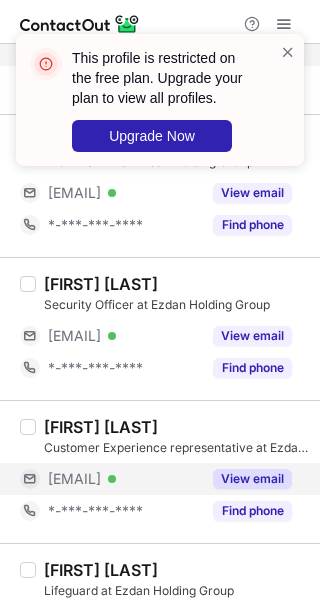 scroll, scrollTop: 3078, scrollLeft: 0, axis: vertical 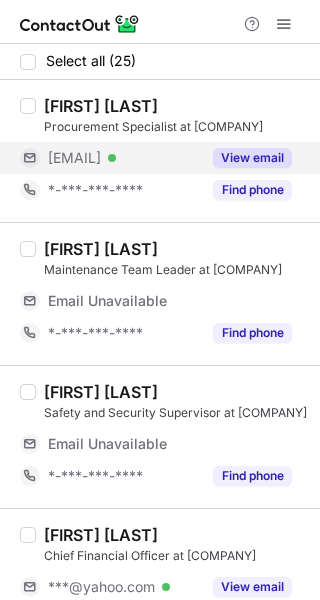click on "View email" at bounding box center [252, 158] 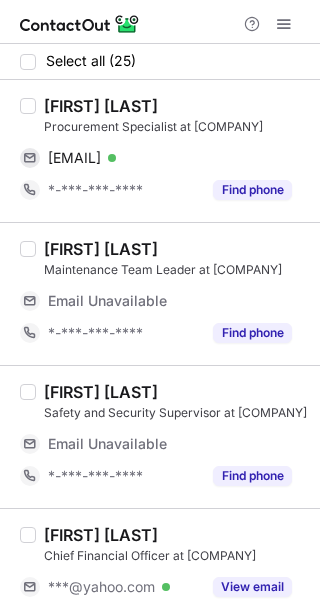 click on "Mica Ella Halili" at bounding box center [101, 106] 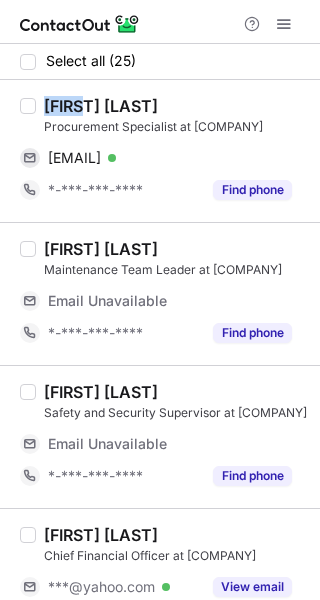 click on "Mica Ella Halili" at bounding box center [101, 106] 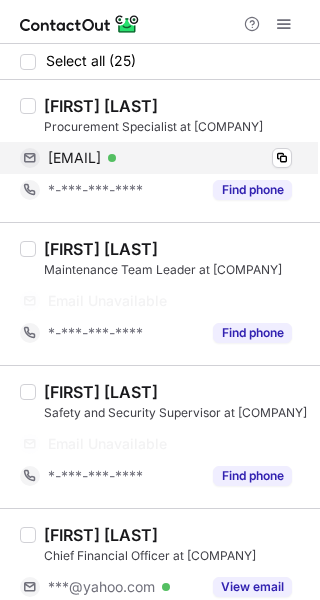 click on "maicaellahalili@ymail.com Verified" at bounding box center [170, 158] 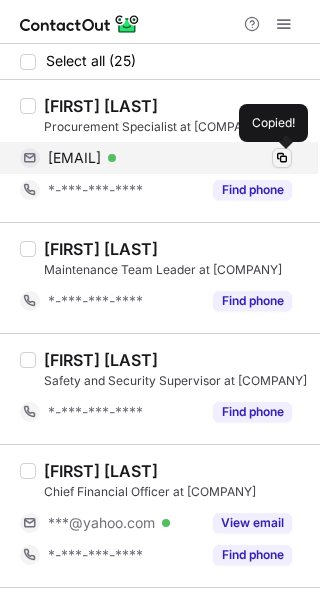 click at bounding box center (282, 158) 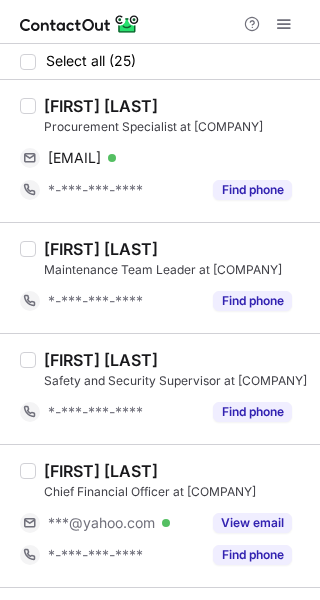 type 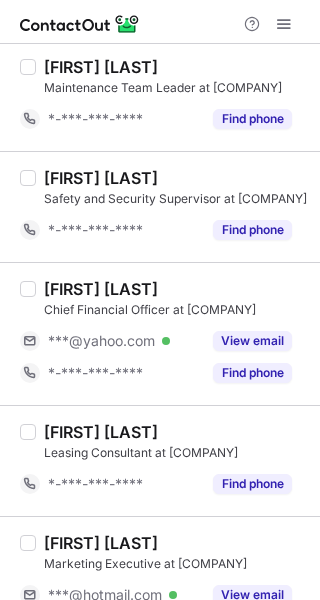scroll, scrollTop: 200, scrollLeft: 0, axis: vertical 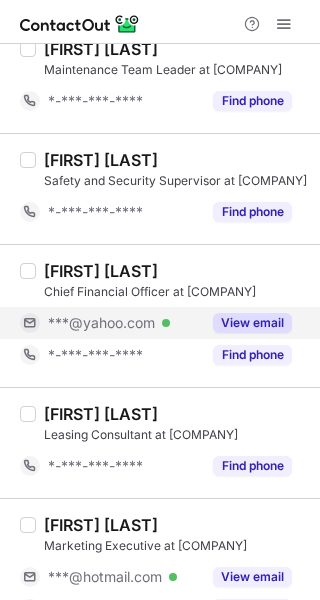 click on "View email" at bounding box center (252, 323) 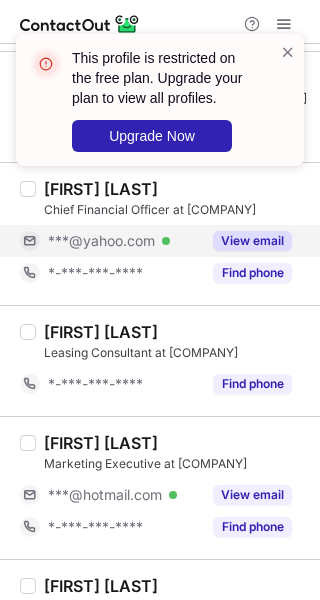 scroll, scrollTop: 500, scrollLeft: 0, axis: vertical 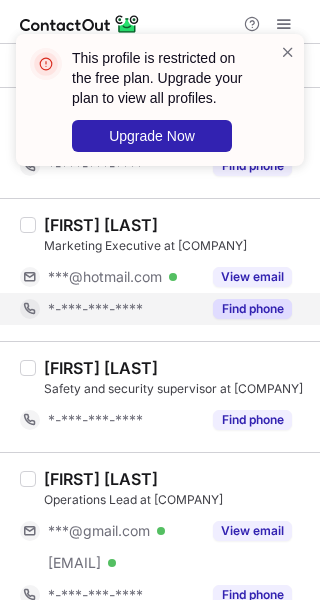click on "Find phone" at bounding box center [246, 309] 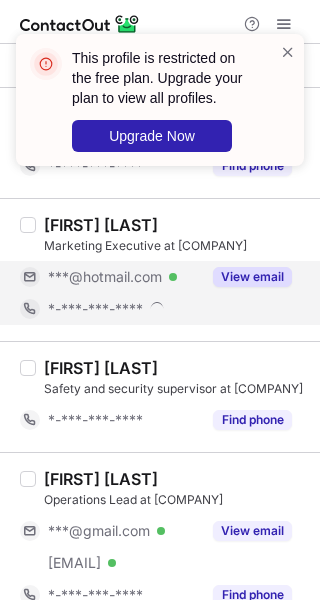 click on "View email" at bounding box center (252, 277) 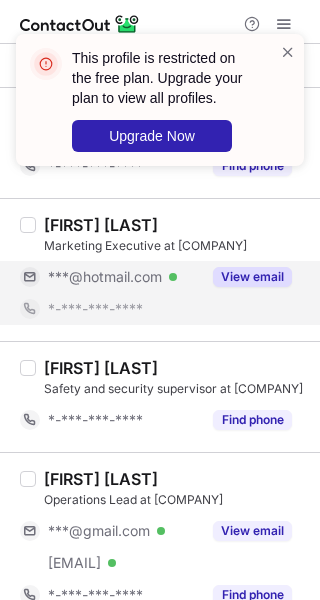 click on "View email" at bounding box center [252, 277] 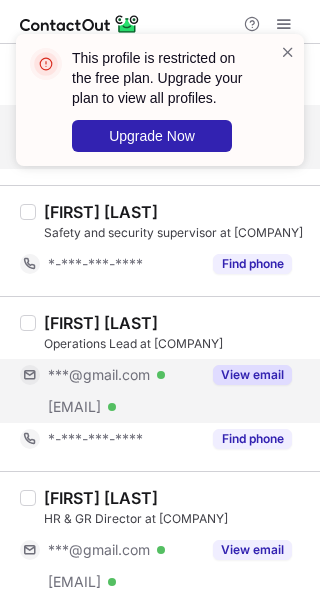 scroll, scrollTop: 700, scrollLeft: 0, axis: vertical 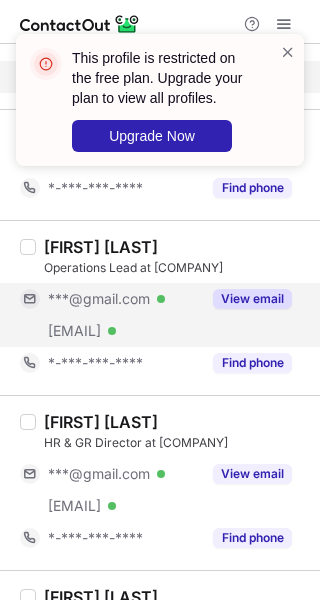 click on "View email" at bounding box center [252, 299] 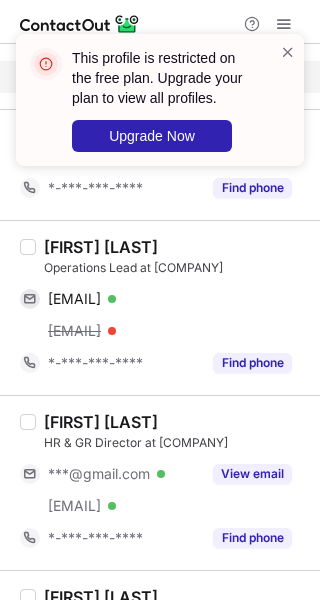 click on "Merve Erdogan Kıymaz Operations Lead at Alfardan Properties merverdogan95@gmail.com Verified Copy merve@alfardanproperties.com *-***-***-**** Find phone" at bounding box center (160, 307) 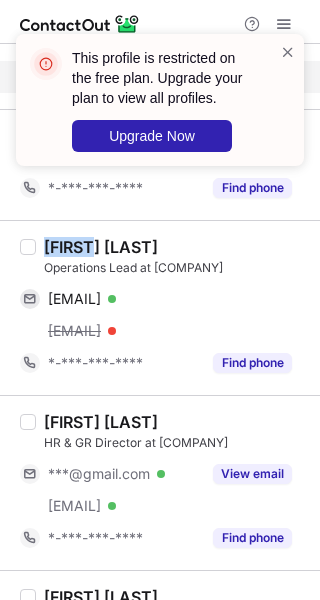 click on "Merve Erdogan Kıymaz" at bounding box center (101, 247) 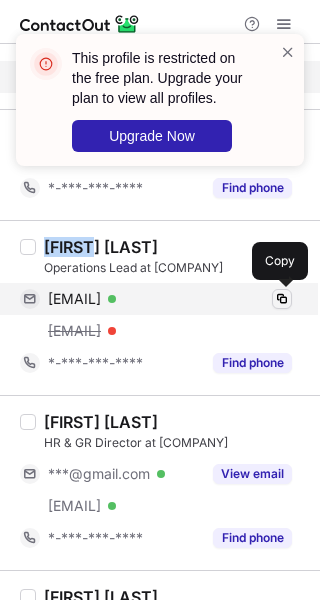 click at bounding box center [282, 299] 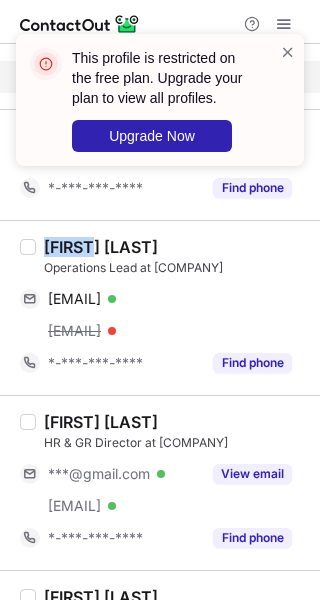 type 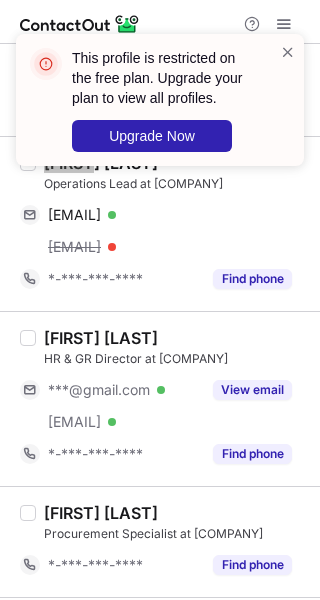 scroll, scrollTop: 900, scrollLeft: 0, axis: vertical 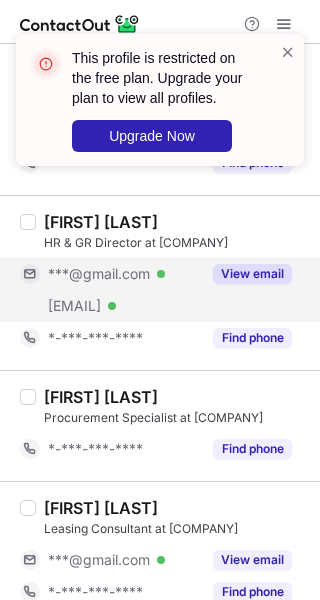 click on "View email" at bounding box center [252, 274] 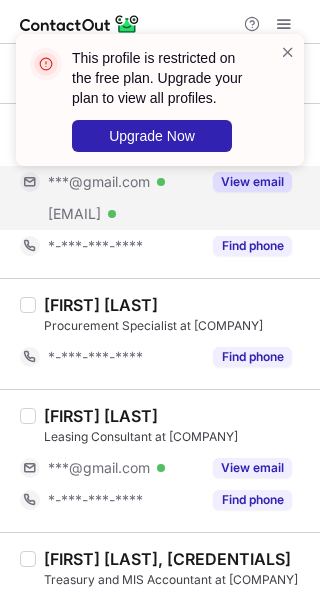 scroll, scrollTop: 1000, scrollLeft: 0, axis: vertical 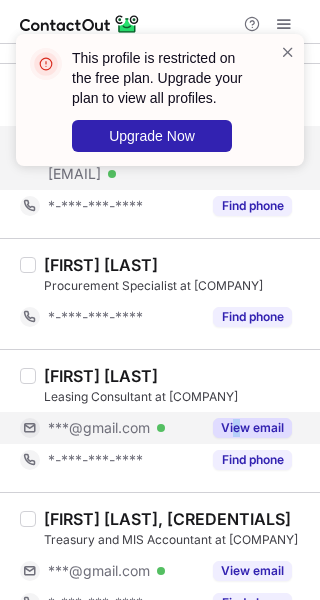click on "View email" at bounding box center [246, 428] 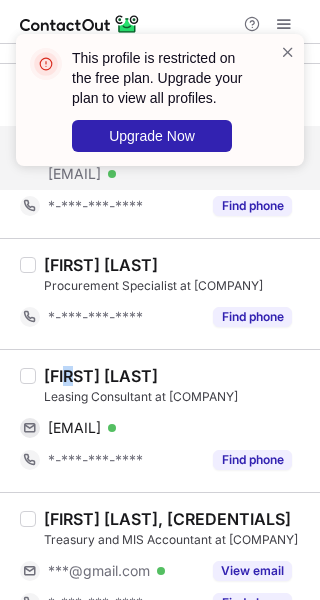 click on "Soufiane Benmiloud" at bounding box center (101, 376) 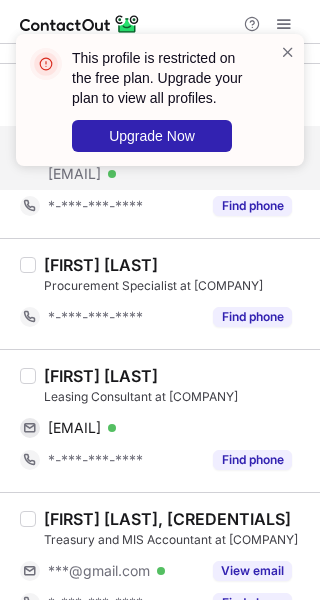 click on "Soufiane Benmiloud" at bounding box center [101, 376] 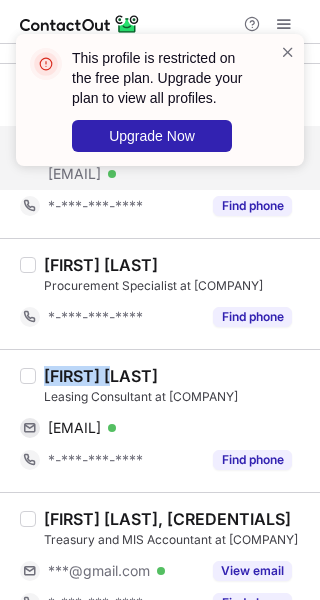 click on "Soufiane Benmiloud" at bounding box center (101, 376) 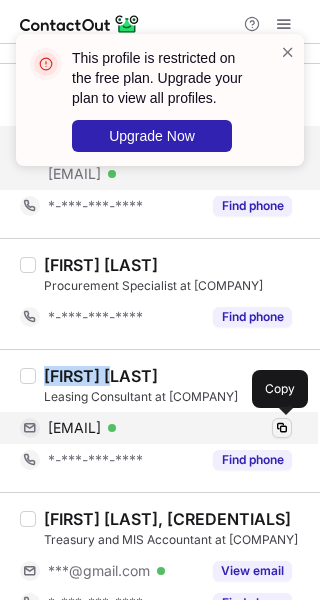 click at bounding box center [282, 428] 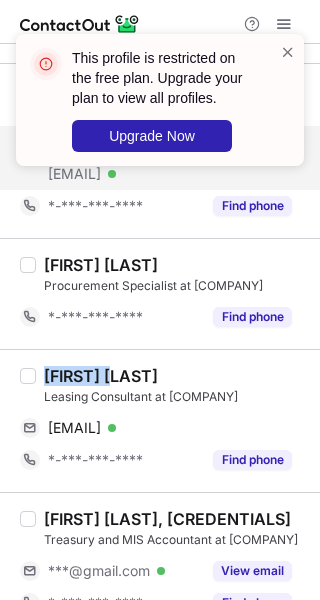 type 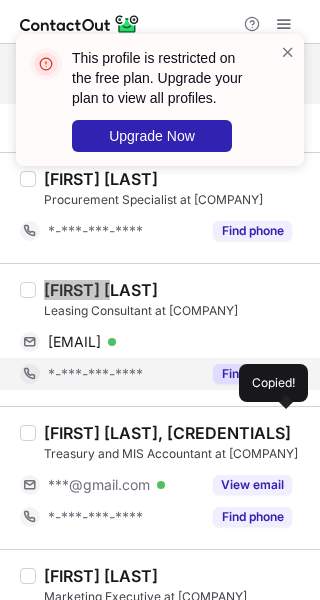 scroll, scrollTop: 1200, scrollLeft: 0, axis: vertical 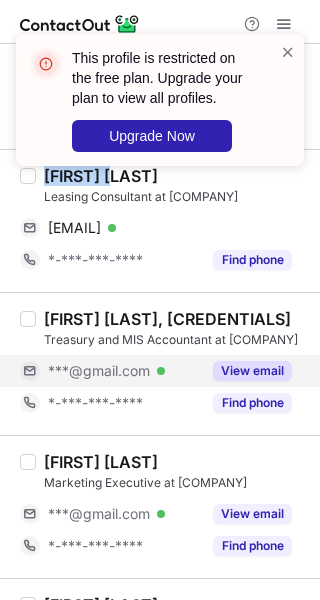 click on "View email" at bounding box center (246, 371) 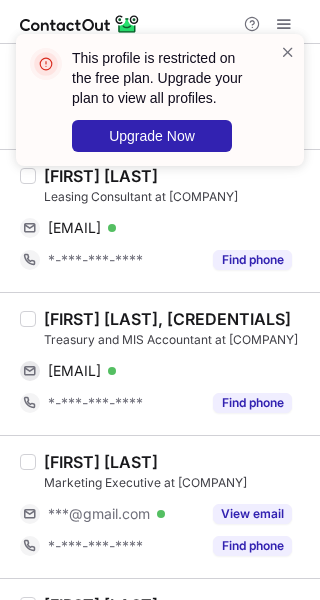 click on "Charbel Sily,CTP,AFM" at bounding box center (167, 319) 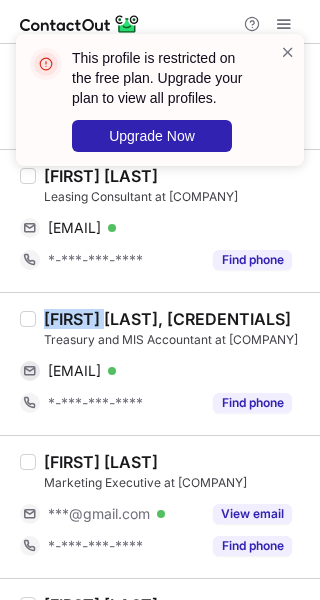 click on "Charbel Sily,CTP,AFM" at bounding box center (167, 319) 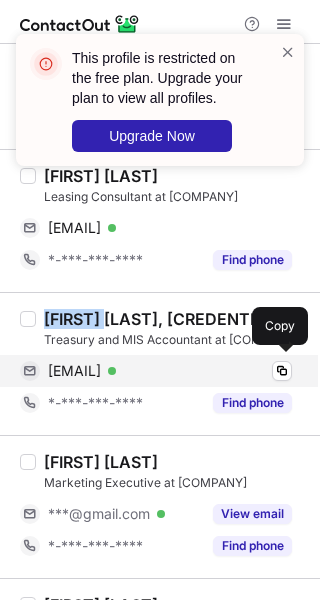 click on "sharbelsily@gmail.com Verified" at bounding box center [170, 371] 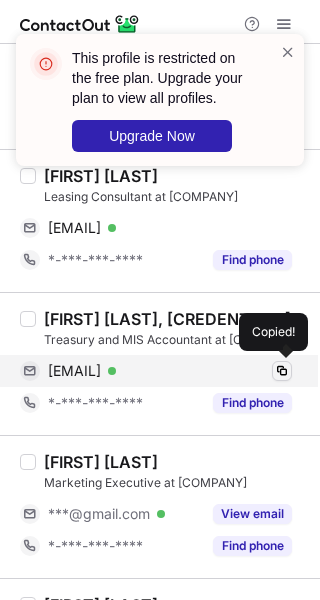 drag, startPoint x: 277, startPoint y: 361, endPoint x: 290, endPoint y: 362, distance: 13.038404 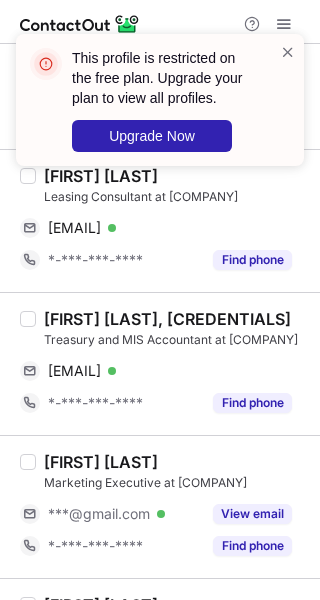 type 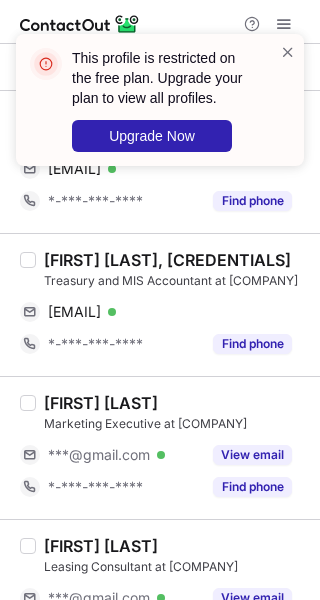 scroll, scrollTop: 1400, scrollLeft: 0, axis: vertical 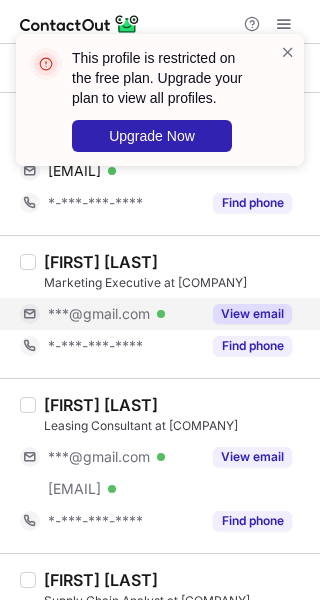 click on "View email" at bounding box center (252, 314) 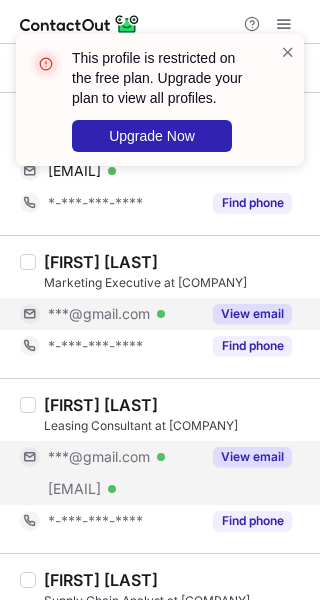 click on "View email" at bounding box center [252, 457] 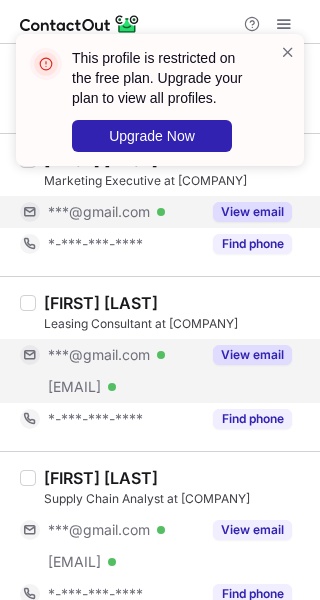 scroll, scrollTop: 1600, scrollLeft: 0, axis: vertical 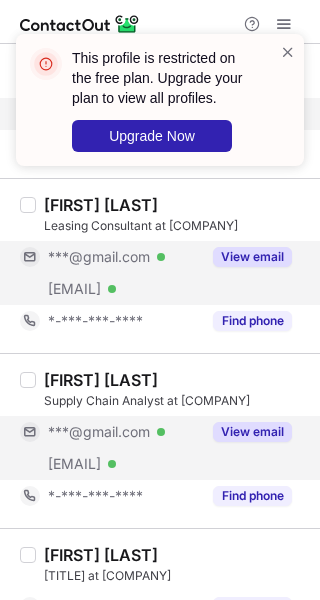 click on "View email" at bounding box center [246, 432] 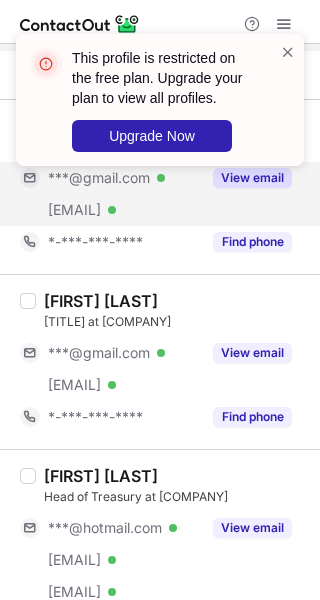 scroll, scrollTop: 1900, scrollLeft: 0, axis: vertical 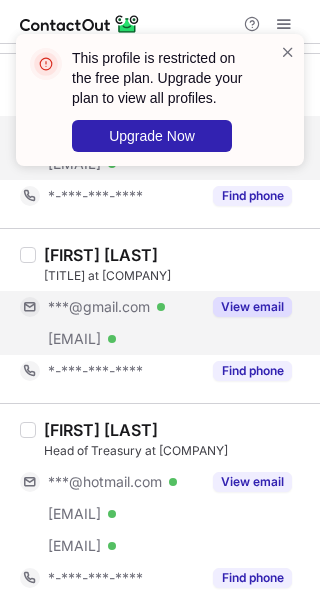 click on "View email" at bounding box center [252, 307] 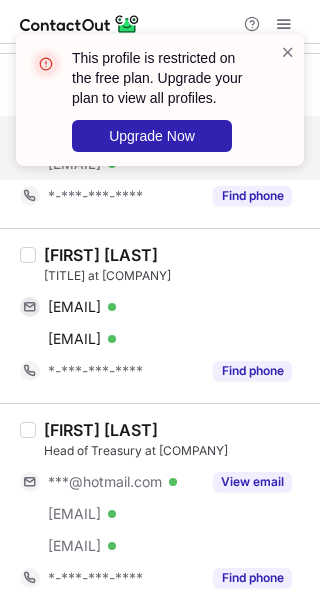 click on "Mohammed Lafir" at bounding box center (101, 255) 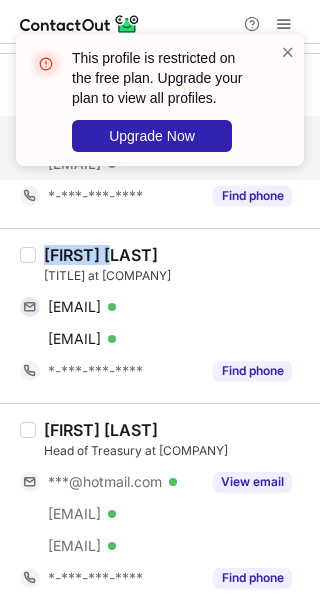 click on "Mohammed Lafir" at bounding box center (101, 255) 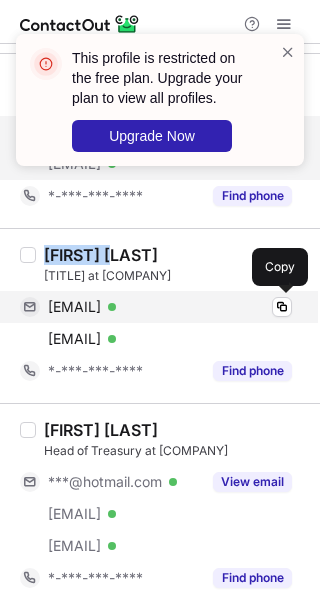 drag, startPoint x: 279, startPoint y: 297, endPoint x: 299, endPoint y: 306, distance: 21.931713 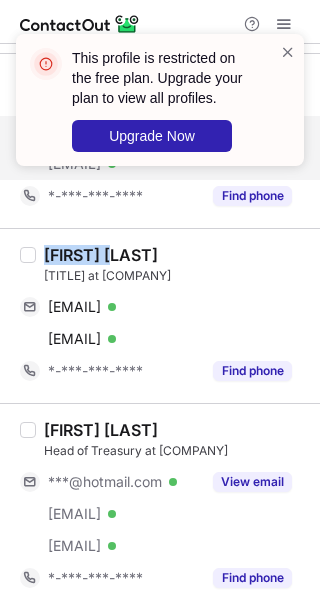type 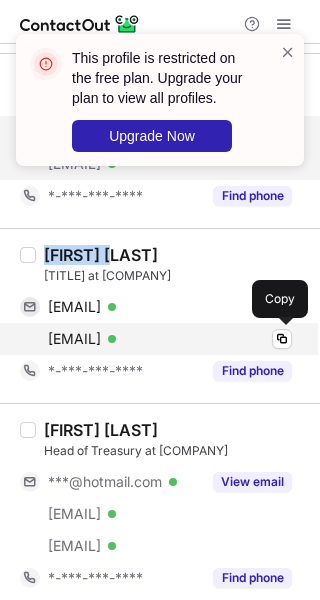 drag, startPoint x: 283, startPoint y: 327, endPoint x: 304, endPoint y: 327, distance: 21 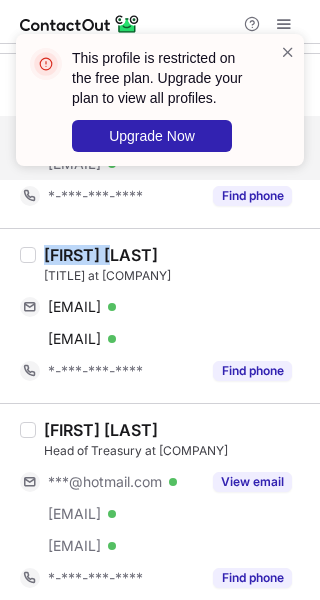 type 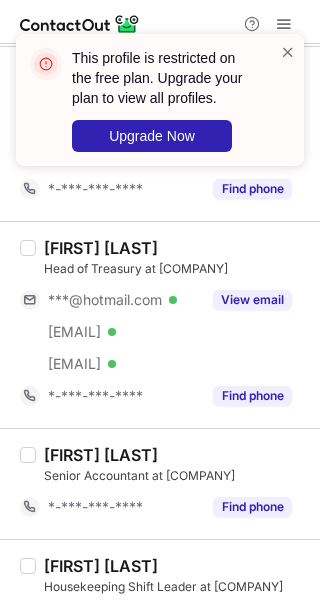 scroll, scrollTop: 2100, scrollLeft: 0, axis: vertical 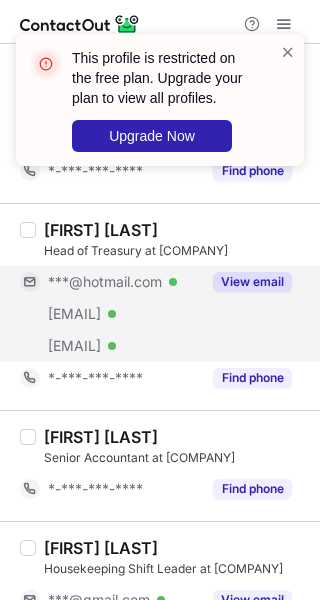 click on "View email" at bounding box center (252, 282) 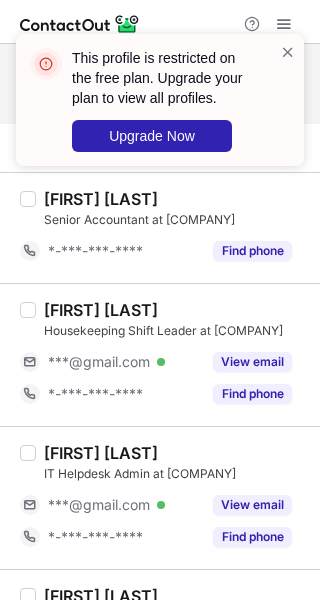 scroll, scrollTop: 2400, scrollLeft: 0, axis: vertical 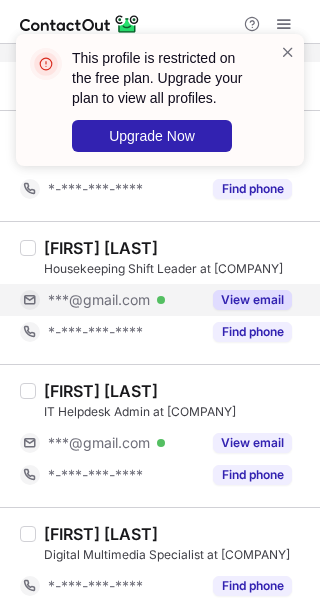 click on "View email" at bounding box center (252, 300) 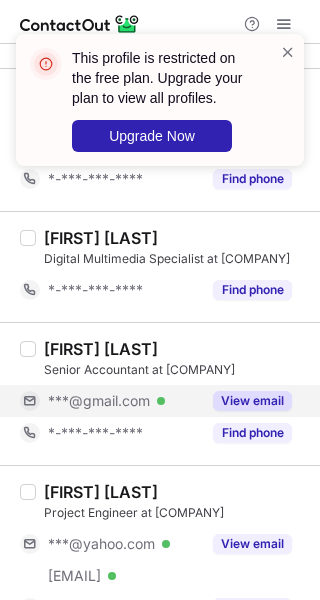scroll, scrollTop: 2700, scrollLeft: 0, axis: vertical 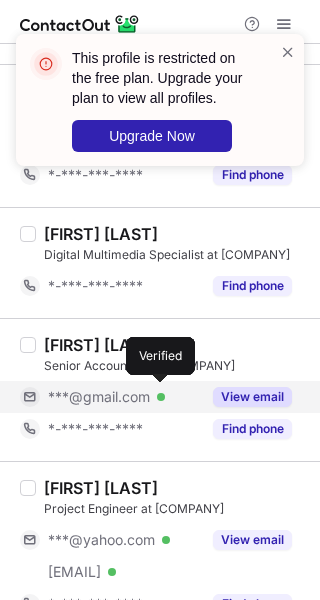 click on "View email" at bounding box center (252, 397) 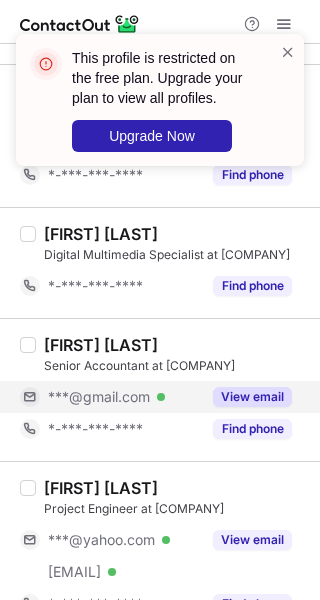 click on "View email" at bounding box center (252, 397) 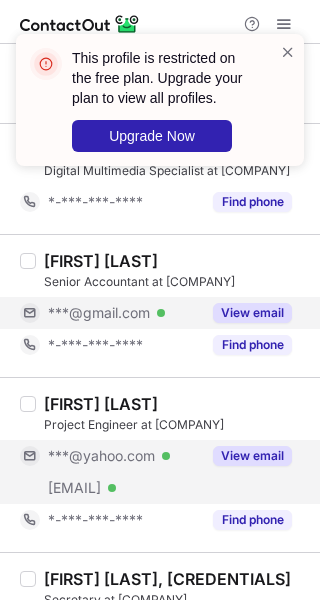 scroll, scrollTop: 2900, scrollLeft: 0, axis: vertical 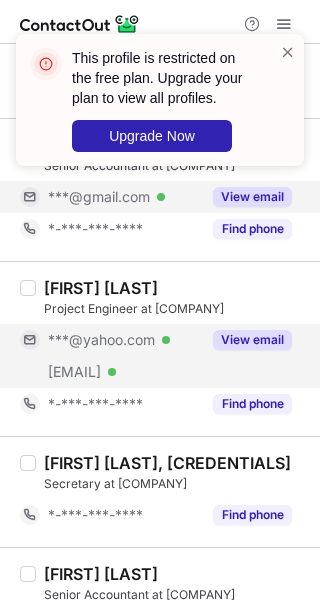 click on "View email" at bounding box center (246, 340) 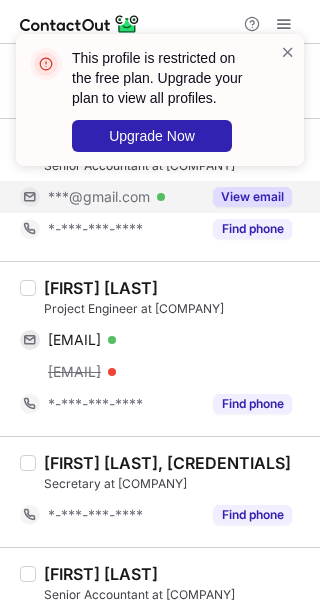 click on "Ali A." at bounding box center (101, 288) 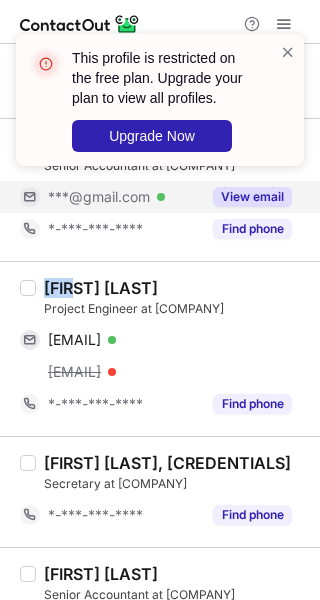 click on "Ali A." at bounding box center [101, 288] 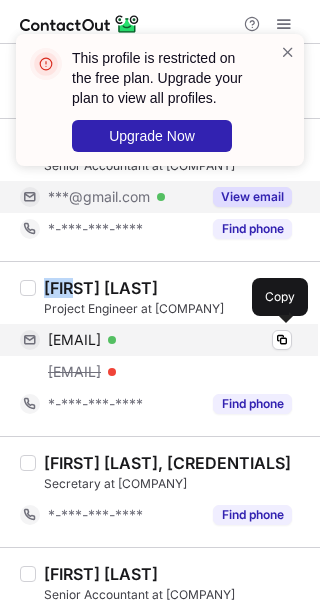 click at bounding box center [282, 340] 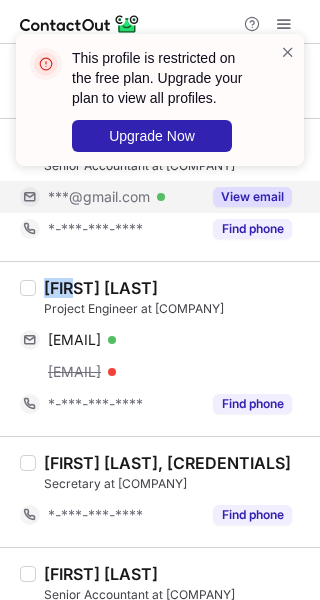 type 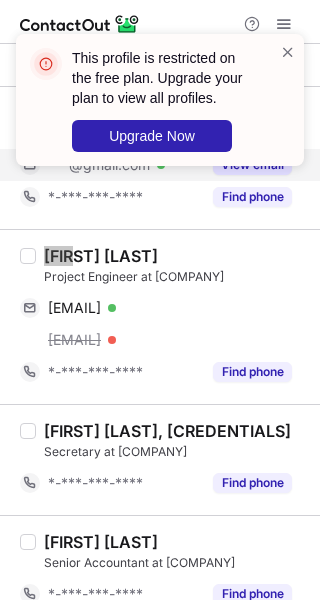 scroll, scrollTop: 2950, scrollLeft: 0, axis: vertical 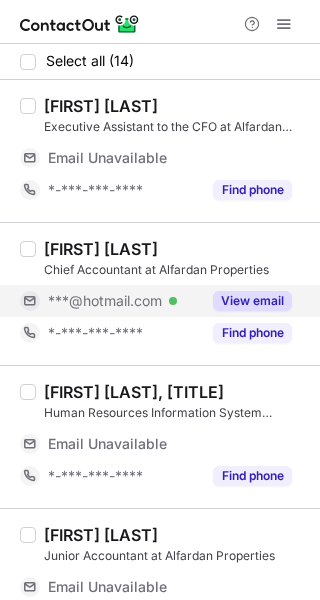 click on "View email" at bounding box center [252, 301] 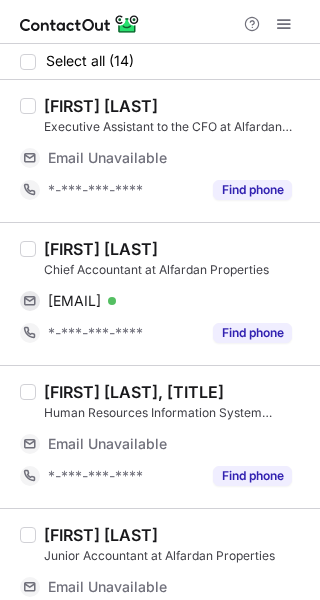 click on "[FIRST] [LAST]" at bounding box center (101, 249) 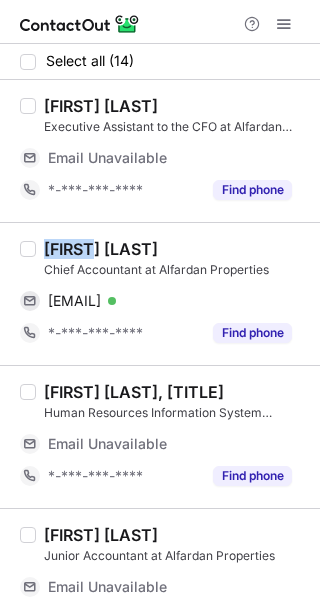 click on "[FIRST] [LAST]" at bounding box center [101, 249] 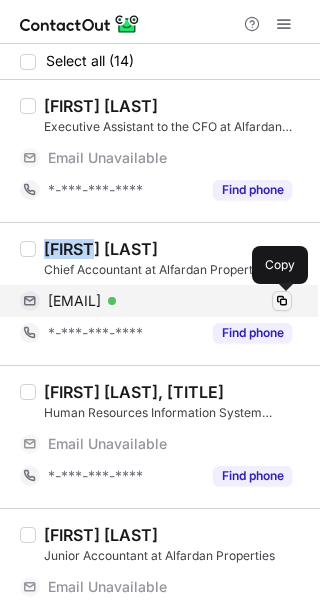 click at bounding box center (282, 301) 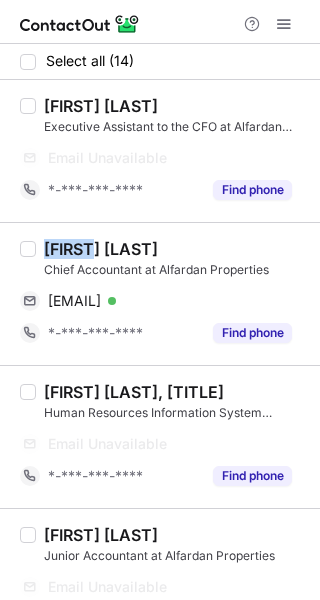 type 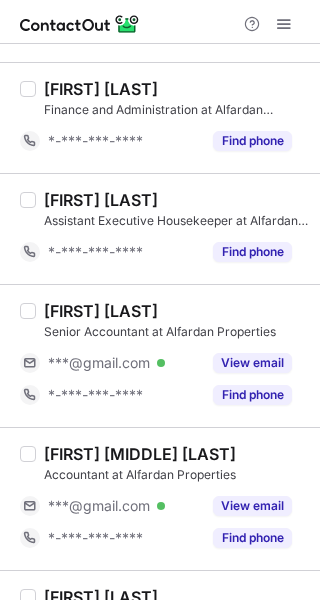 scroll, scrollTop: 500, scrollLeft: 0, axis: vertical 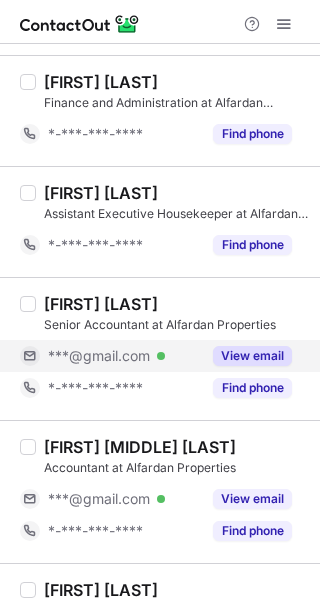 click on "View email" at bounding box center [252, 356] 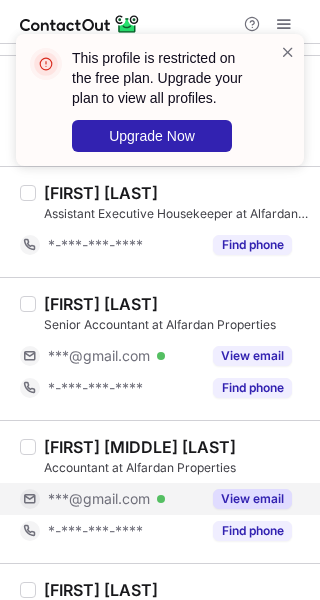 click on "View email" at bounding box center [246, 499] 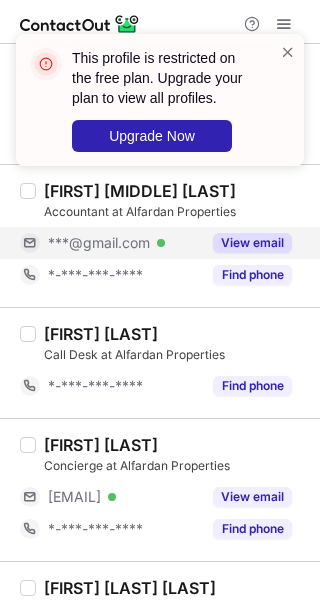 scroll, scrollTop: 800, scrollLeft: 0, axis: vertical 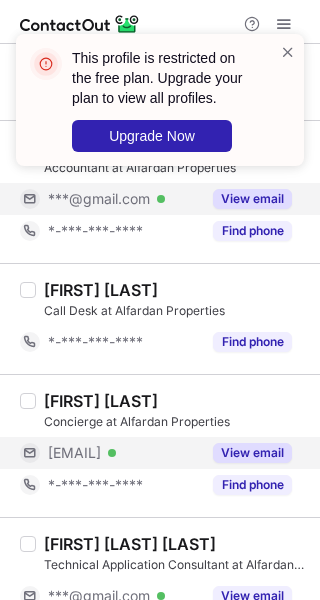 click on "View email" at bounding box center [252, 453] 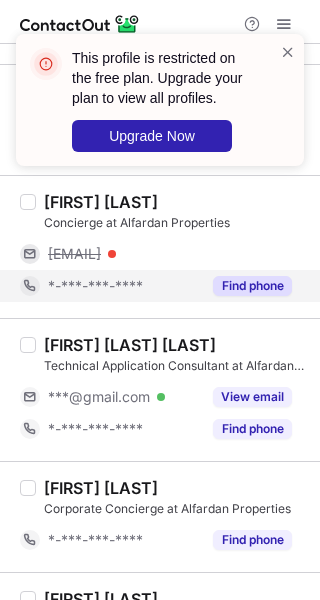 scroll, scrollTop: 1000, scrollLeft: 0, axis: vertical 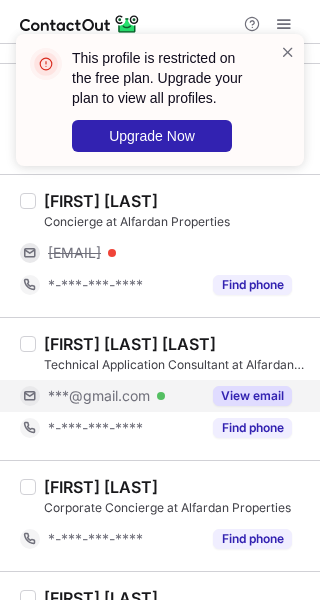 click on "View email" at bounding box center [246, 396] 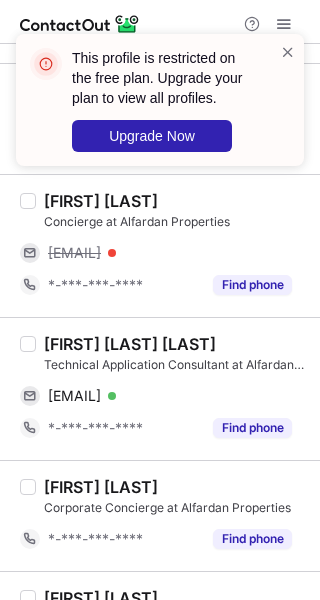 click on "Syed Laraib Athar Tirmizi" at bounding box center (130, 344) 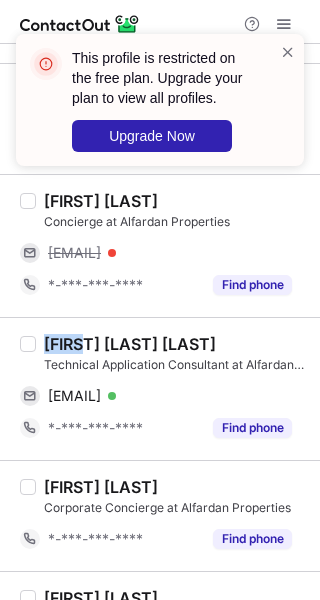 click on "Syed Laraib Athar Tirmizi" at bounding box center (130, 344) 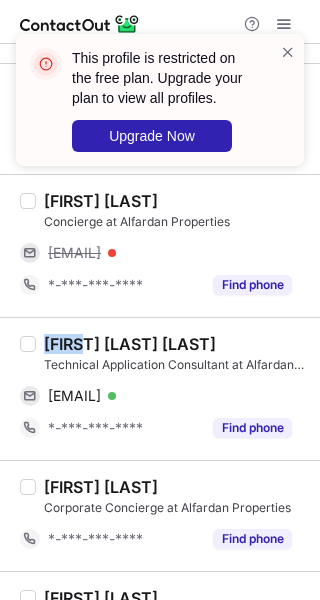 copy on "Syed" 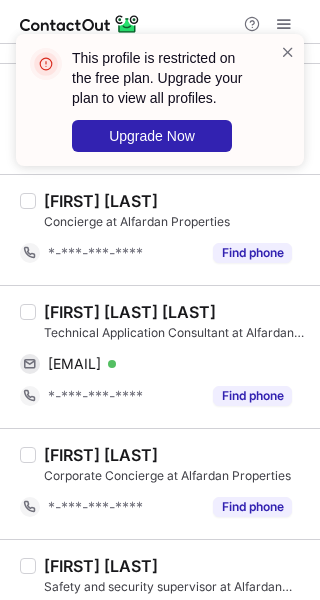 click on "Syed Laraib Athar Tirmizi" at bounding box center [130, 312] 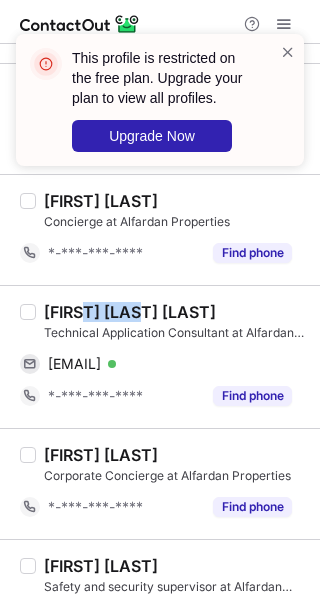 click on "Syed Laraib Athar Tirmizi" at bounding box center (130, 312) 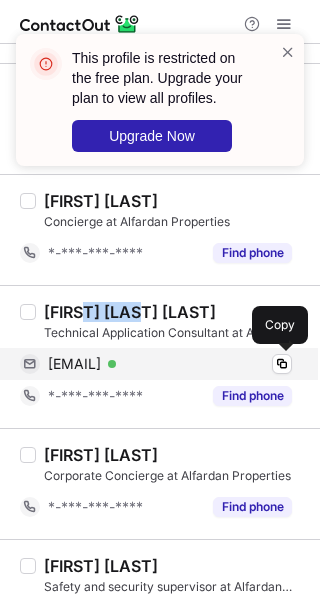 drag, startPoint x: 277, startPoint y: 360, endPoint x: 297, endPoint y: 373, distance: 23.853722 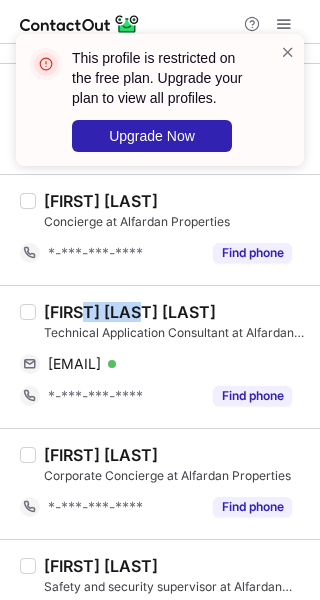 type 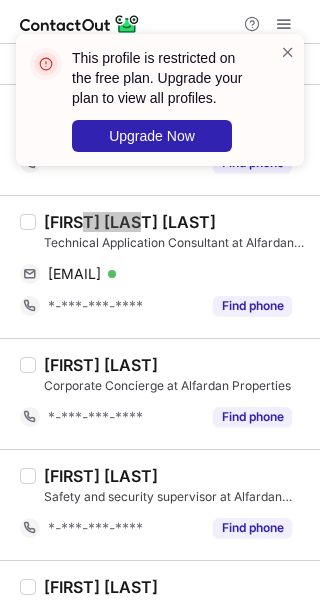 scroll, scrollTop: 1156, scrollLeft: 0, axis: vertical 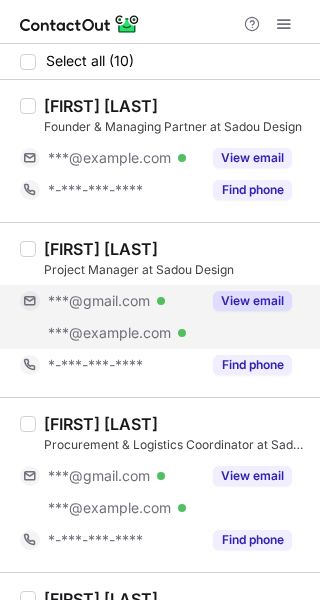 click on "View email" at bounding box center (252, 301) 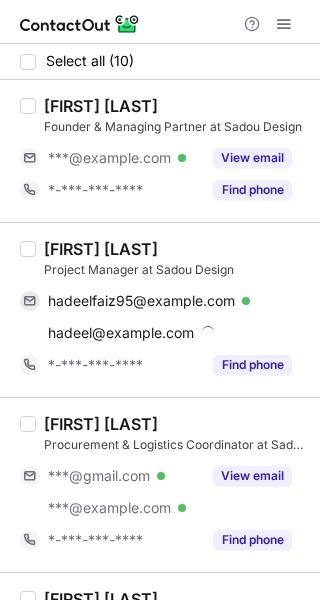 click on "[FIRST] [LAST]" at bounding box center [101, 249] 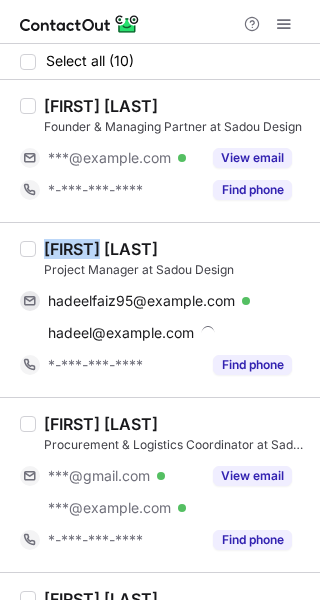 click on "[FIRST] [LAST]" at bounding box center (101, 249) 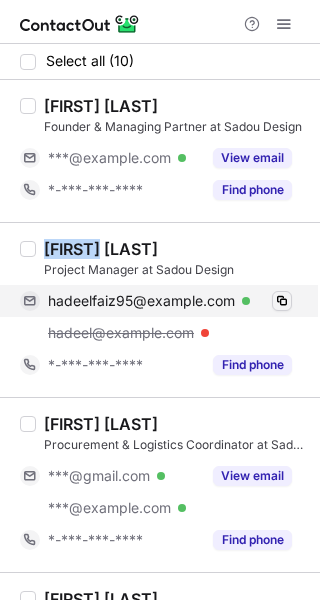 click at bounding box center [282, 301] 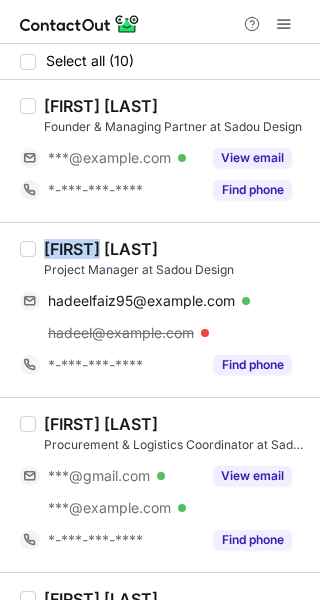 type 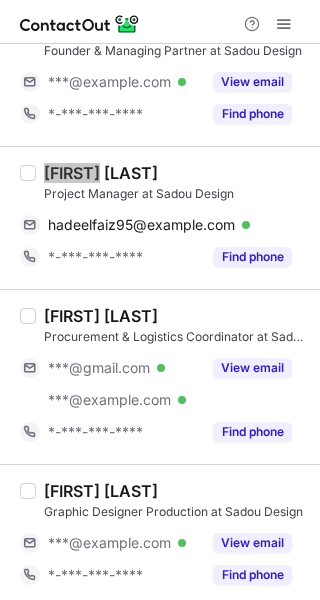 scroll, scrollTop: 200, scrollLeft: 0, axis: vertical 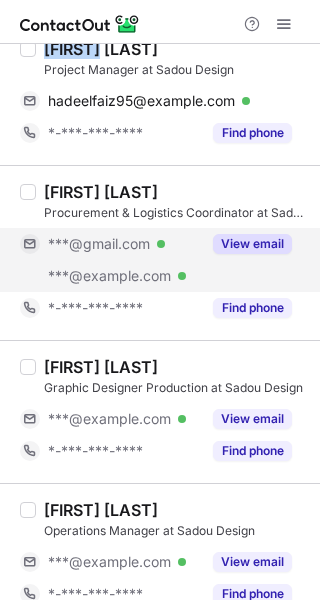 click on "View email" at bounding box center (252, 244) 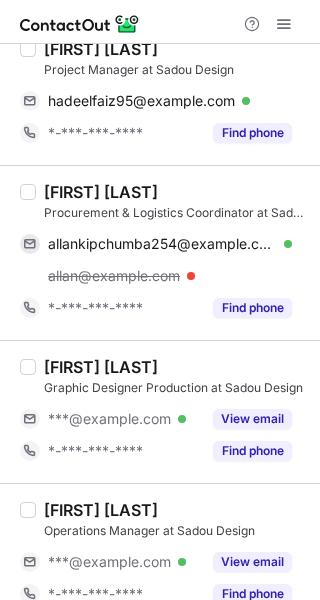 click on "[FIRST] [LAST]" at bounding box center [101, 192] 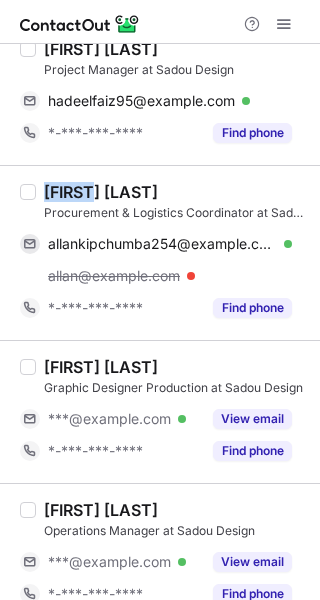 click on "[FIRST] [LAST]" at bounding box center (101, 192) 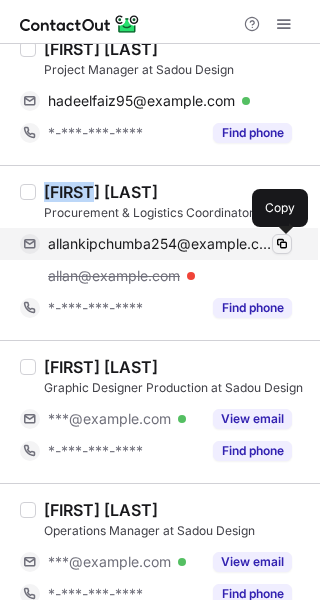 click at bounding box center [282, 244] 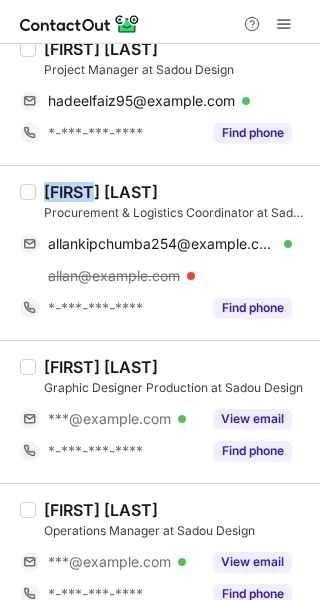 type 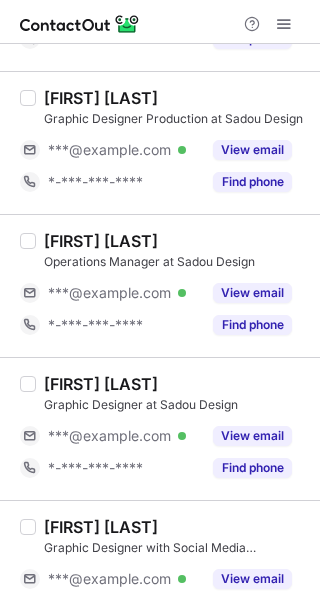 scroll, scrollTop: 500, scrollLeft: 0, axis: vertical 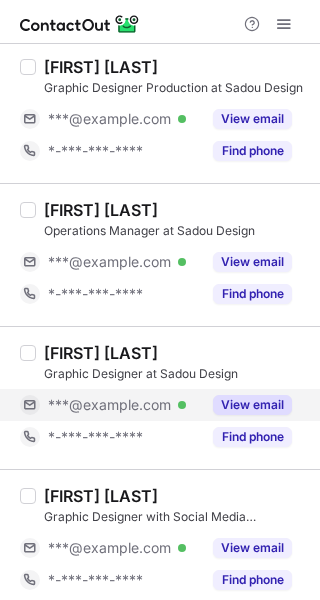 drag, startPoint x: 217, startPoint y: 403, endPoint x: 248, endPoint y: 410, distance: 31.780497 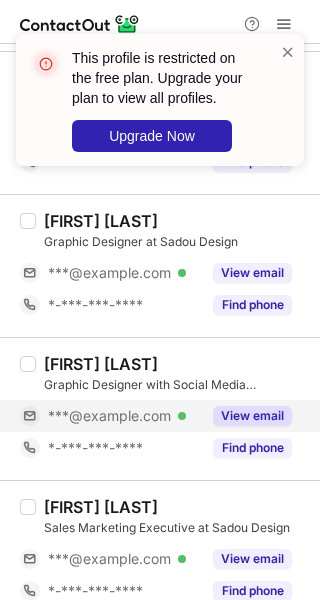 scroll, scrollTop: 568, scrollLeft: 0, axis: vertical 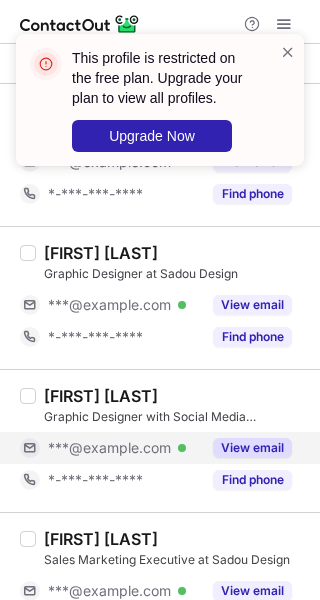 click on "View email" at bounding box center [252, 448] 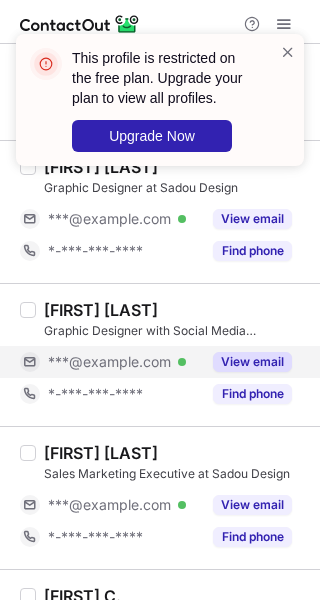 scroll, scrollTop: 768, scrollLeft: 0, axis: vertical 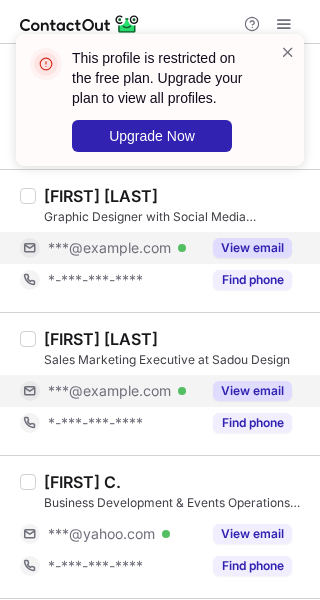 click on "View email" at bounding box center (252, 391) 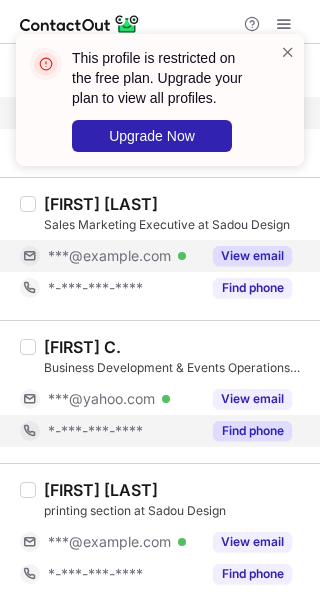 scroll, scrollTop: 906, scrollLeft: 0, axis: vertical 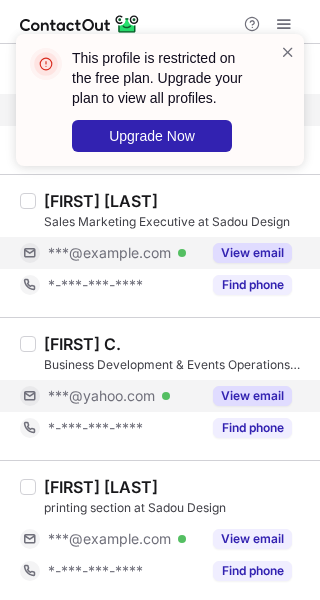 click on "View email" at bounding box center [252, 396] 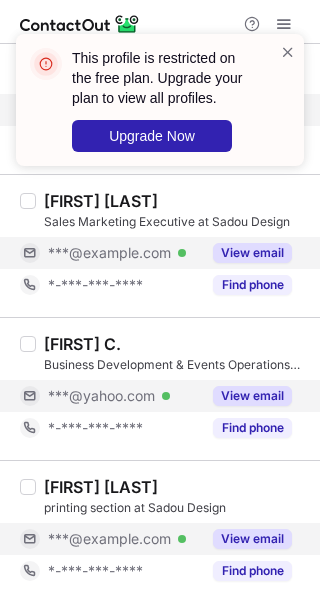 click on "View email" at bounding box center [252, 539] 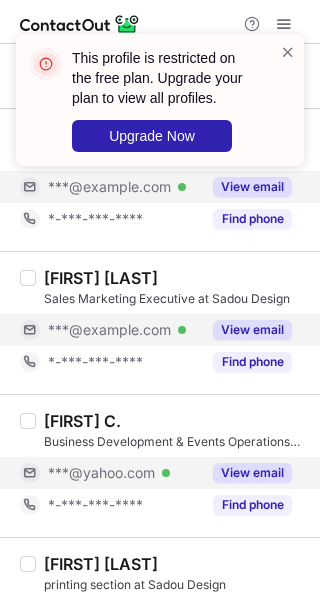 scroll, scrollTop: 806, scrollLeft: 0, axis: vertical 